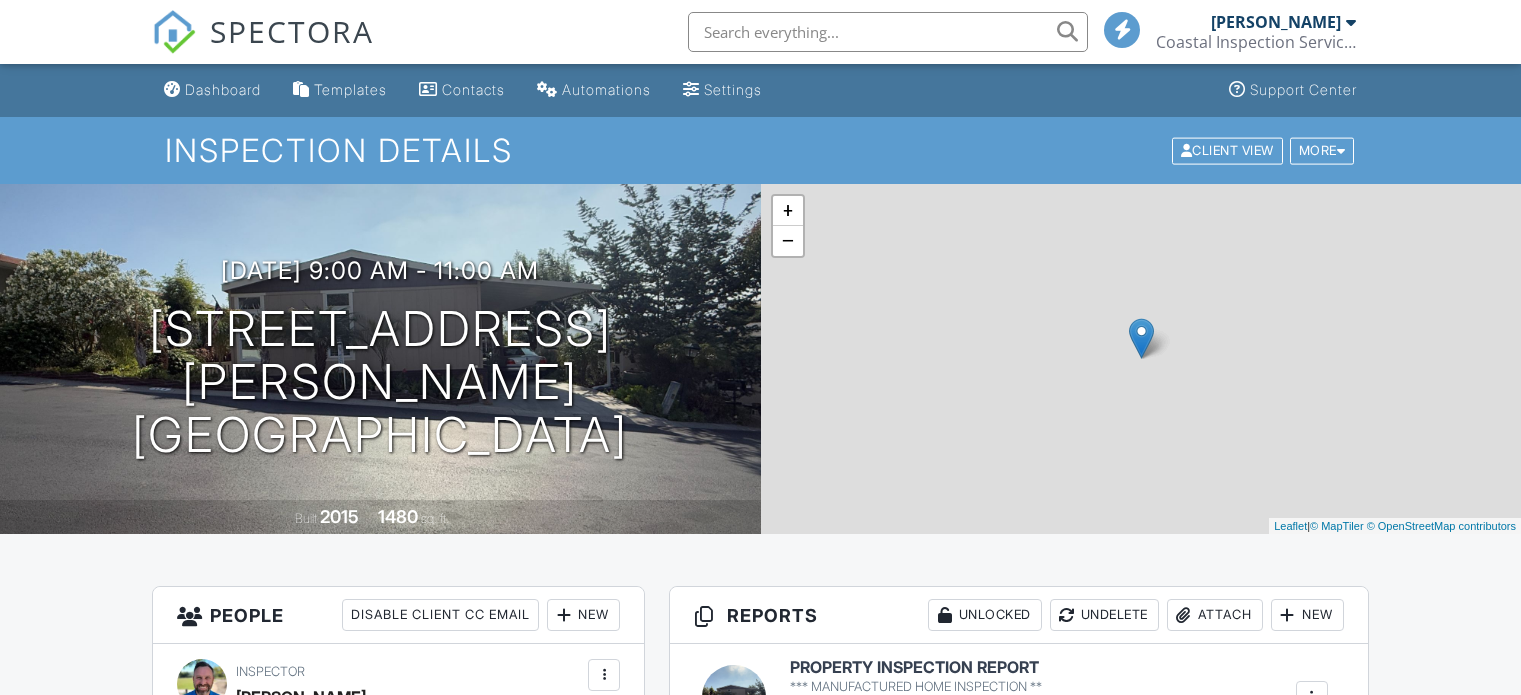 scroll, scrollTop: 0, scrollLeft: 0, axis: both 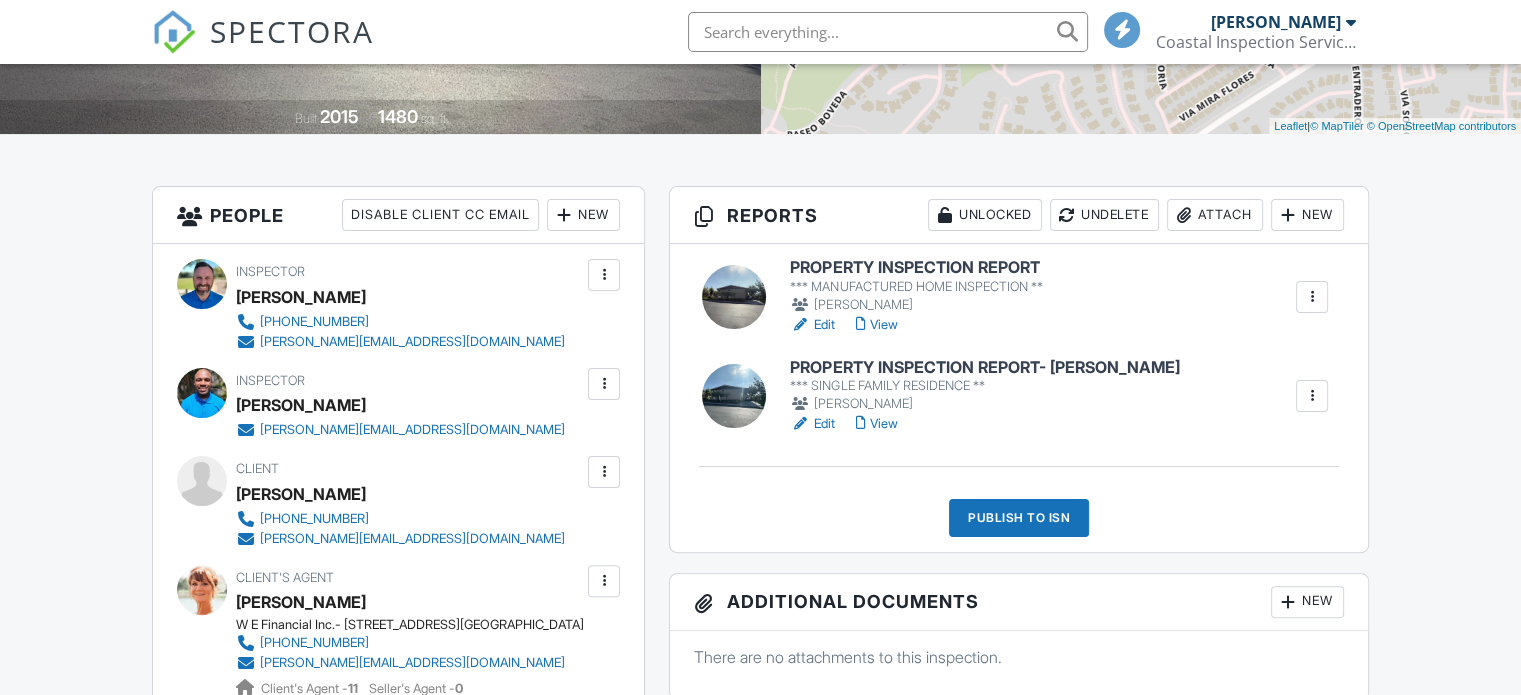 click on "PROPERTY INSPECTION REPORT- [PERSON_NAME]" at bounding box center [984, 368] 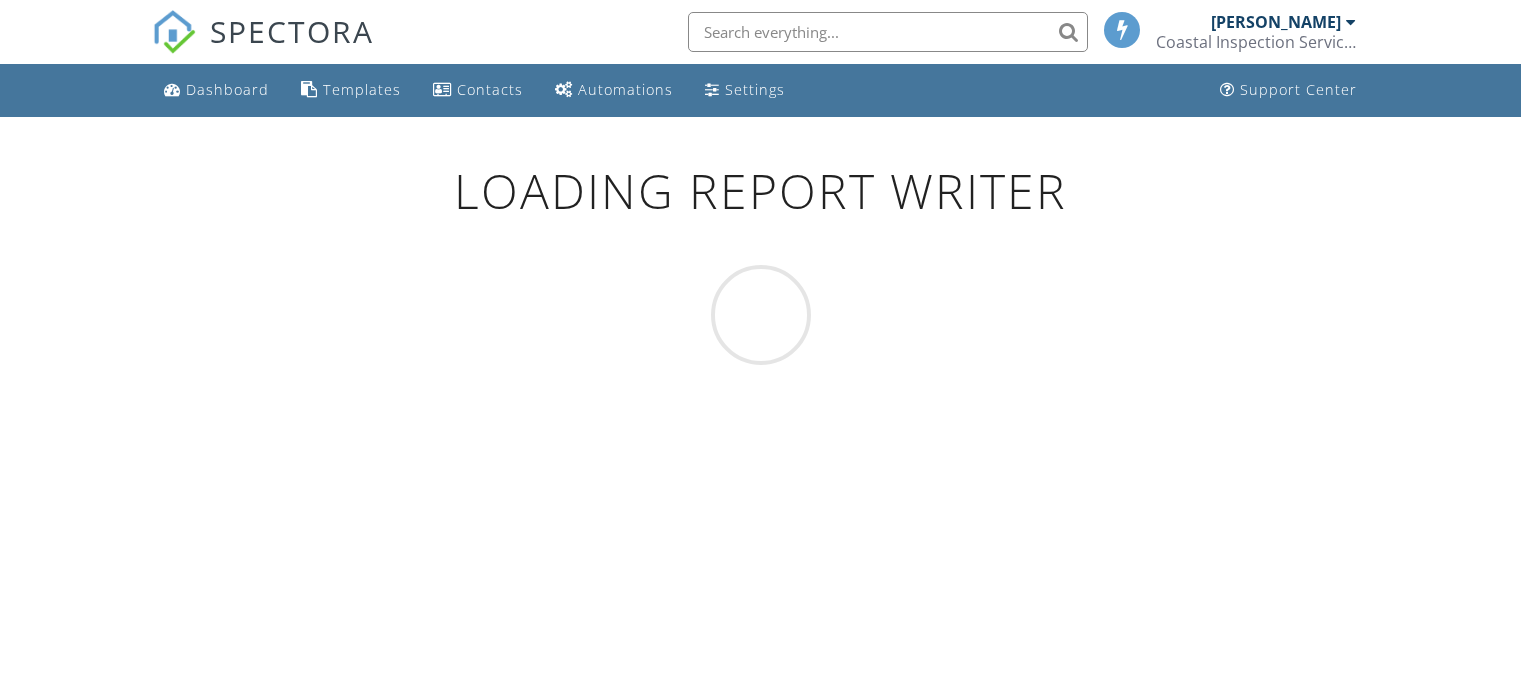 scroll, scrollTop: 0, scrollLeft: 0, axis: both 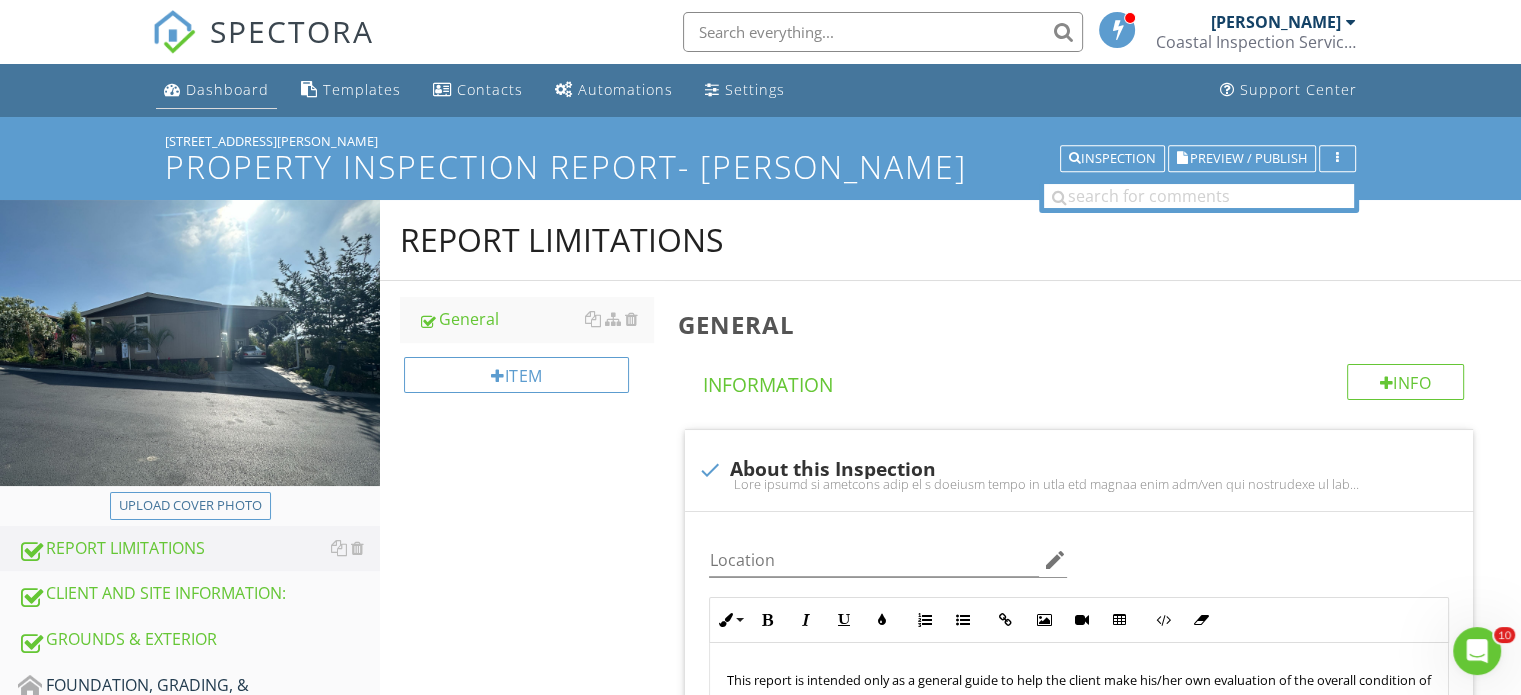 click on "Dashboard" at bounding box center (227, 89) 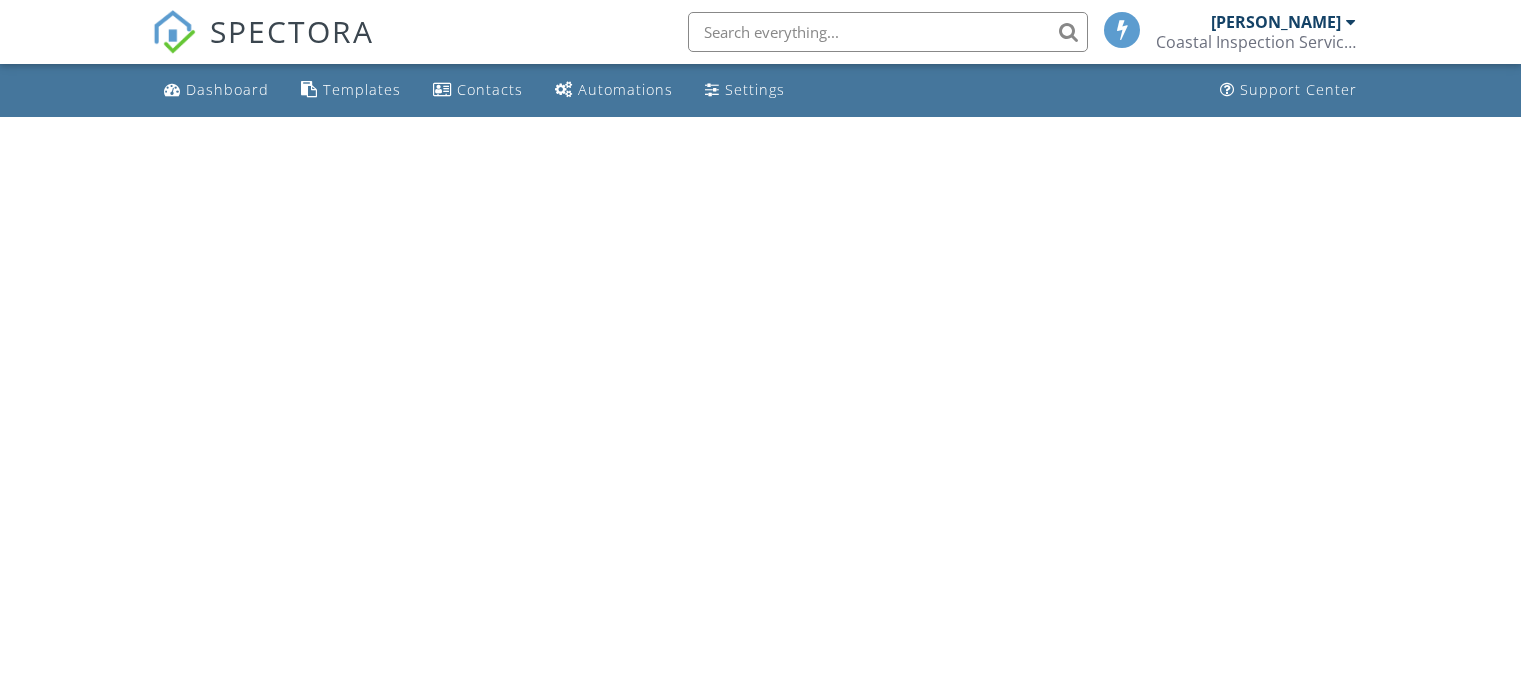 scroll, scrollTop: 0, scrollLeft: 0, axis: both 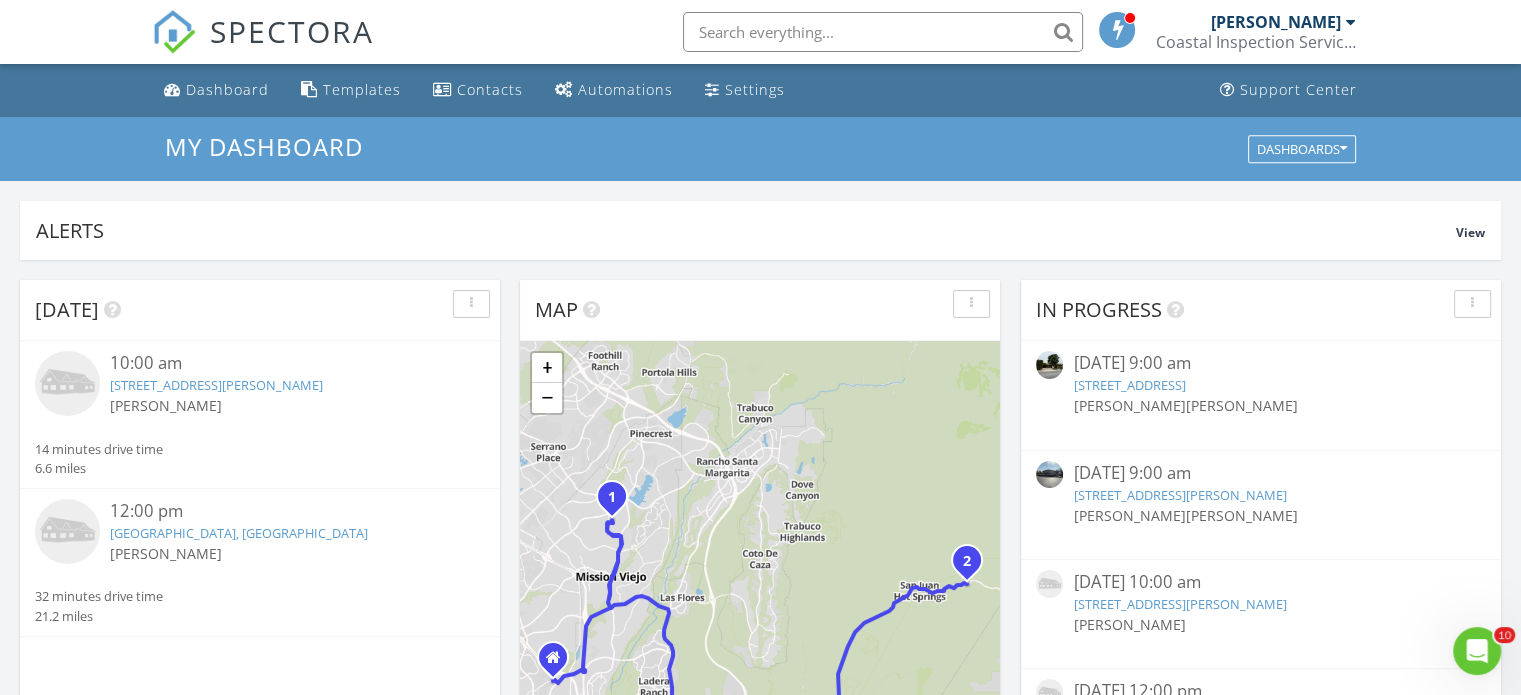 click on "27703 Ortega Hwy Spc. 134, San Juan Capistrano, CA 92675" at bounding box center (1179, 495) 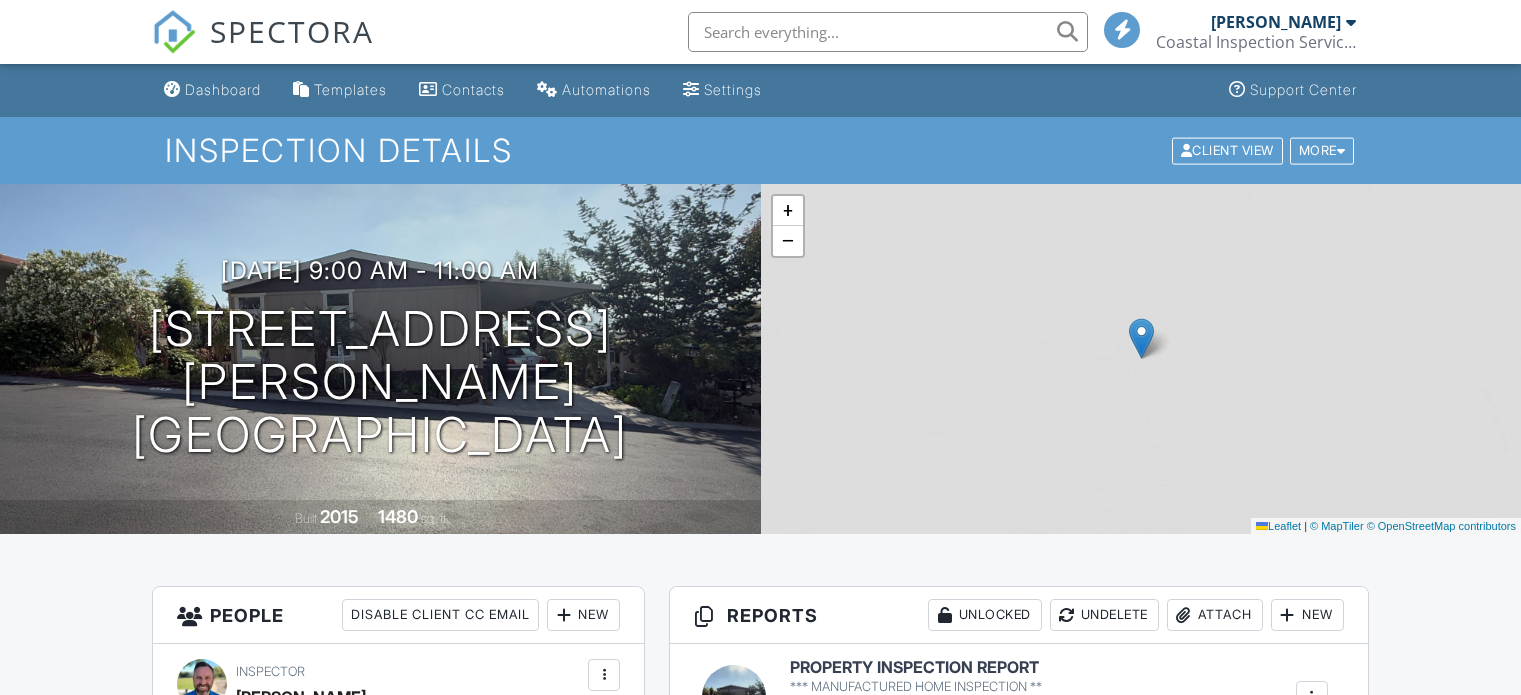 scroll, scrollTop: 0, scrollLeft: 0, axis: both 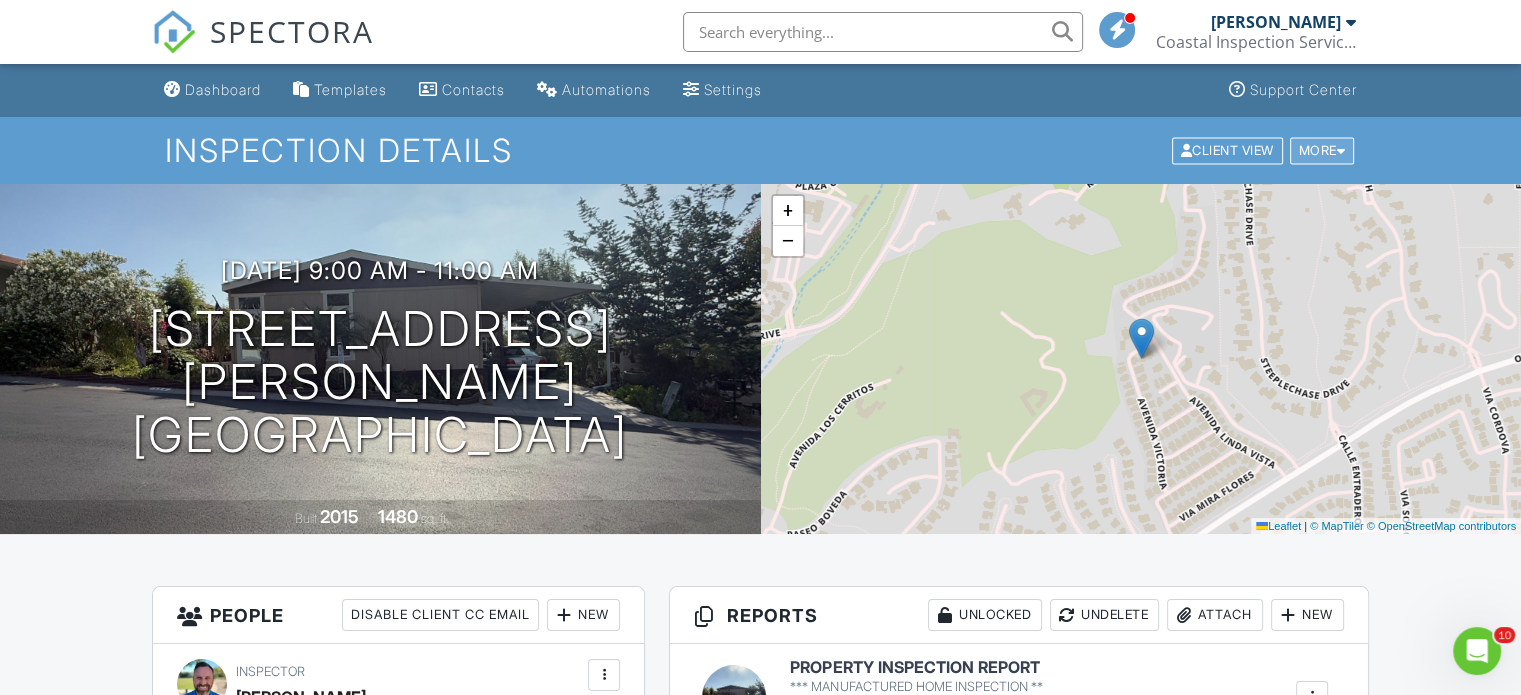 click on "More" at bounding box center [1322, 150] 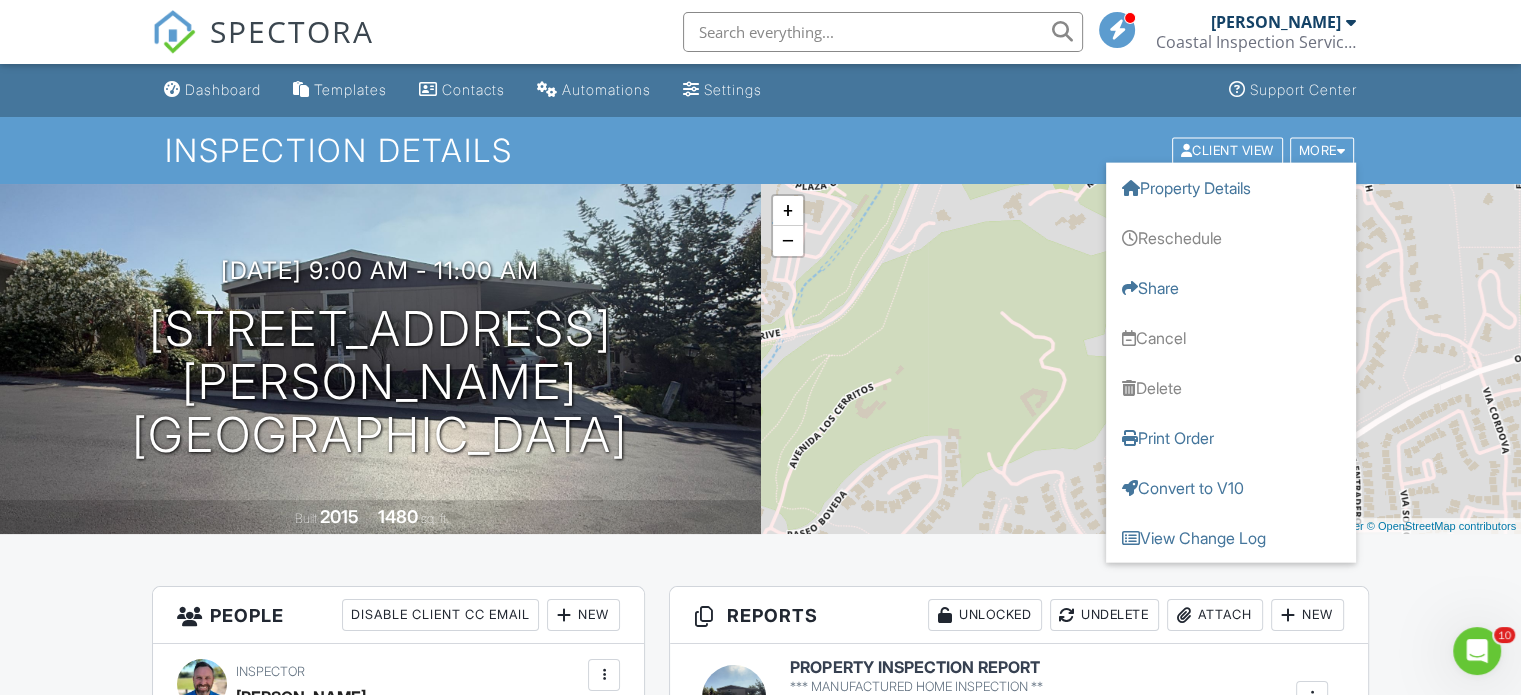 click on "Dashboard
Templates
Contacts
Automations
Settings
Support Center
Inspection Details
Client View
More
Property Details
Reschedule
Share
Cancel
Delete
Print Order
Convert to V10
View Change Log
07/08/2025  9:00 am
- 11:00 am
27703 Ortega Hwy Spc. 134
San Juan Capistrano, CA 92675
Built
2015
1480
sq. ft.
+ −  Leaflet   |   © MapTiler   © OpenStreetMap contributors
Reports
Unlocked
Undelete
Attach
New
PROPERTY INSPECTION REPORT
***  MANUFACTURED HOME INSPECTION **
Bryan Wood
Edit
View
Quick Publish
Assign Inspectors
Copy
Delete
PROPERTY INSPECTION REPORT- Desmond
*** SINGLE FAMILY RESIDENCE **
Bryan Wood" at bounding box center [760, 1217] 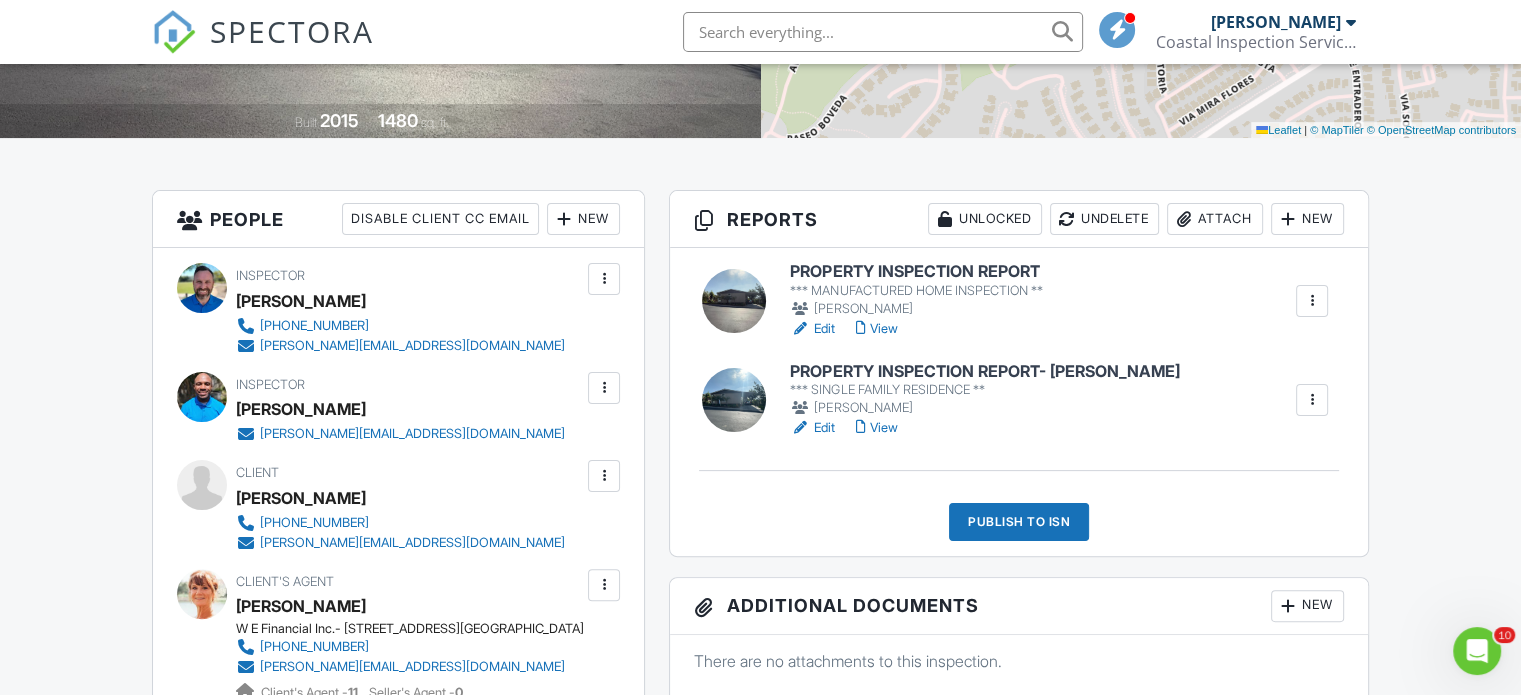 scroll, scrollTop: 400, scrollLeft: 0, axis: vertical 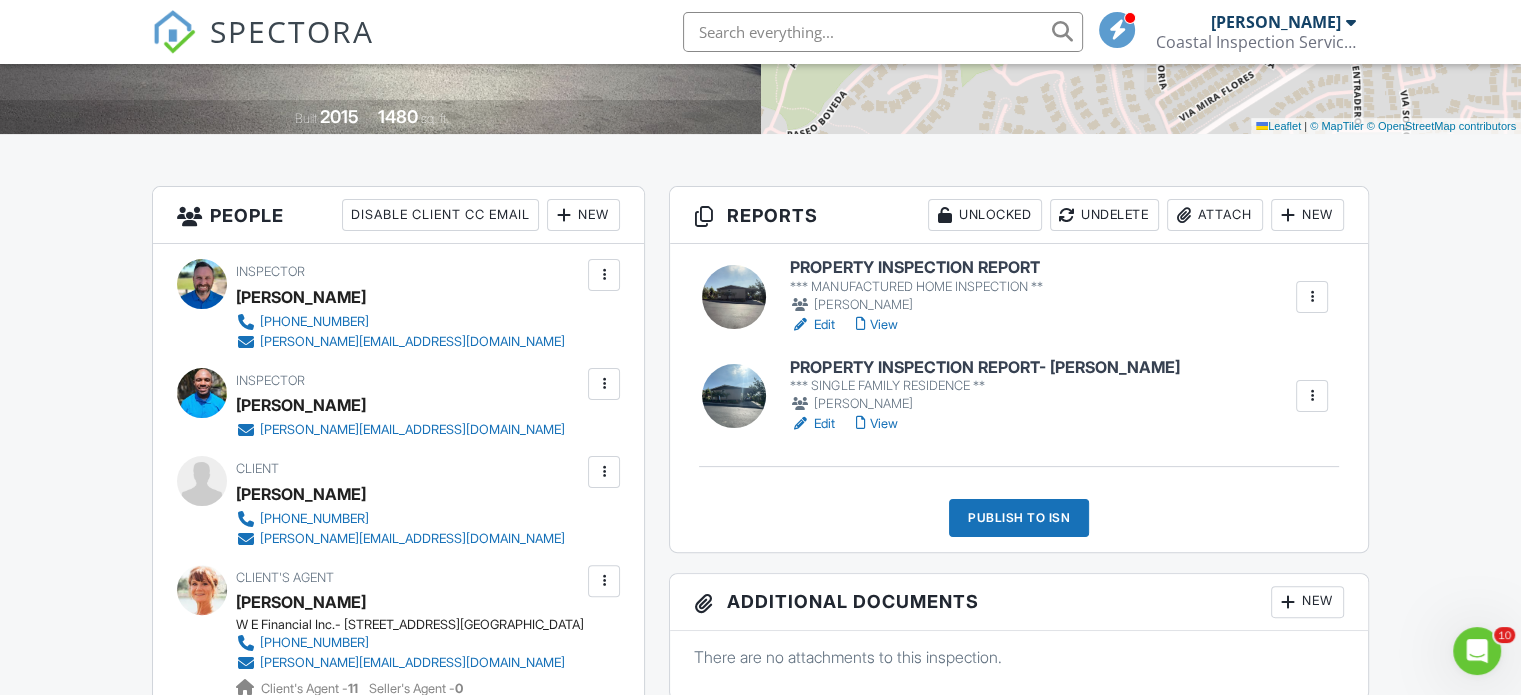 click on "PROPERTY INSPECTION REPORT" at bounding box center (916, 268) 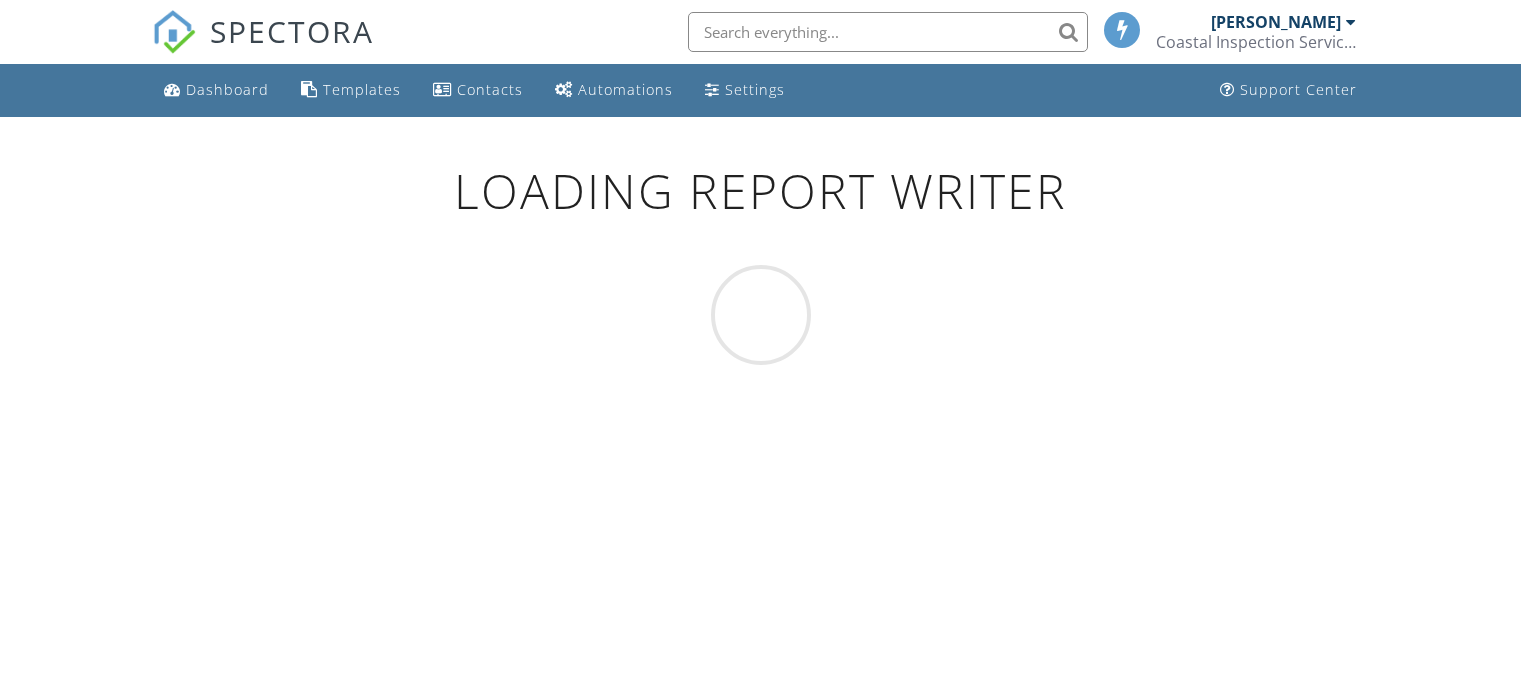 scroll, scrollTop: 0, scrollLeft: 0, axis: both 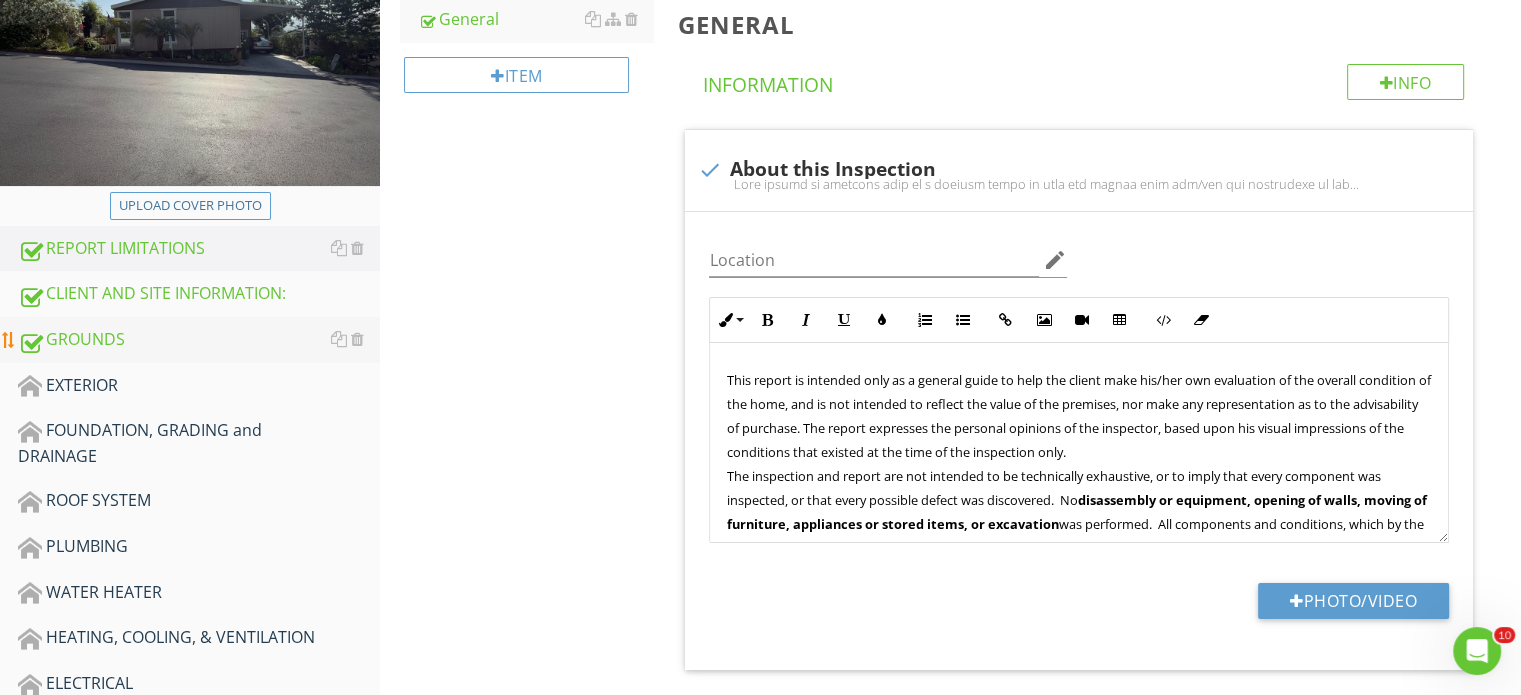 click on "GROUNDS" at bounding box center [199, 340] 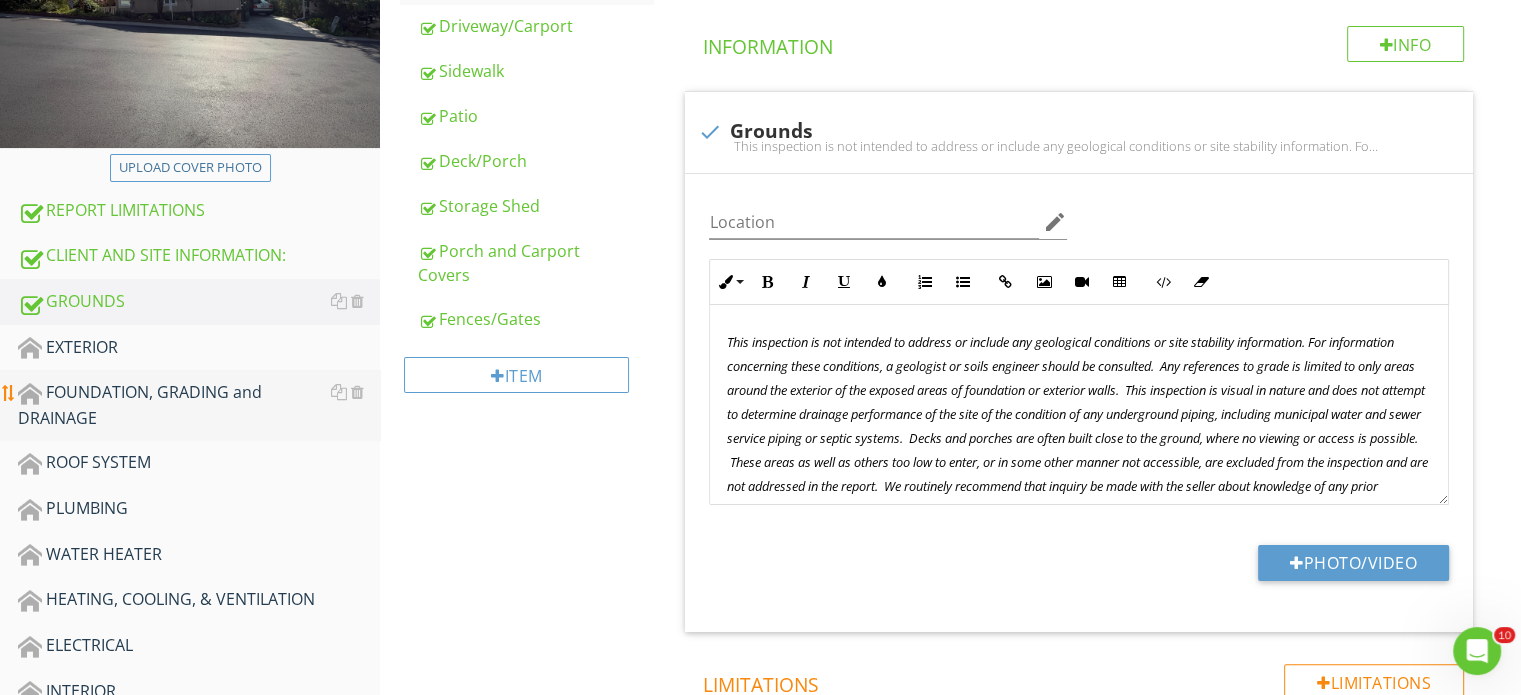 scroll, scrollTop: 400, scrollLeft: 0, axis: vertical 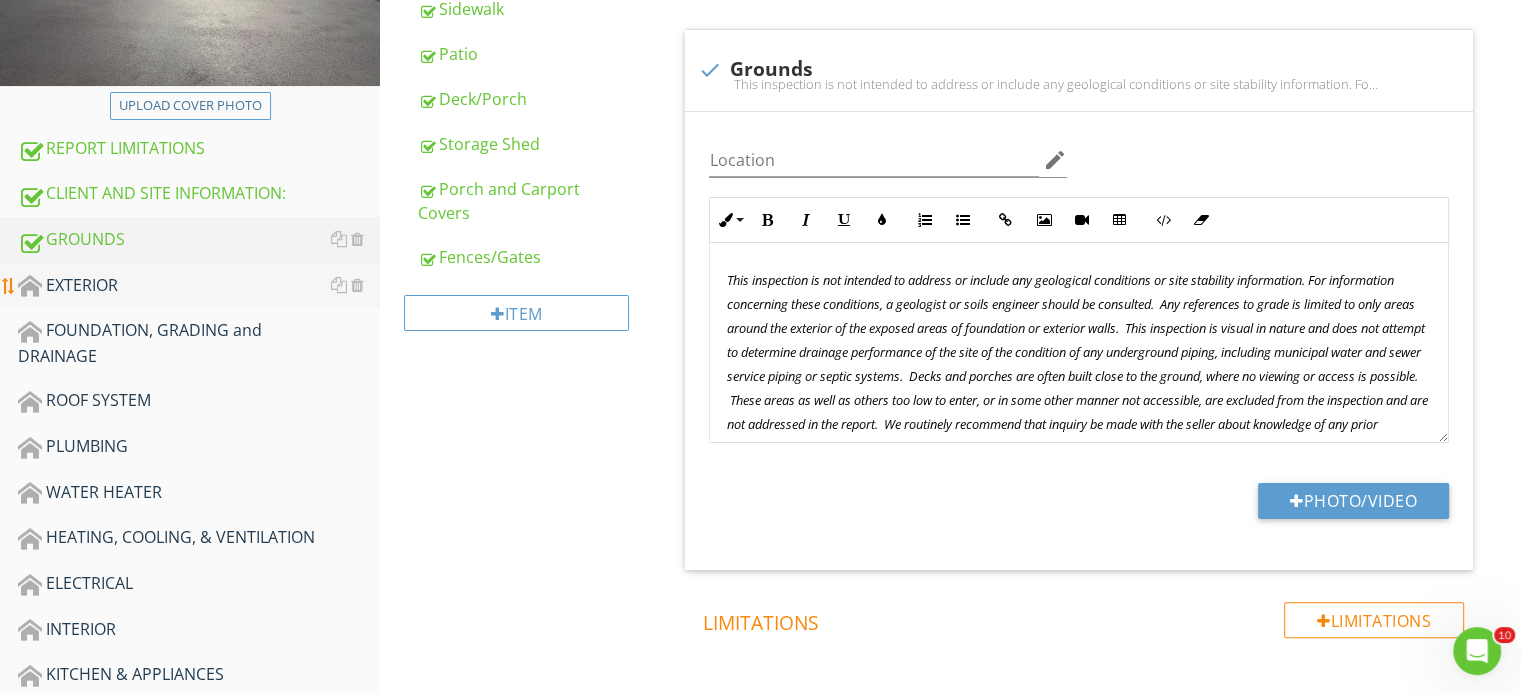 click on "EXTERIOR" at bounding box center [199, 286] 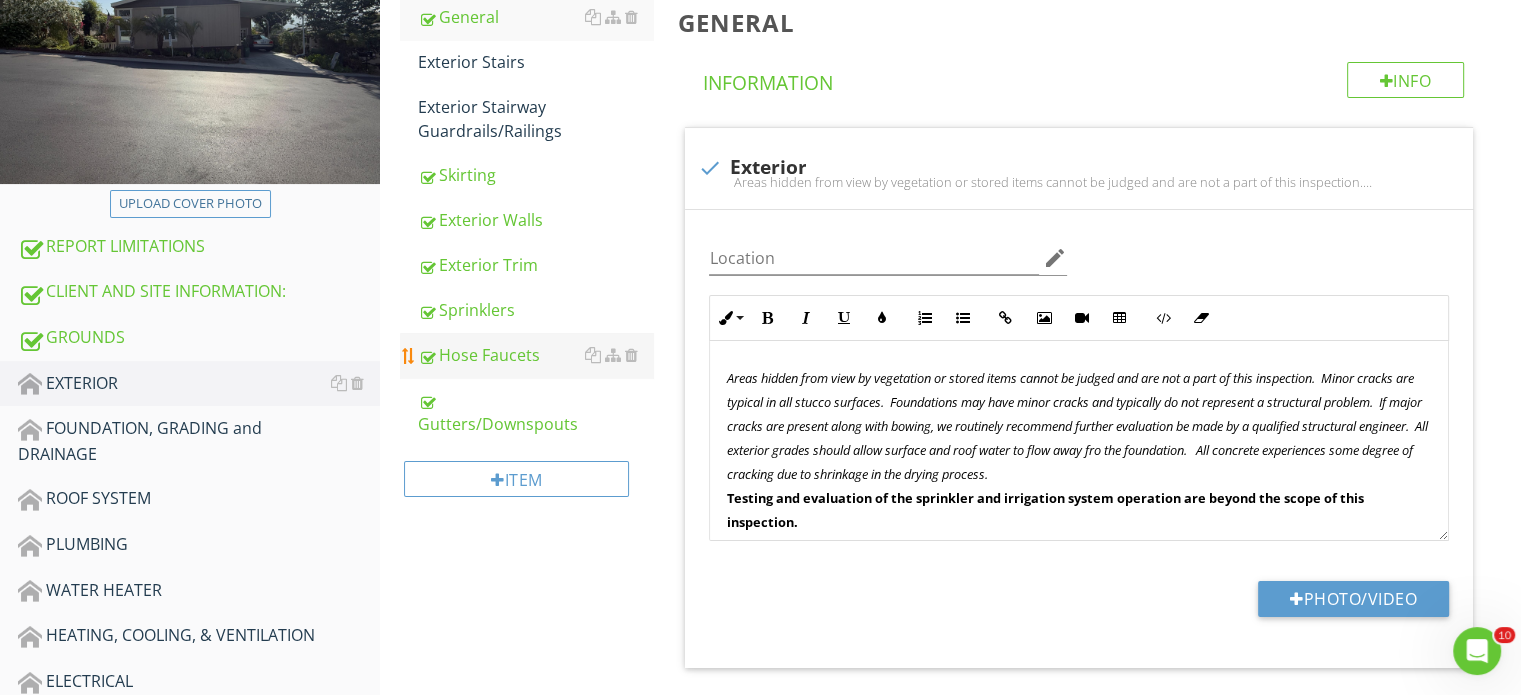 scroll, scrollTop: 300, scrollLeft: 0, axis: vertical 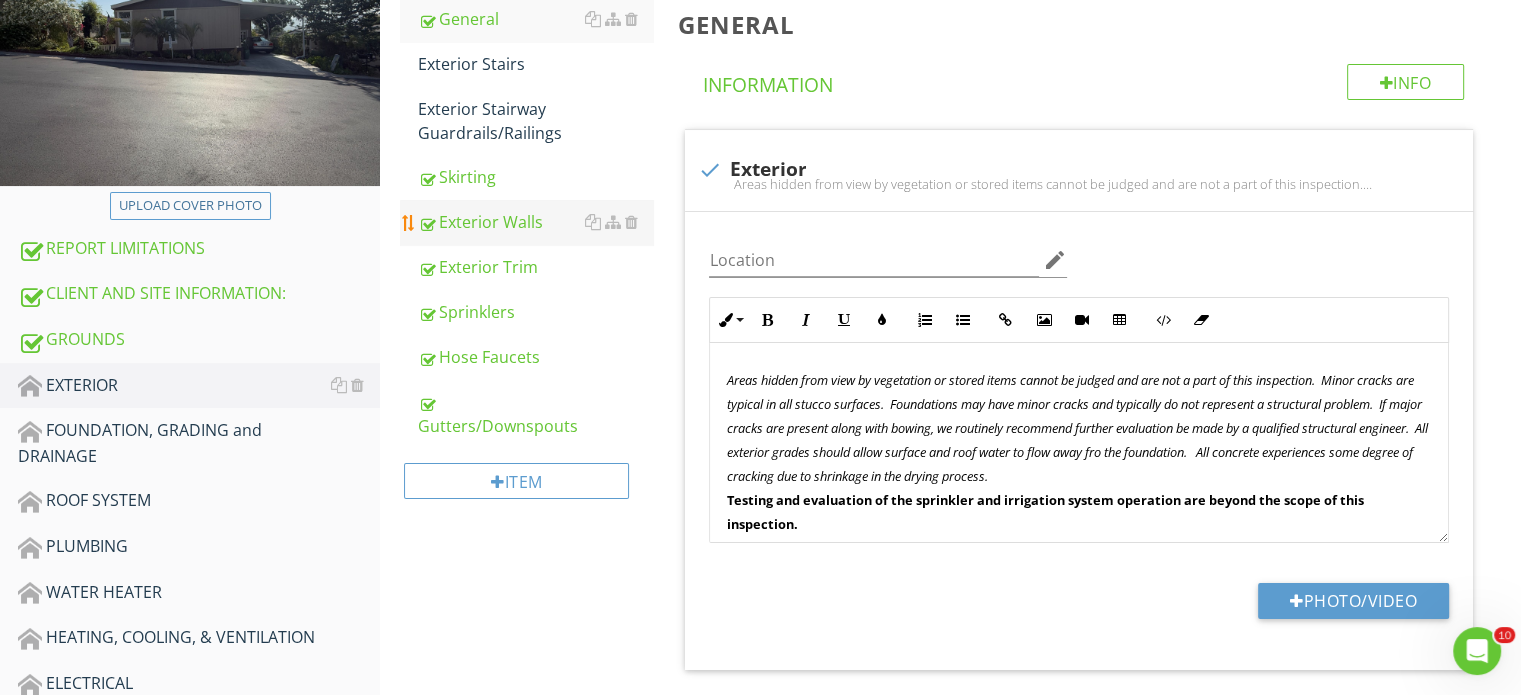 click on "Exterior Walls" at bounding box center (535, 222) 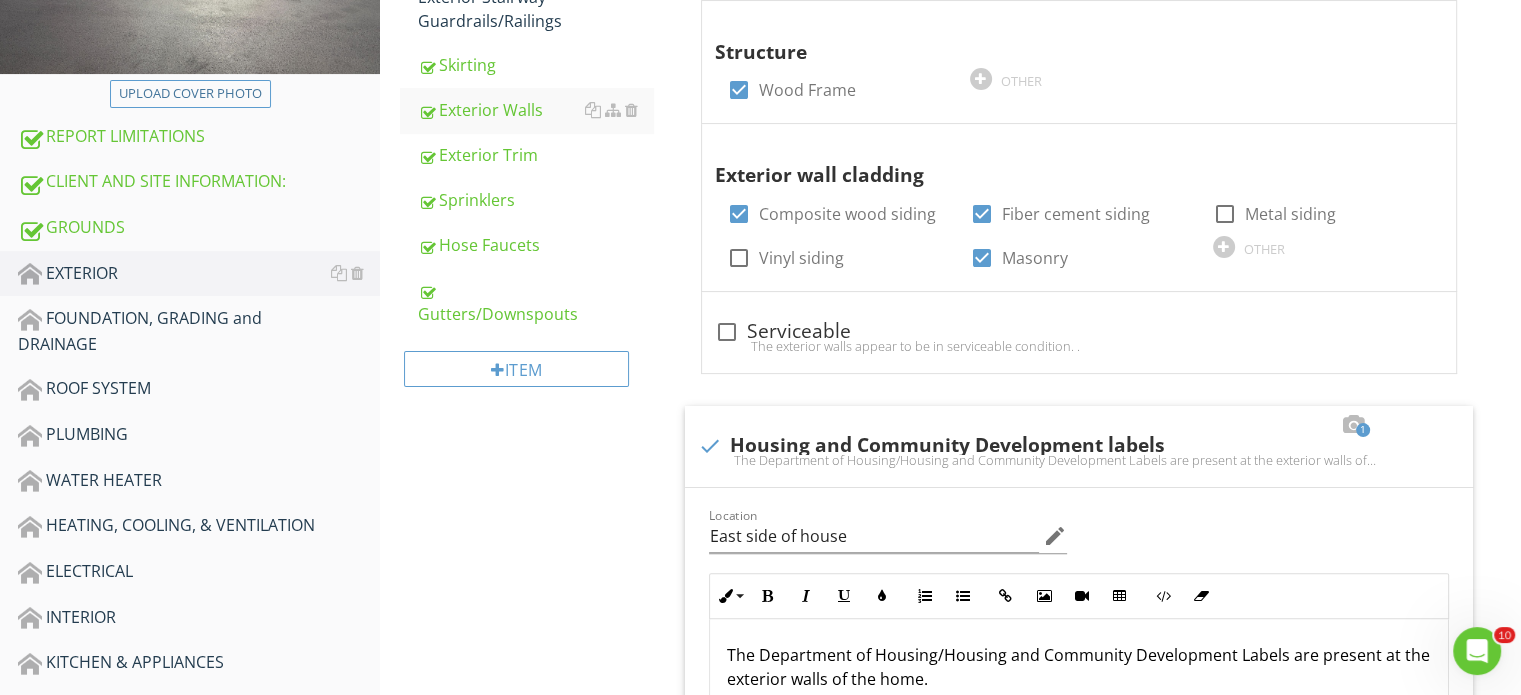 scroll, scrollTop: 405, scrollLeft: 0, axis: vertical 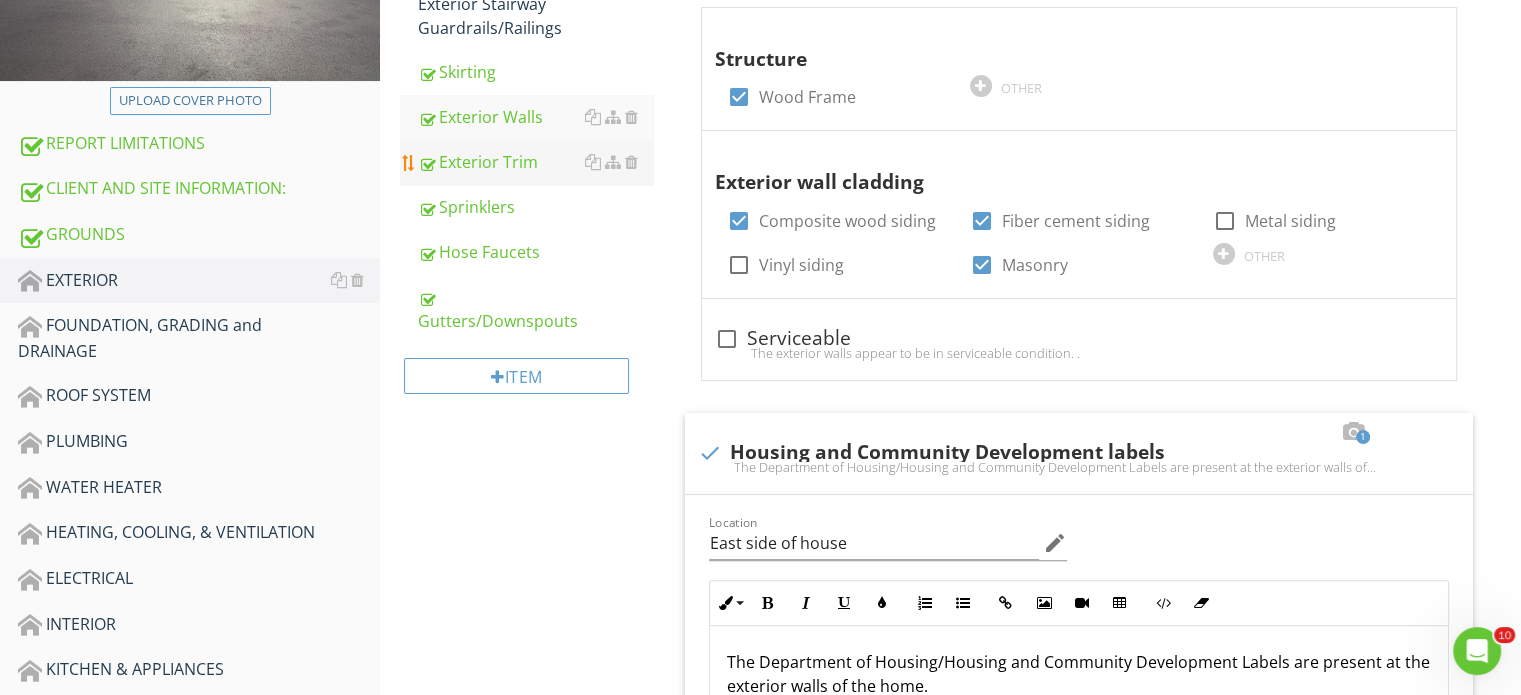 click on "Exterior Trim" at bounding box center (535, 162) 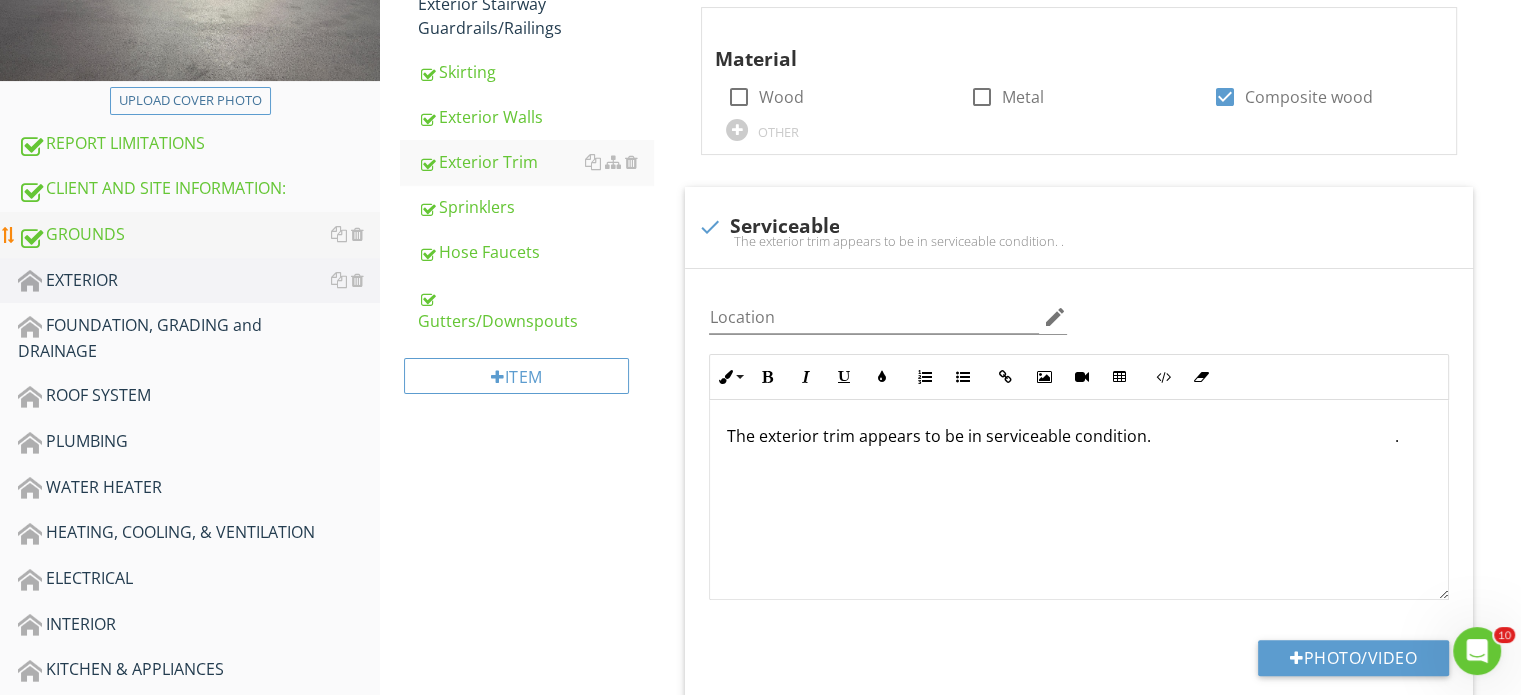 click on "GROUNDS" at bounding box center [199, 235] 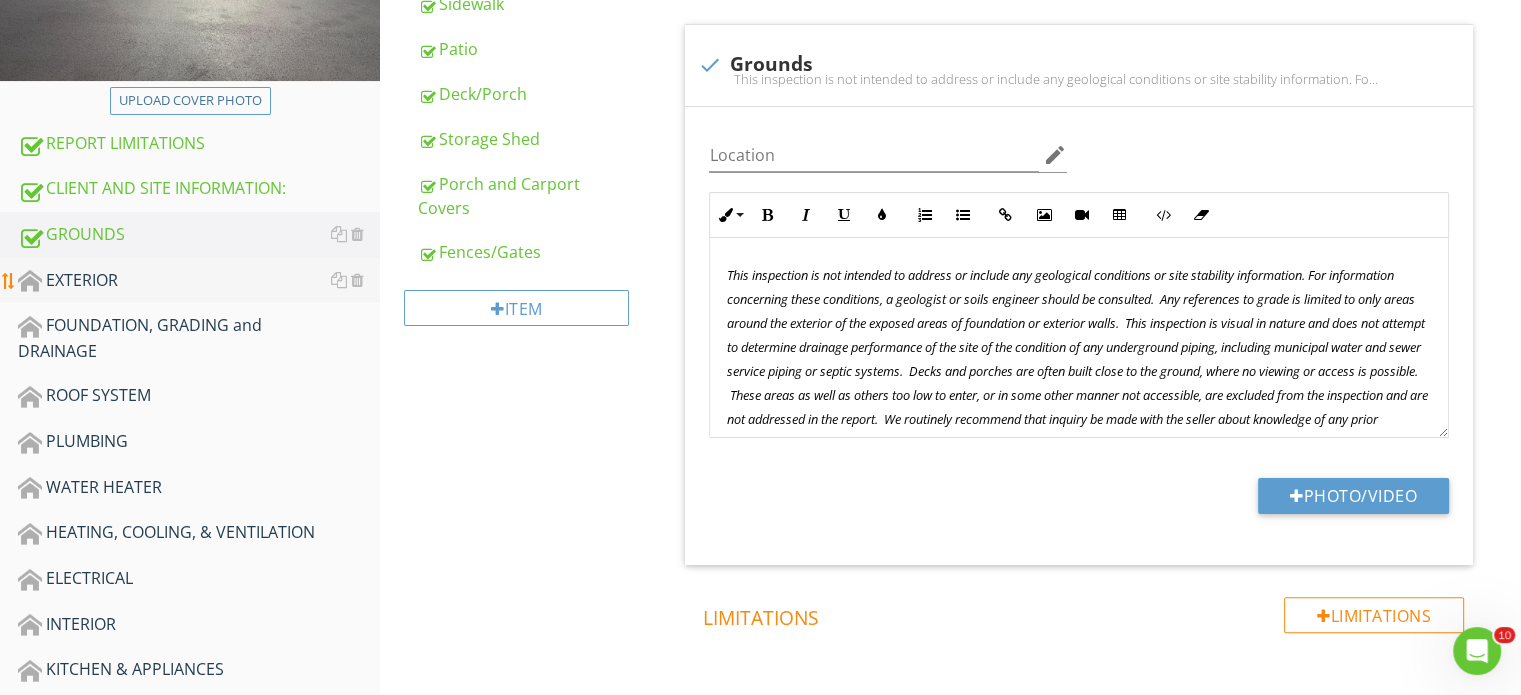 click on "EXTERIOR" at bounding box center (199, 281) 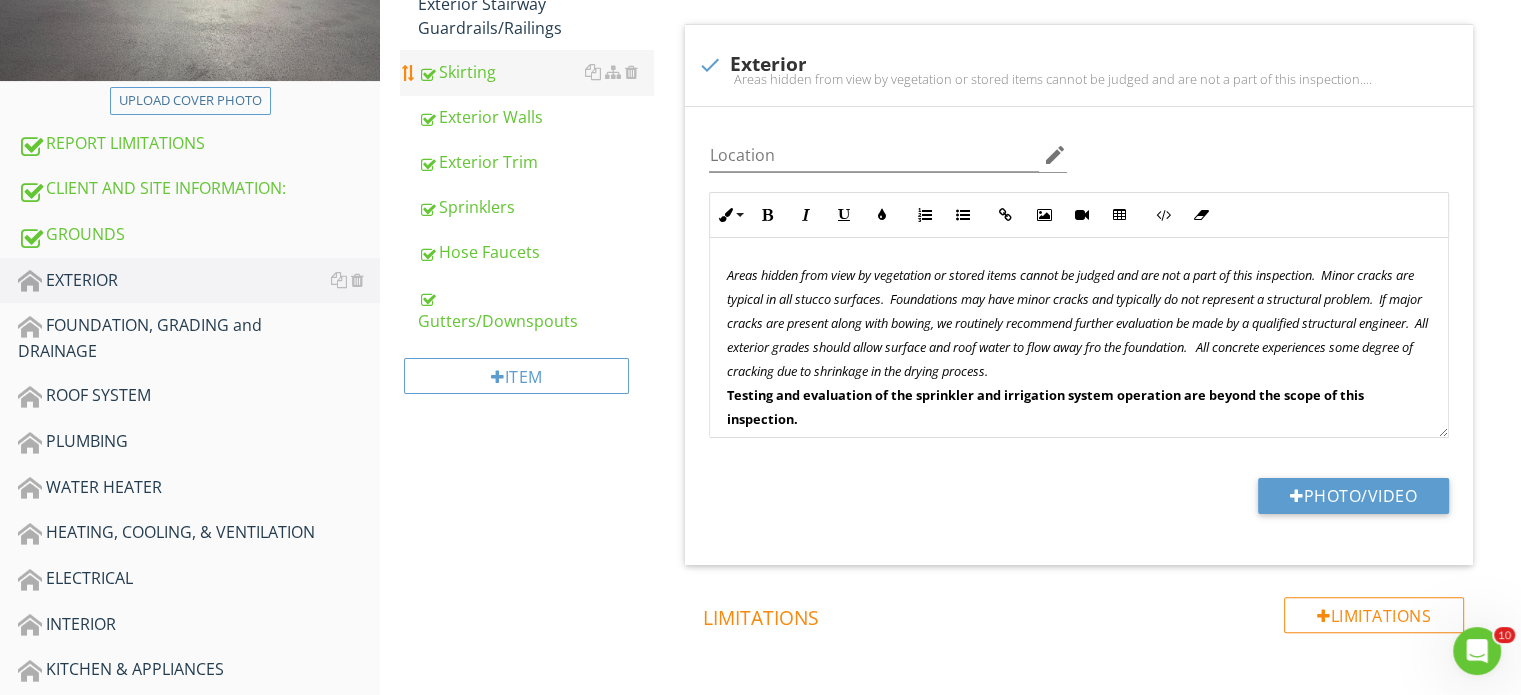 click on "Skirting" at bounding box center [535, 72] 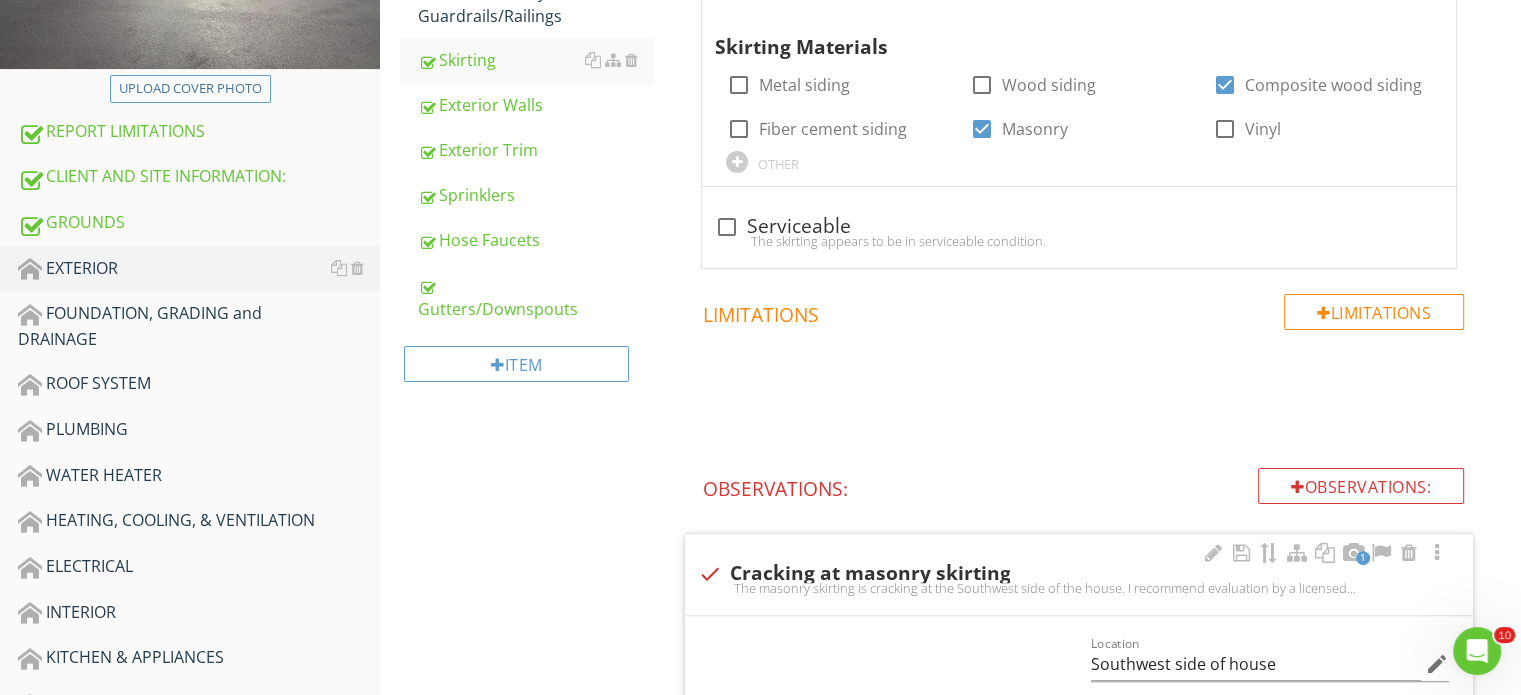 scroll, scrollTop: 305, scrollLeft: 0, axis: vertical 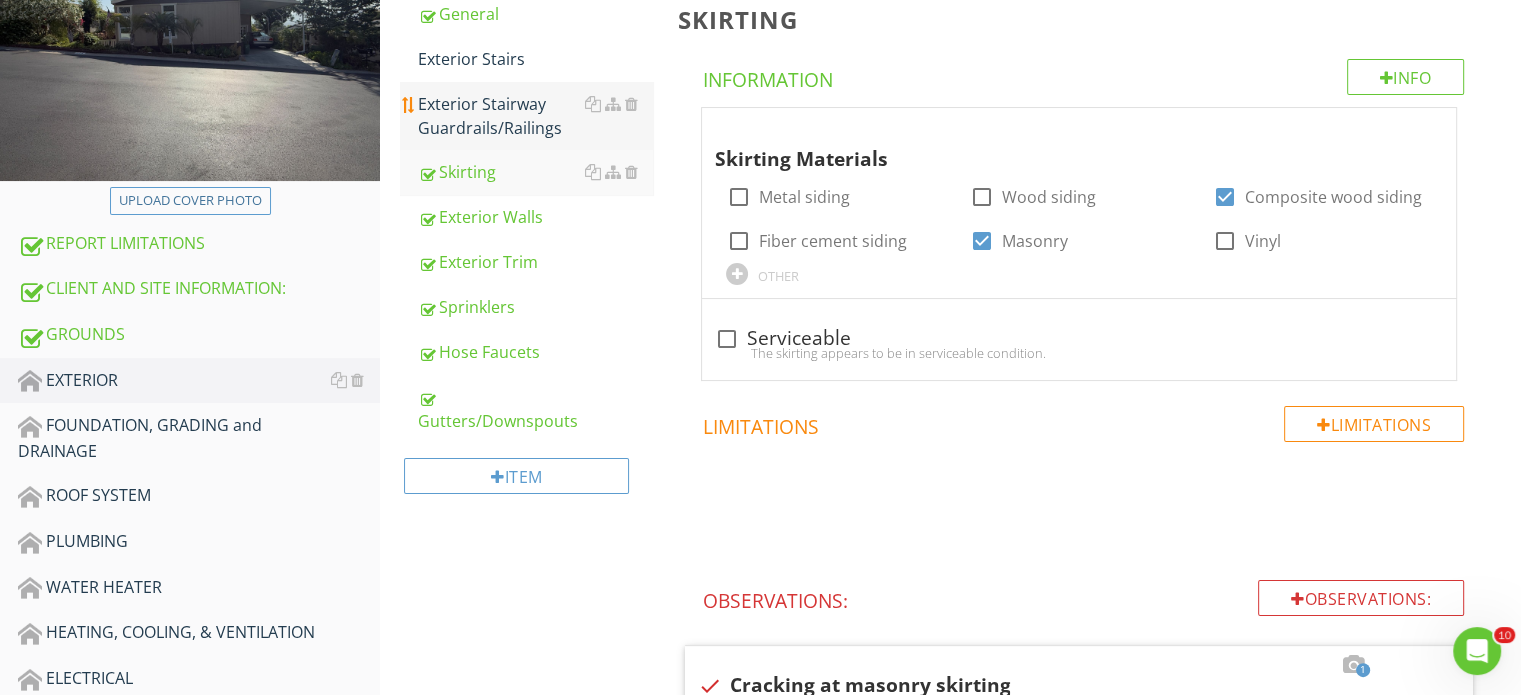 click on "Exterior Stairway Guardrails/Railings" at bounding box center [535, 116] 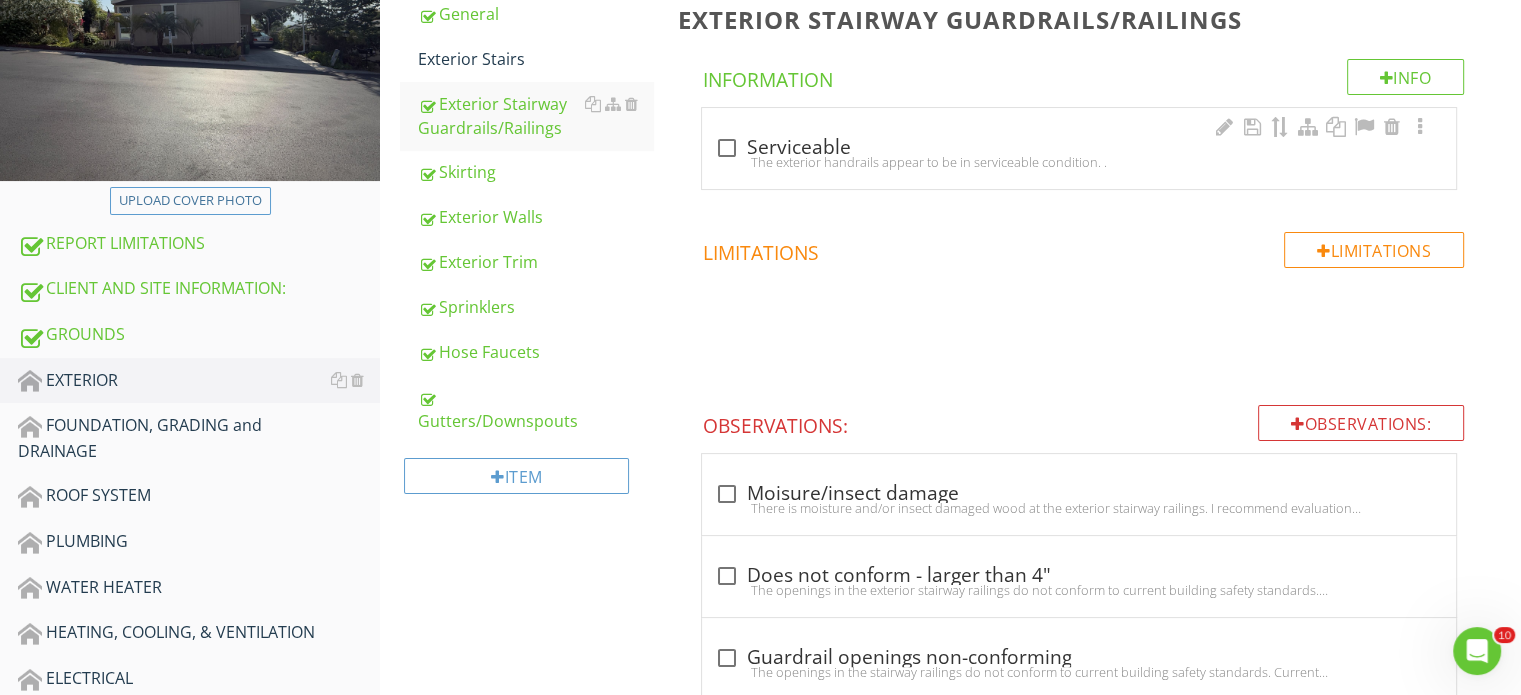 click on "The exterior handrails appear to be in serviceable condition.                                 ." at bounding box center [1079, 162] 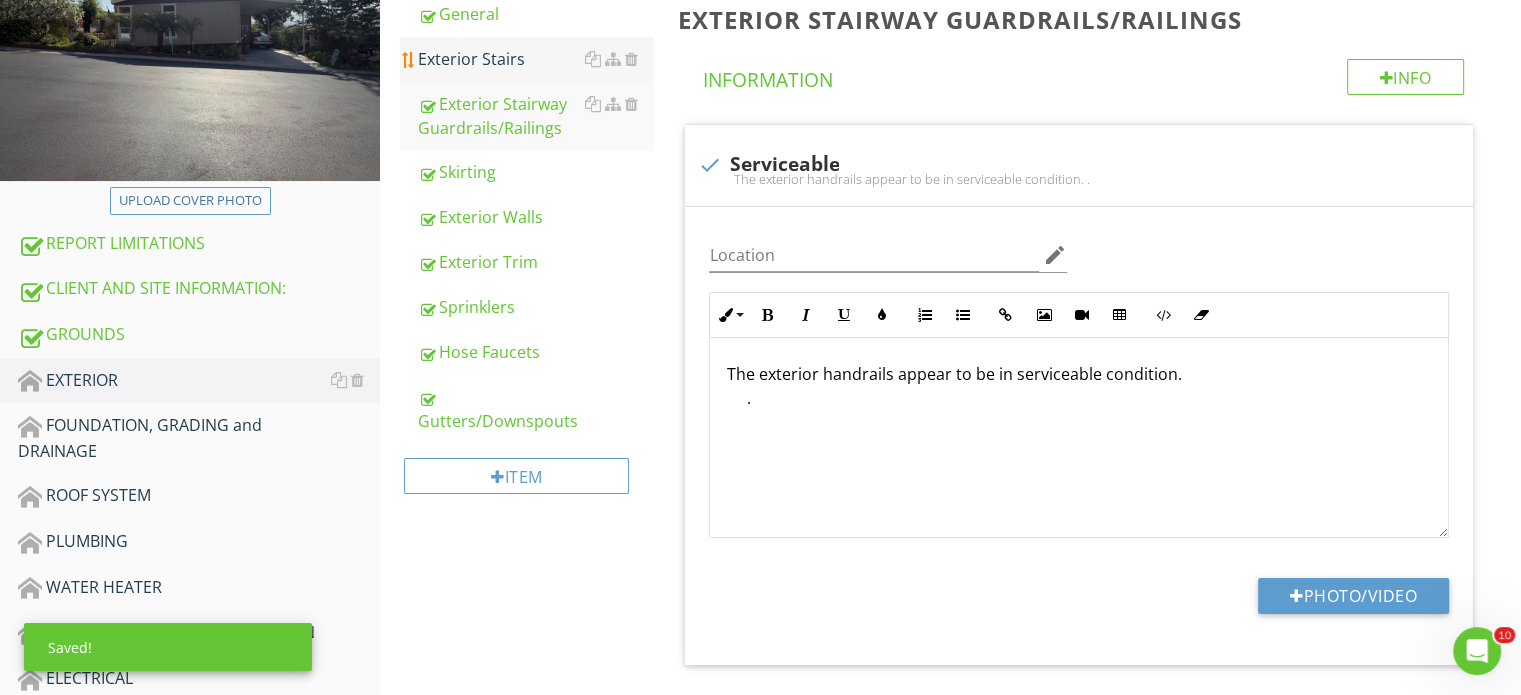 click on "Exterior Stairs" at bounding box center [535, 59] 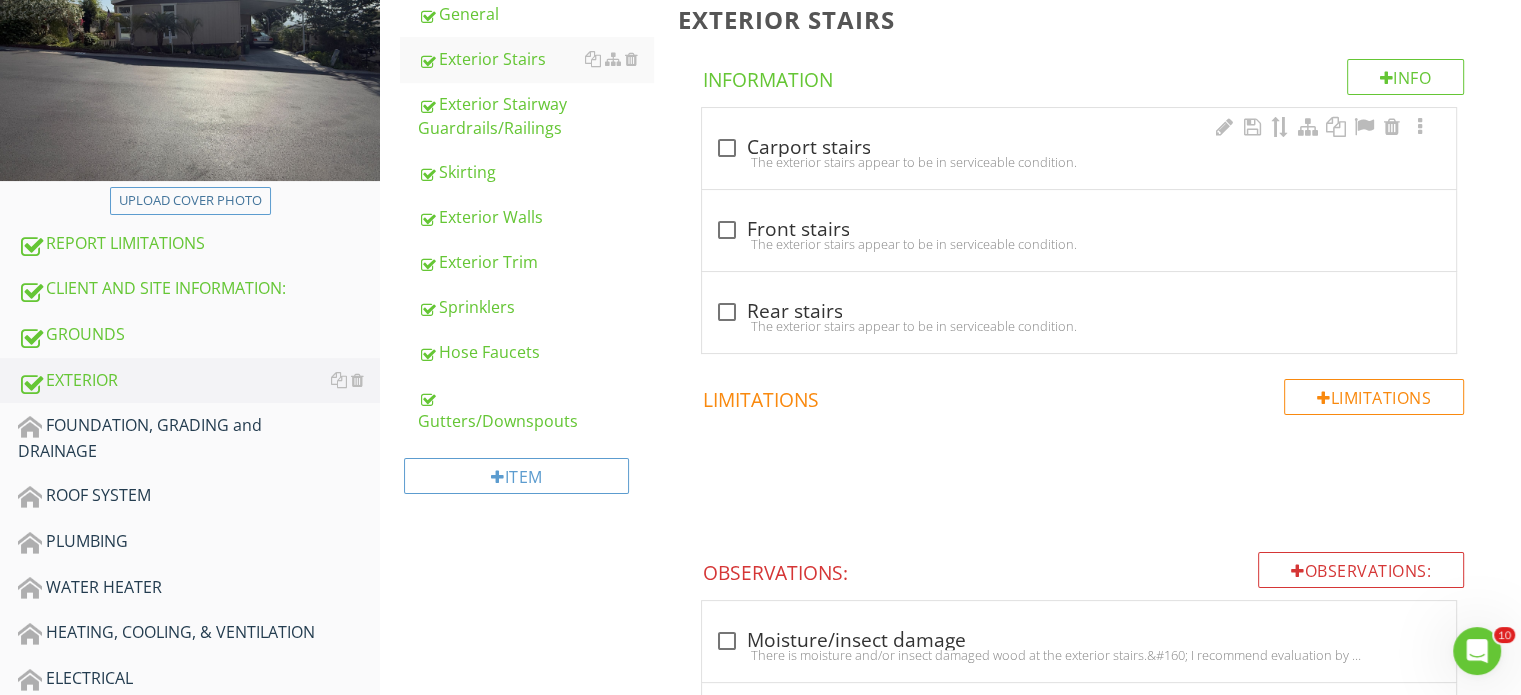 click on "The exterior stairs appear to be in serviceable condition." at bounding box center [1079, 162] 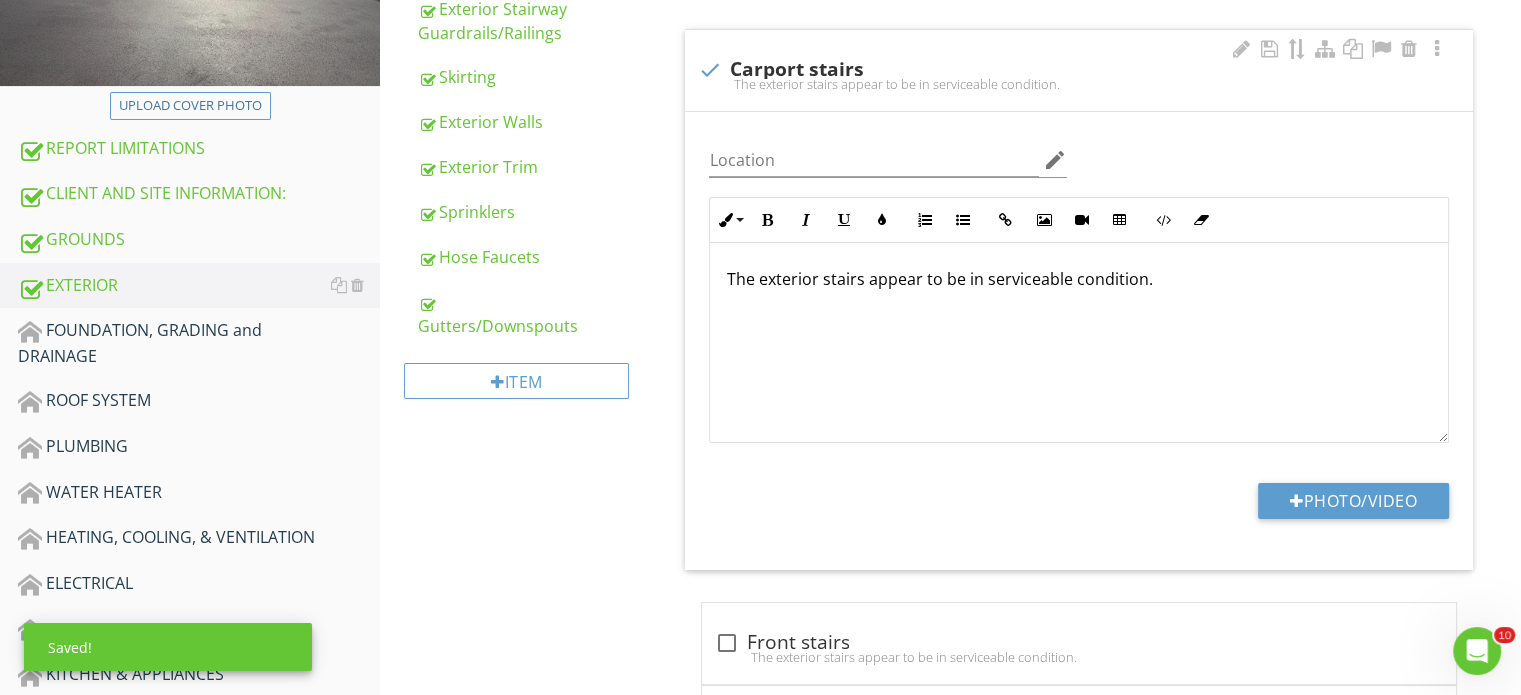 scroll, scrollTop: 405, scrollLeft: 0, axis: vertical 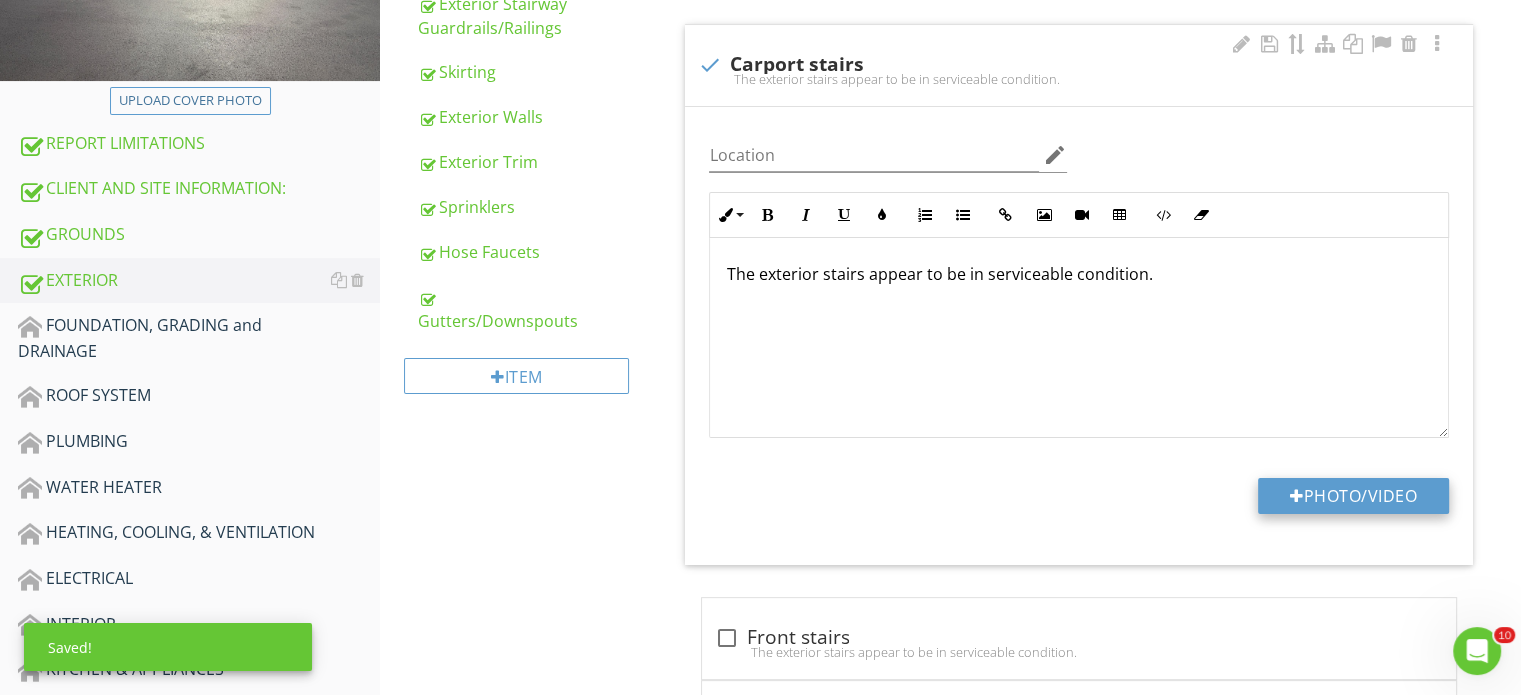 click on "Photo/Video" at bounding box center (1353, 496) 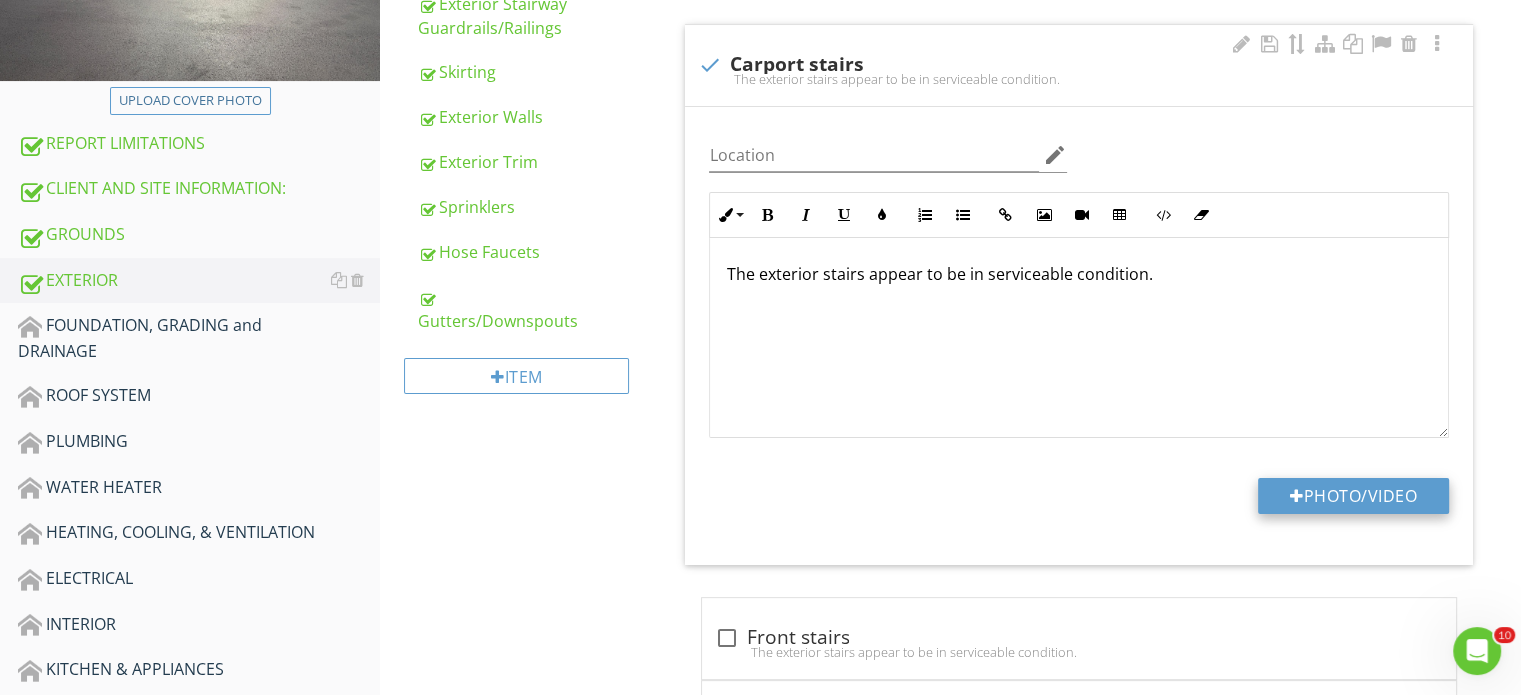 type on "C:\fakepath\IMG_6701.JPG" 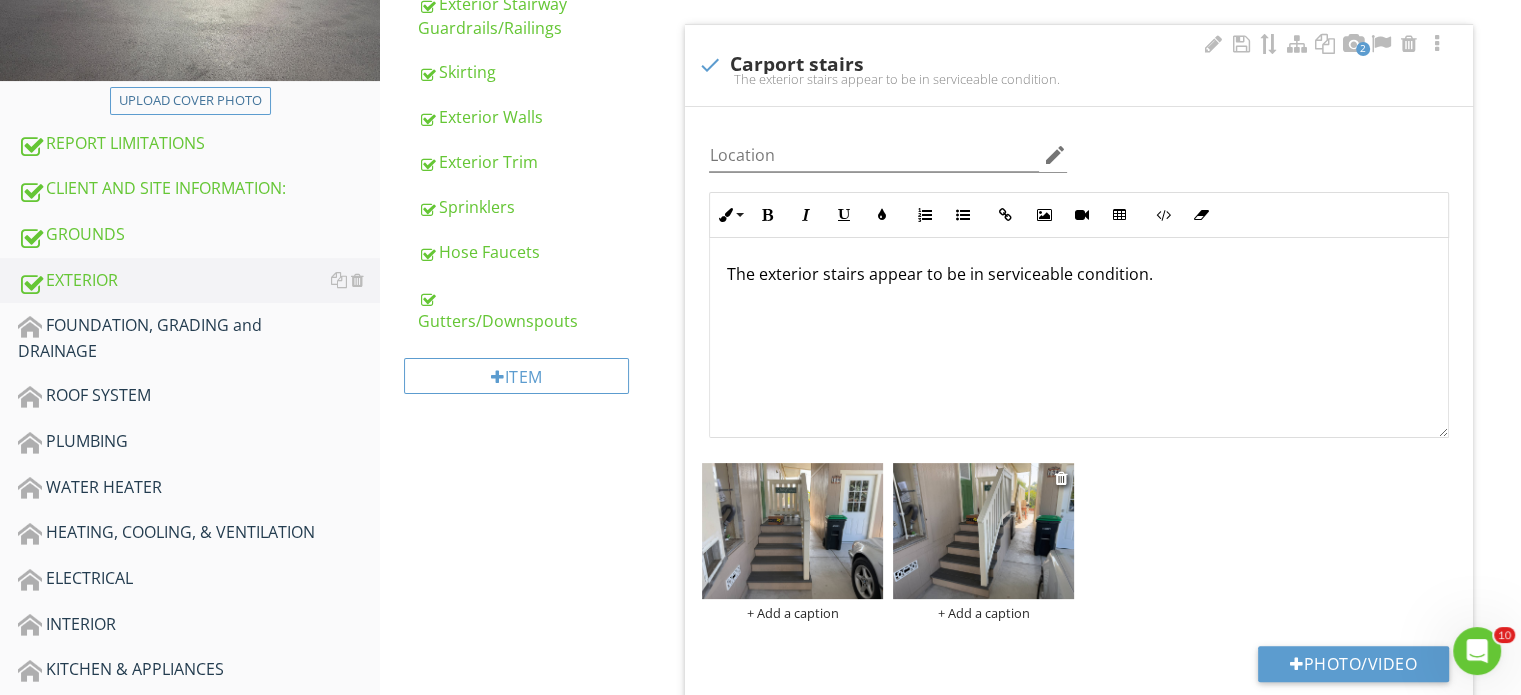scroll, scrollTop: 0, scrollLeft: 0, axis: both 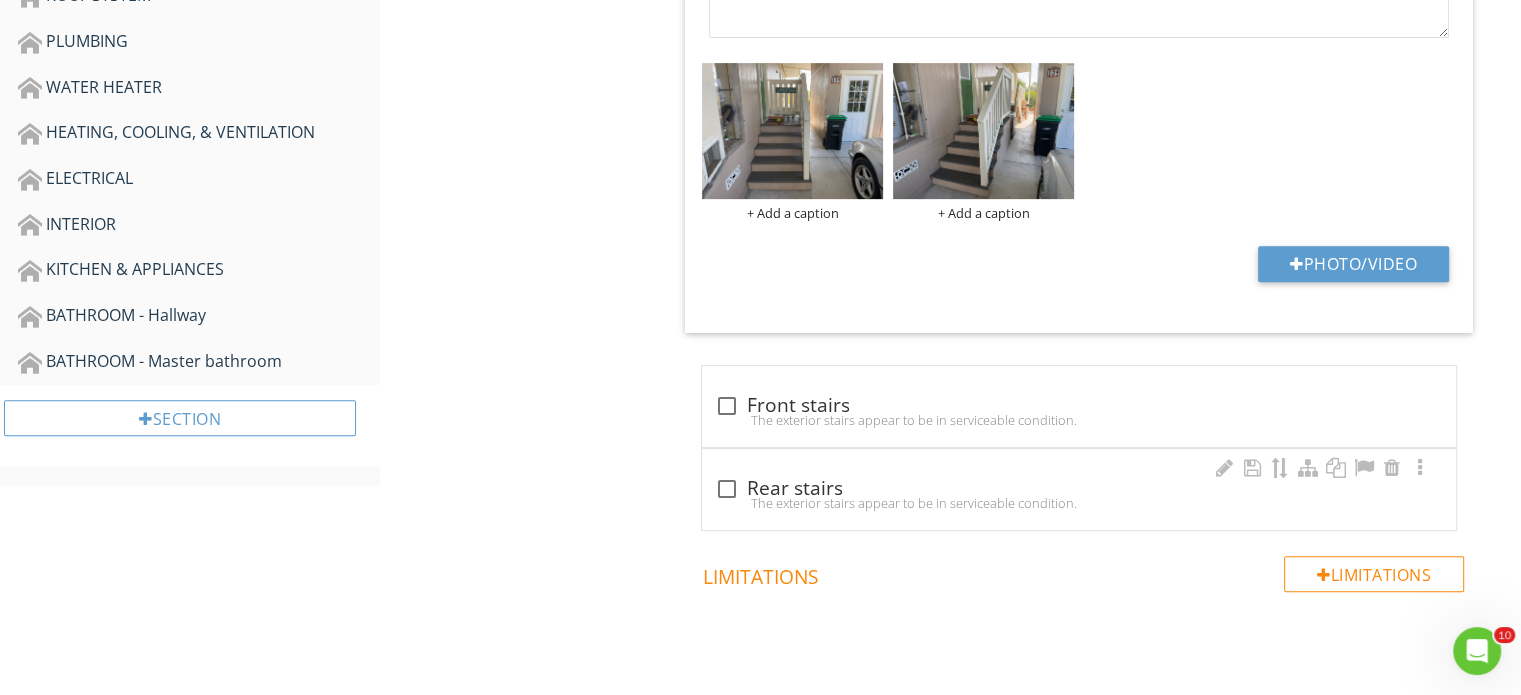 click on "The exterior stairs appear to be in serviceable condition." at bounding box center [1079, 503] 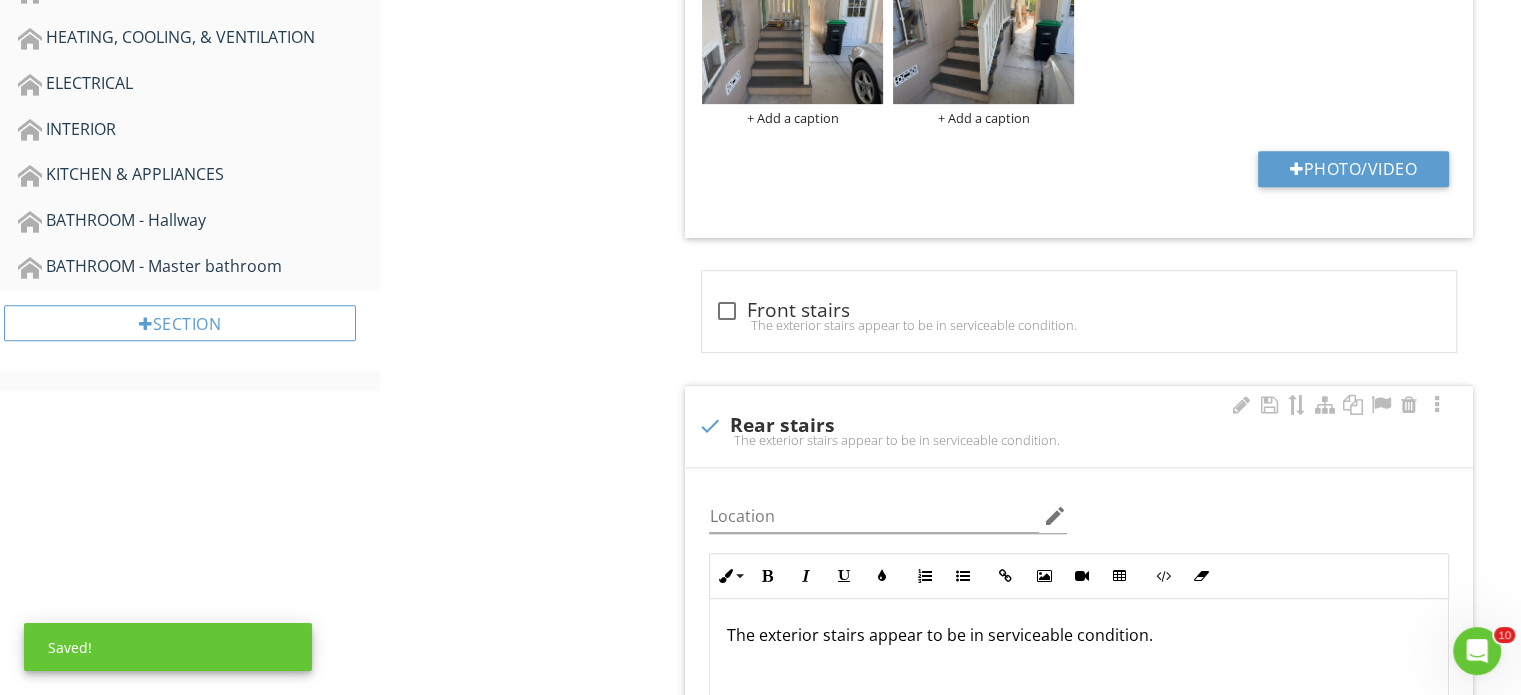 scroll, scrollTop: 905, scrollLeft: 0, axis: vertical 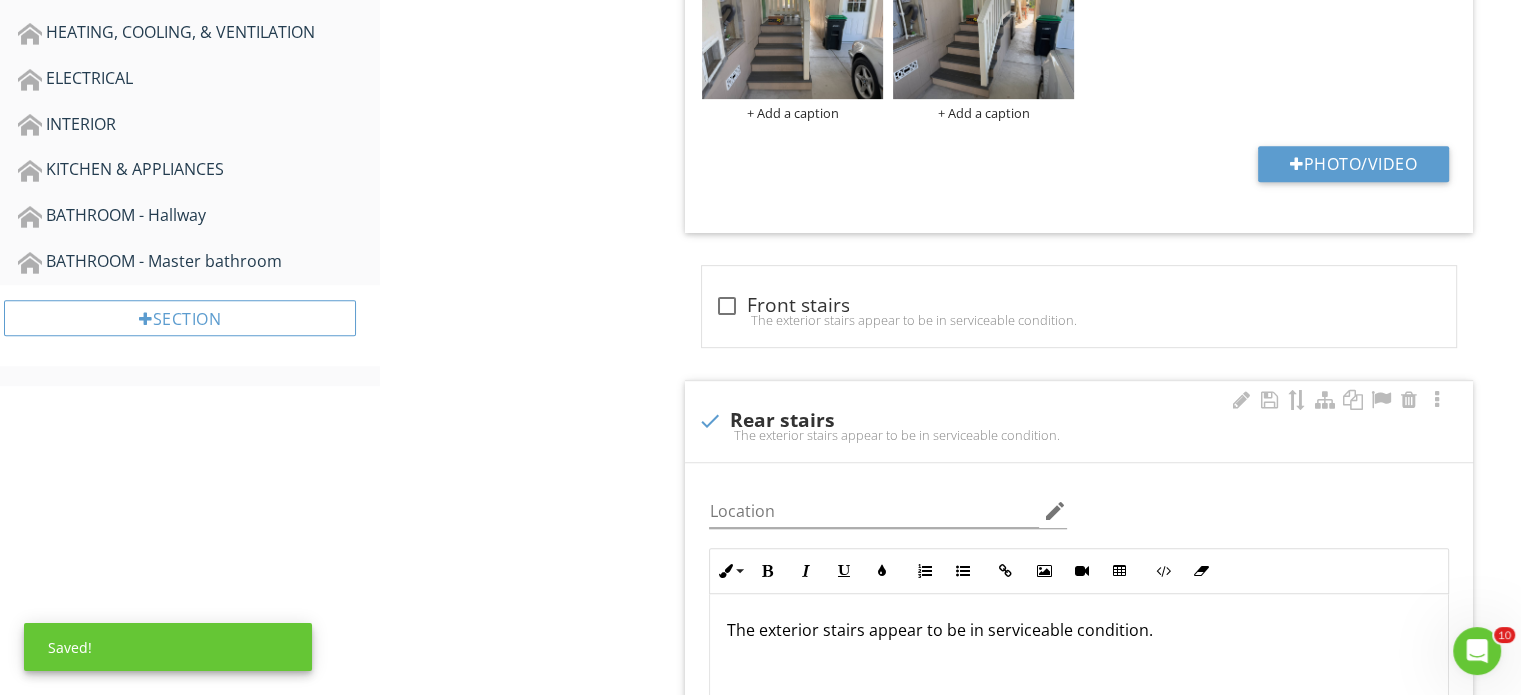 click on "The exterior stairs appear to be in serviceable condition." at bounding box center (1079, 435) 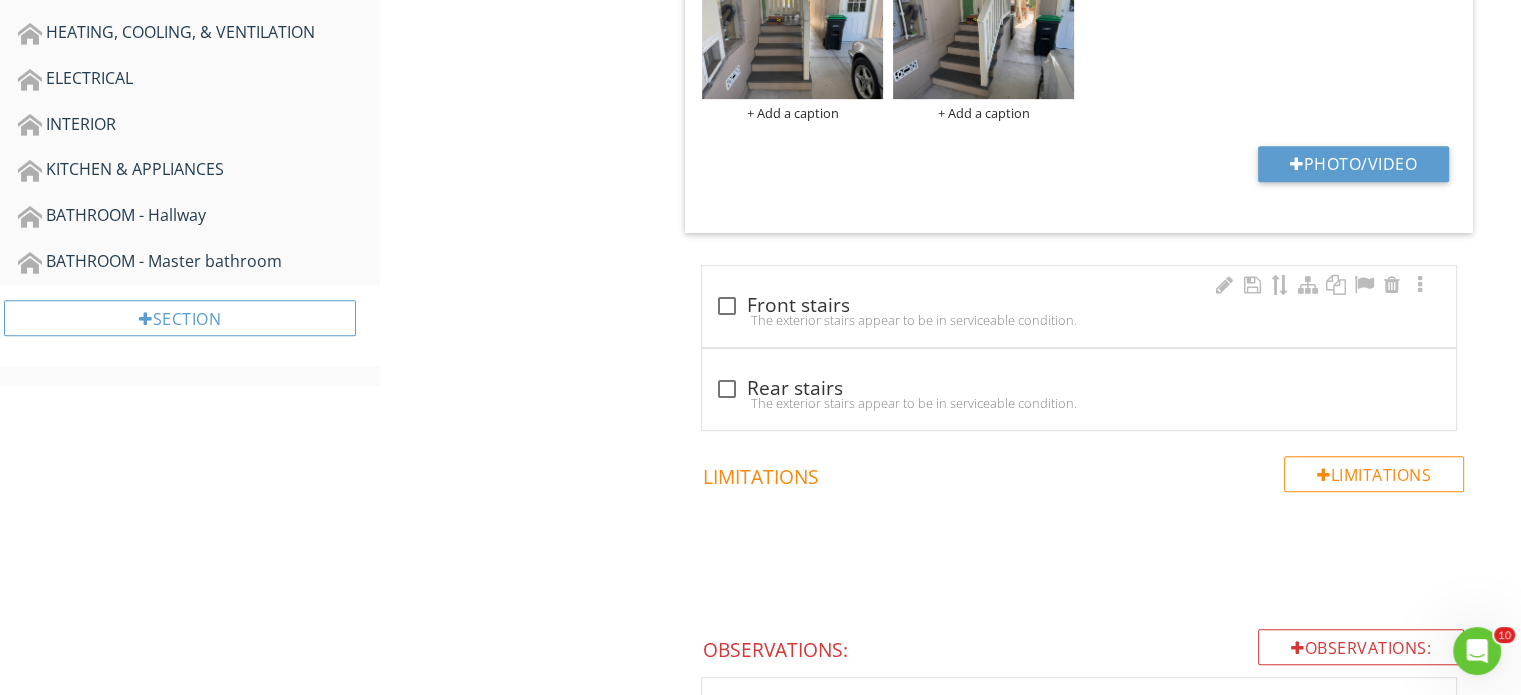 click on "The exterior stairs appear to be in serviceable condition." at bounding box center [1079, 320] 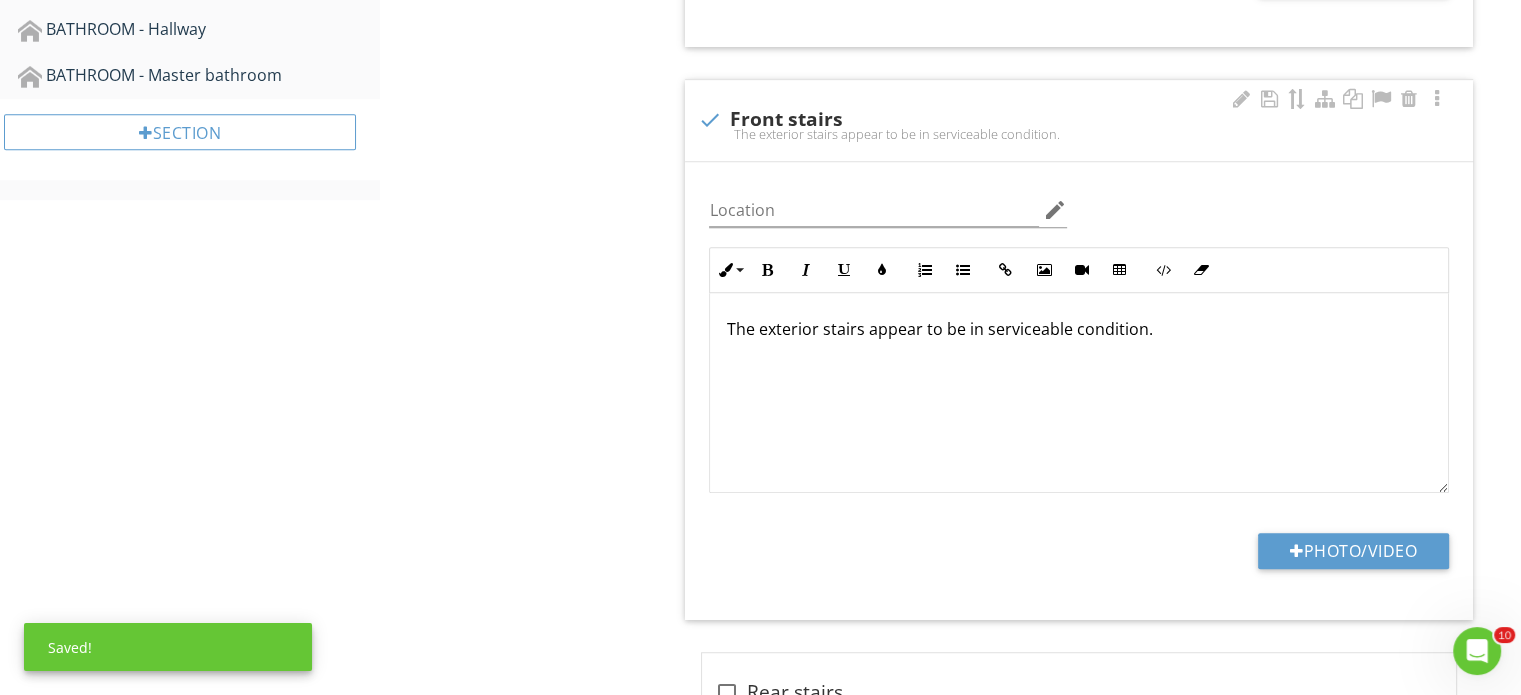 scroll, scrollTop: 1105, scrollLeft: 0, axis: vertical 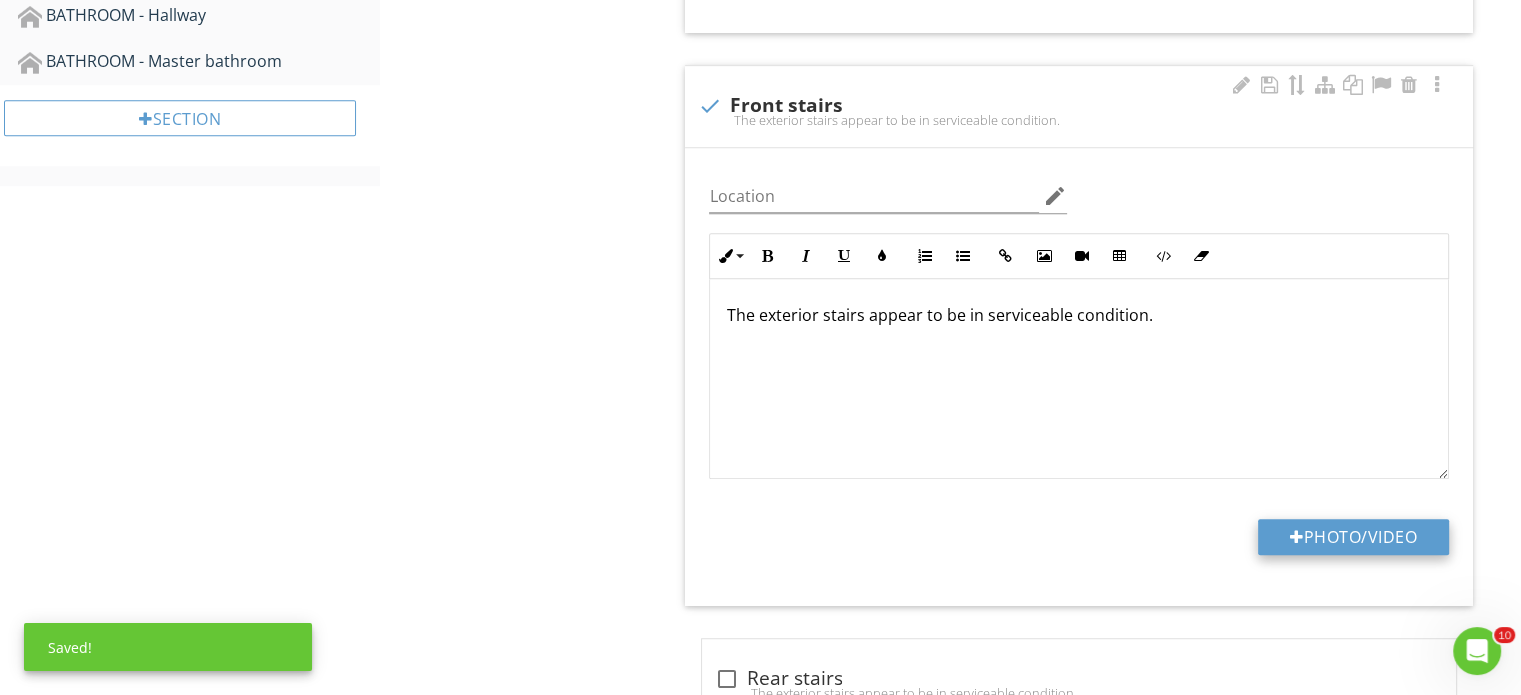 click on "Photo/Video" at bounding box center (1353, 537) 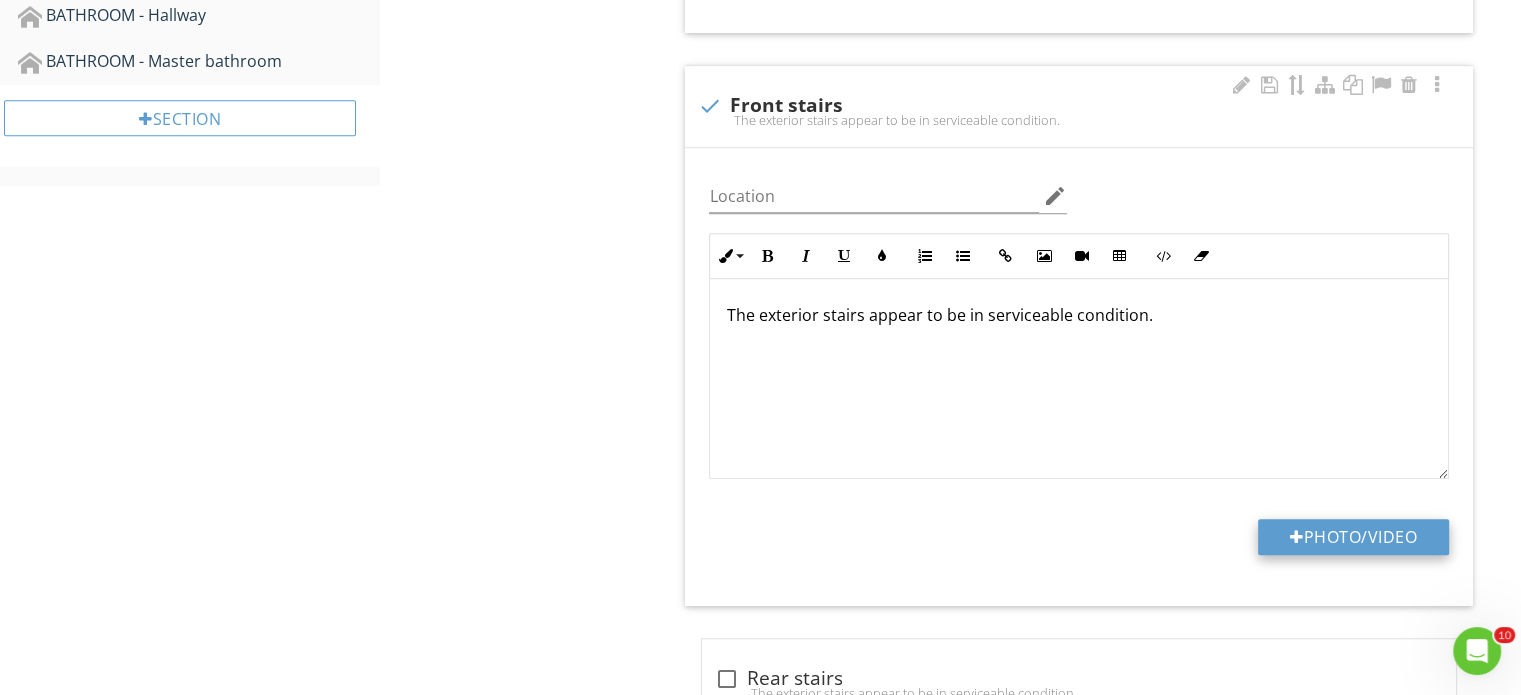 type on "C:\fakepath\IMG_6712.JPG" 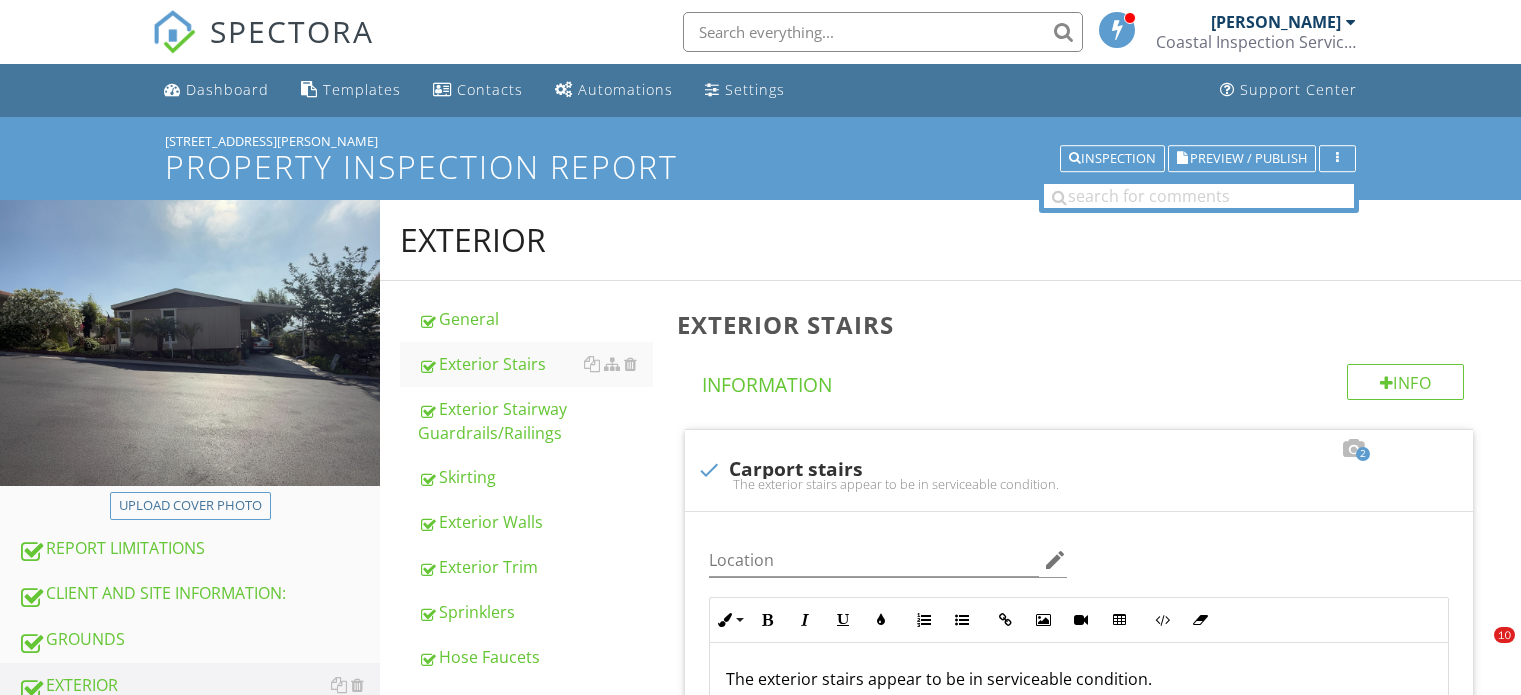 scroll, scrollTop: 2039, scrollLeft: 0, axis: vertical 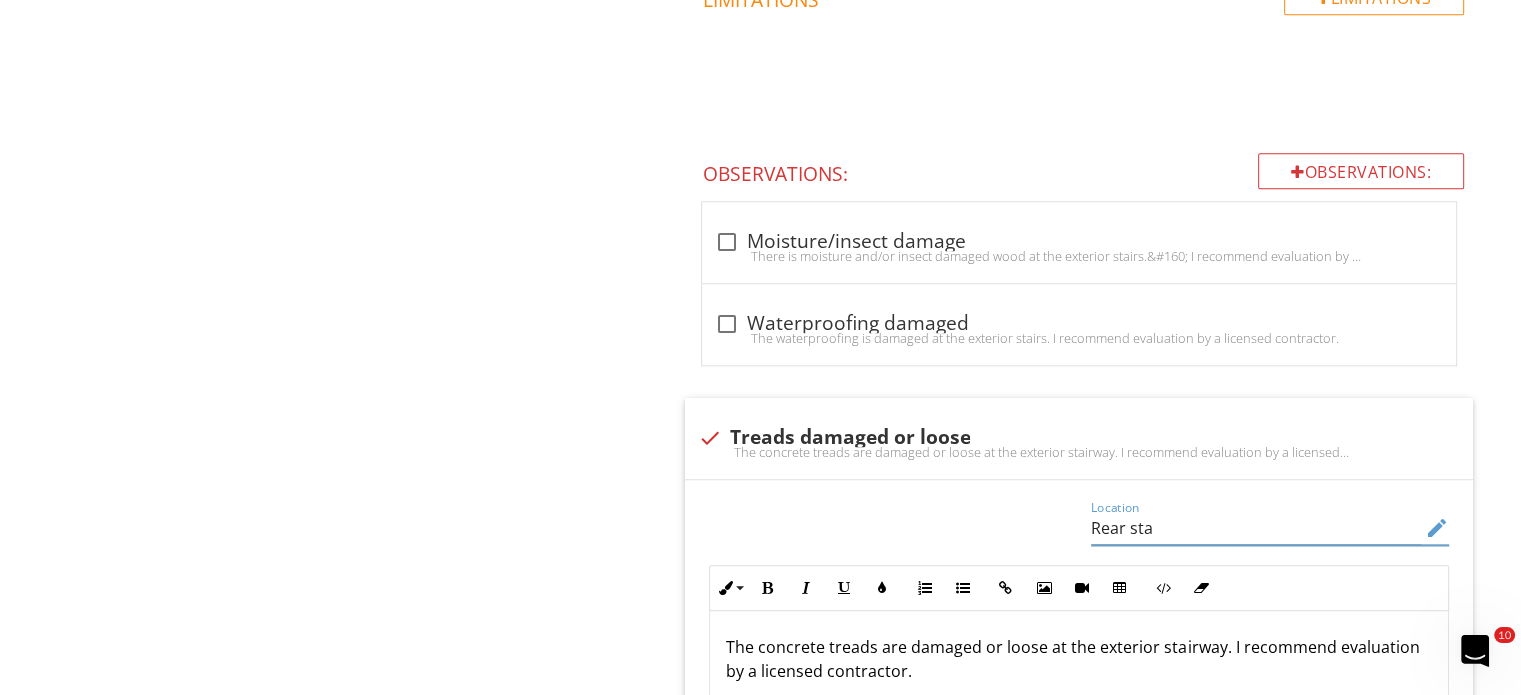 type on "Rear stai" 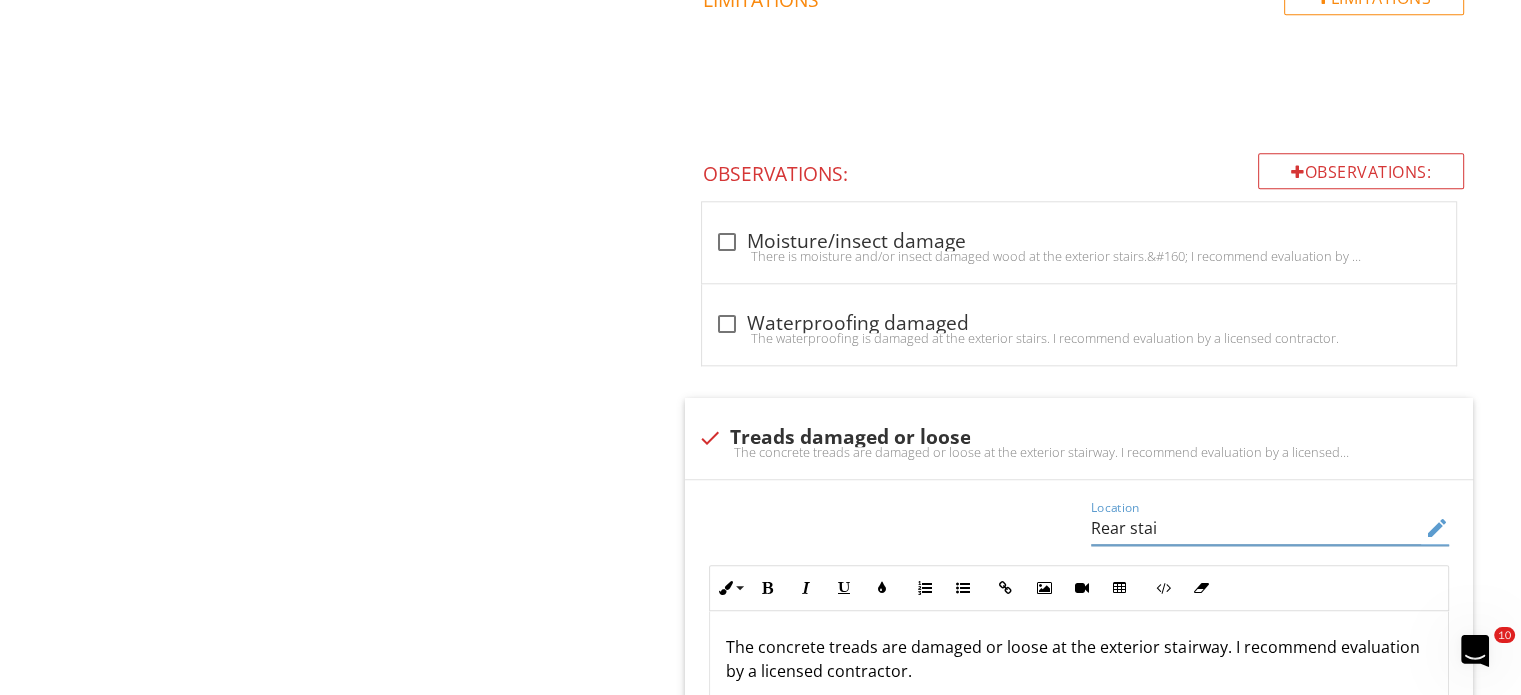 scroll, scrollTop: 0, scrollLeft: 0, axis: both 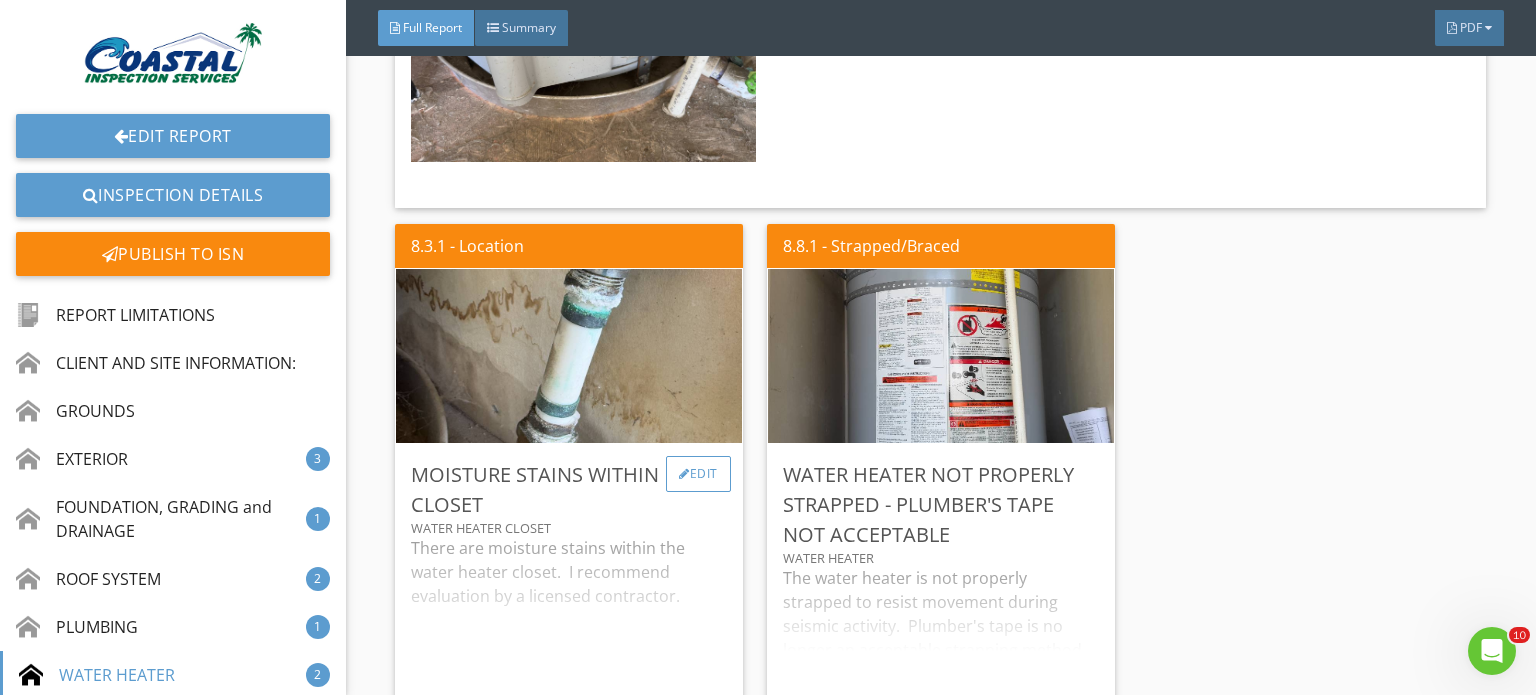 click at bounding box center (684, 474) 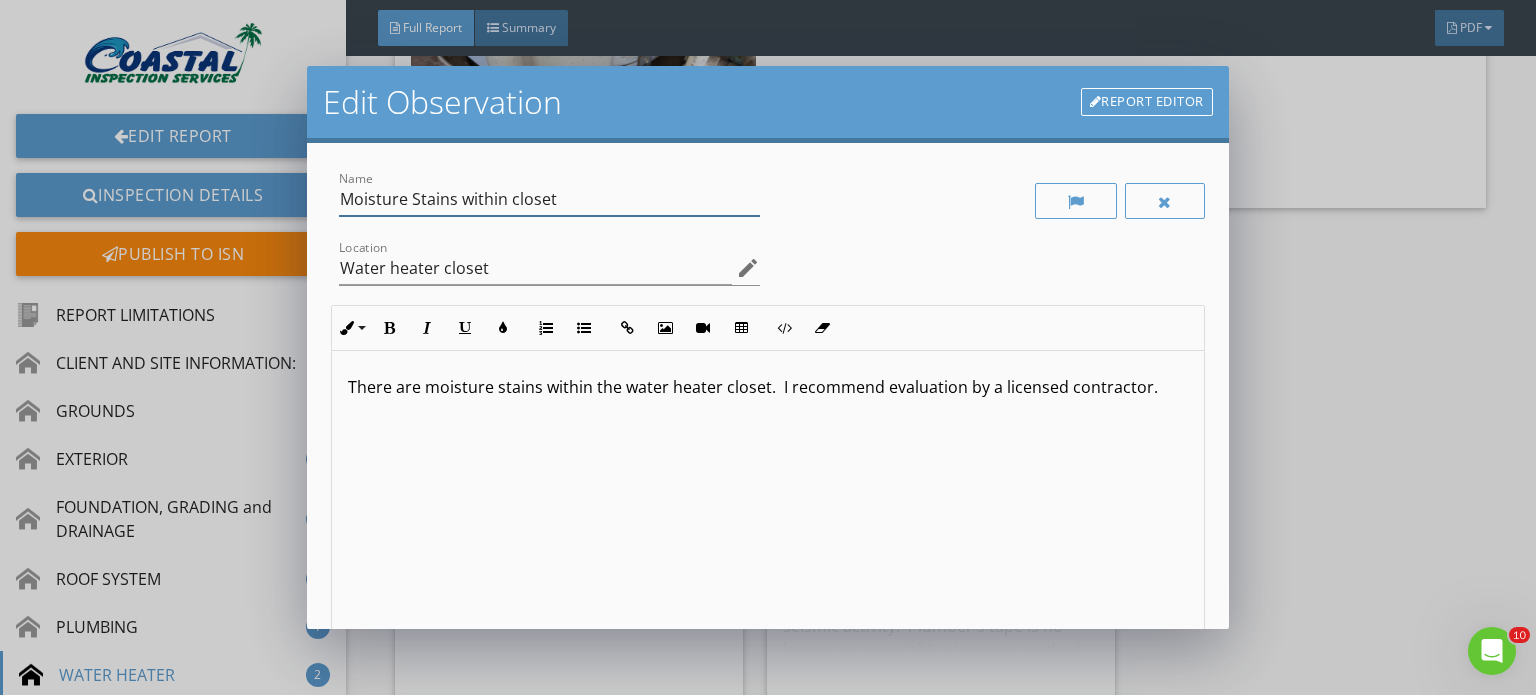 click on "Moisture Stains within closet" at bounding box center [549, 199] 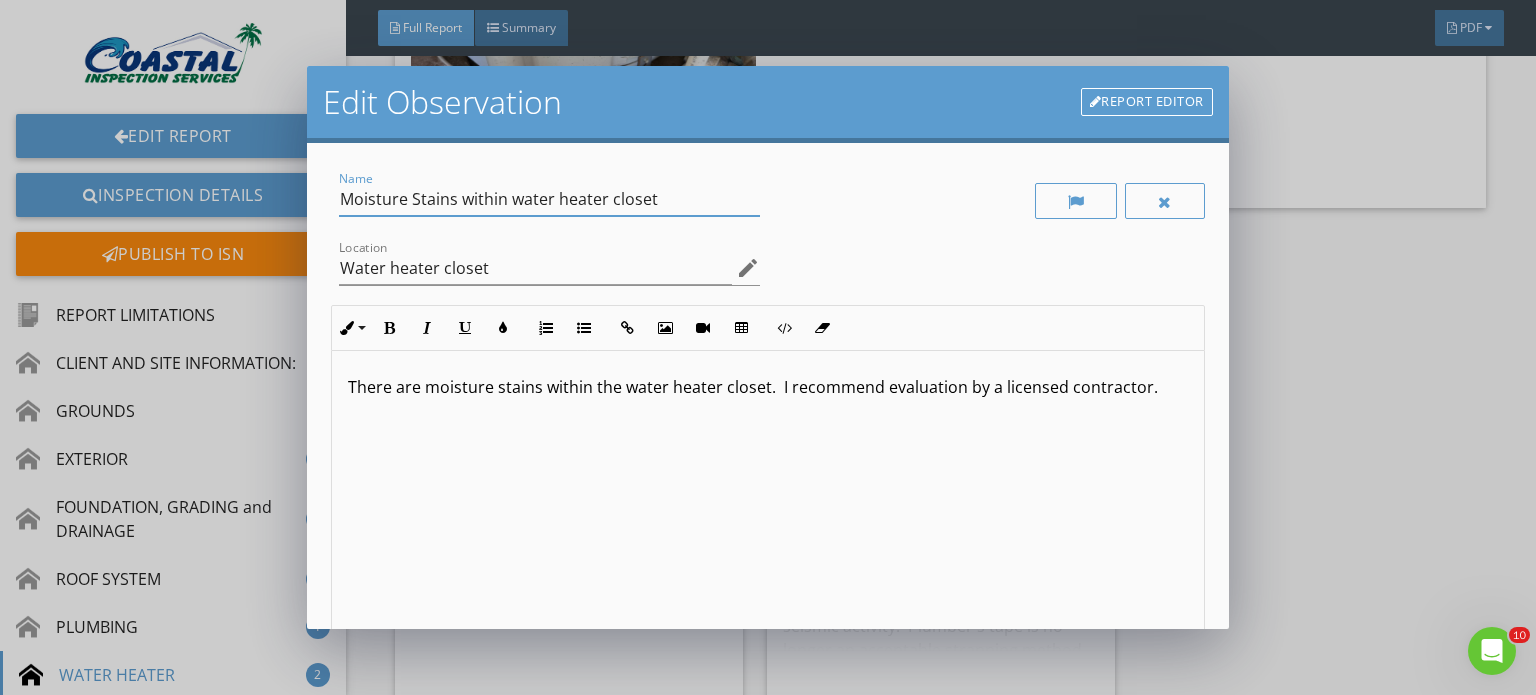 scroll, scrollTop: 0, scrollLeft: 0, axis: both 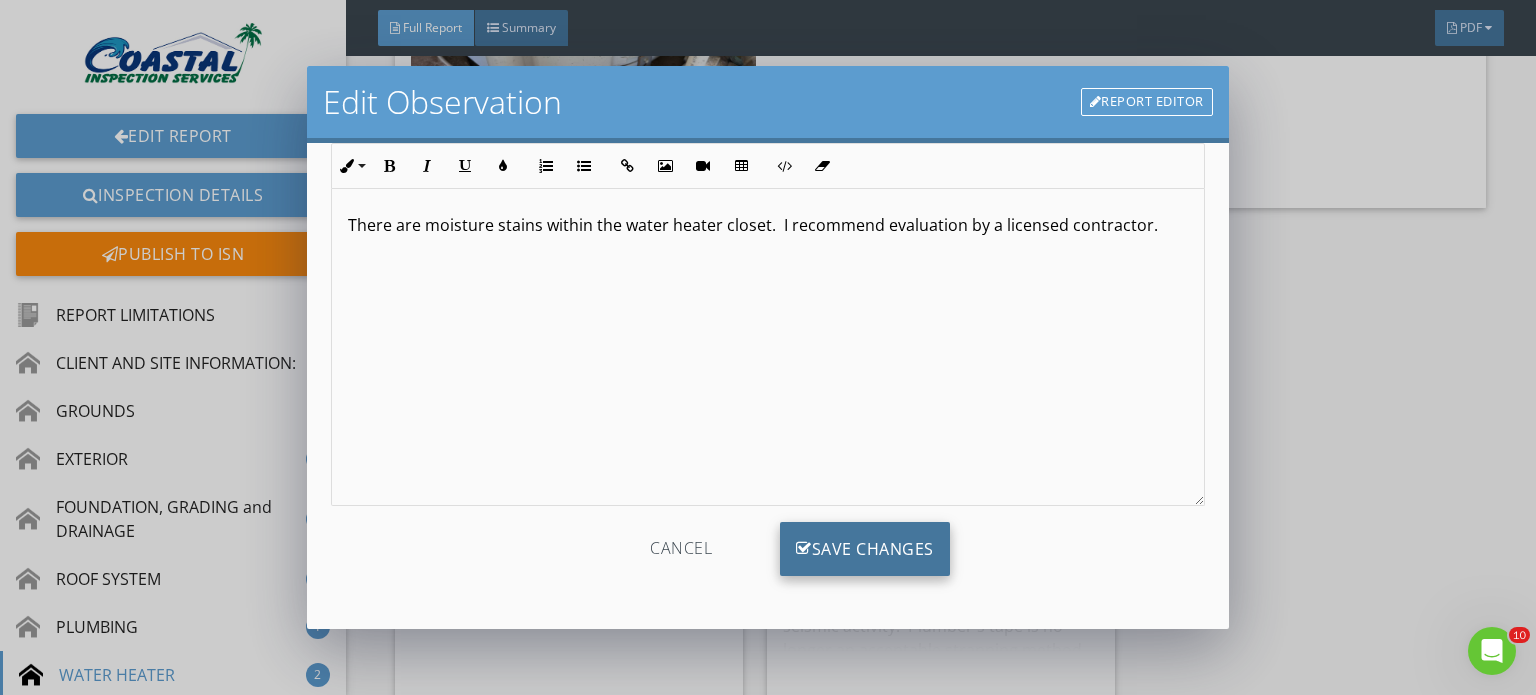type on "Moisture Stains within water heater closet" 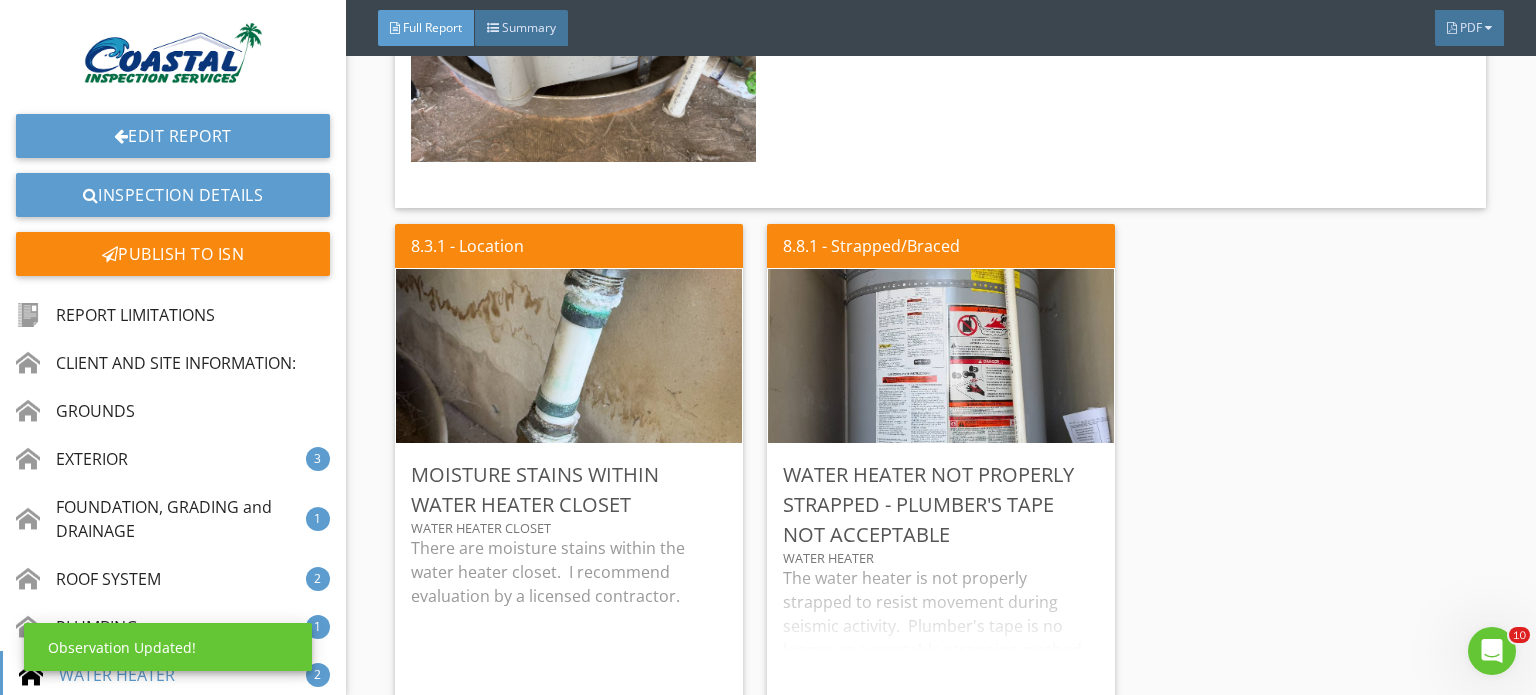 scroll, scrollTop: 0, scrollLeft: 0, axis: both 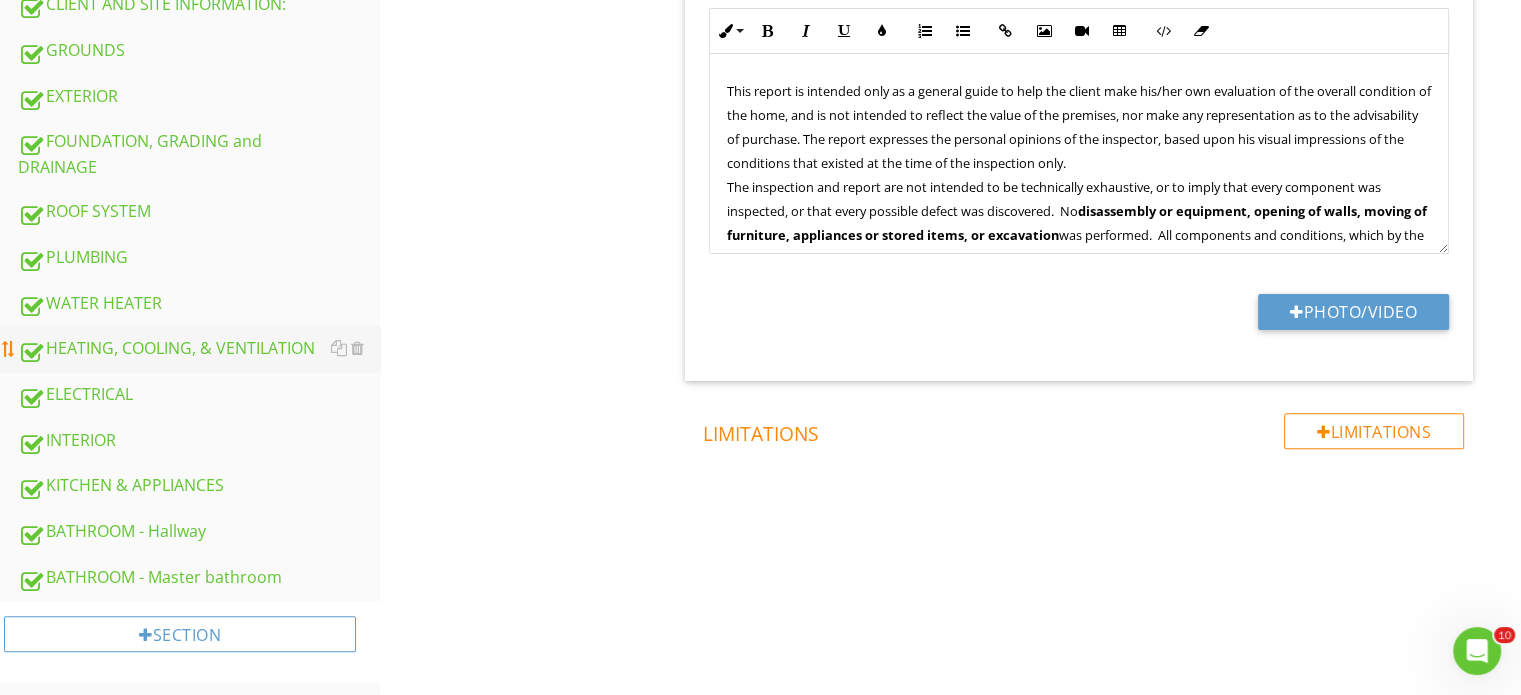 click on "HEATING, COOLING, & VENTILATION" at bounding box center [199, 349] 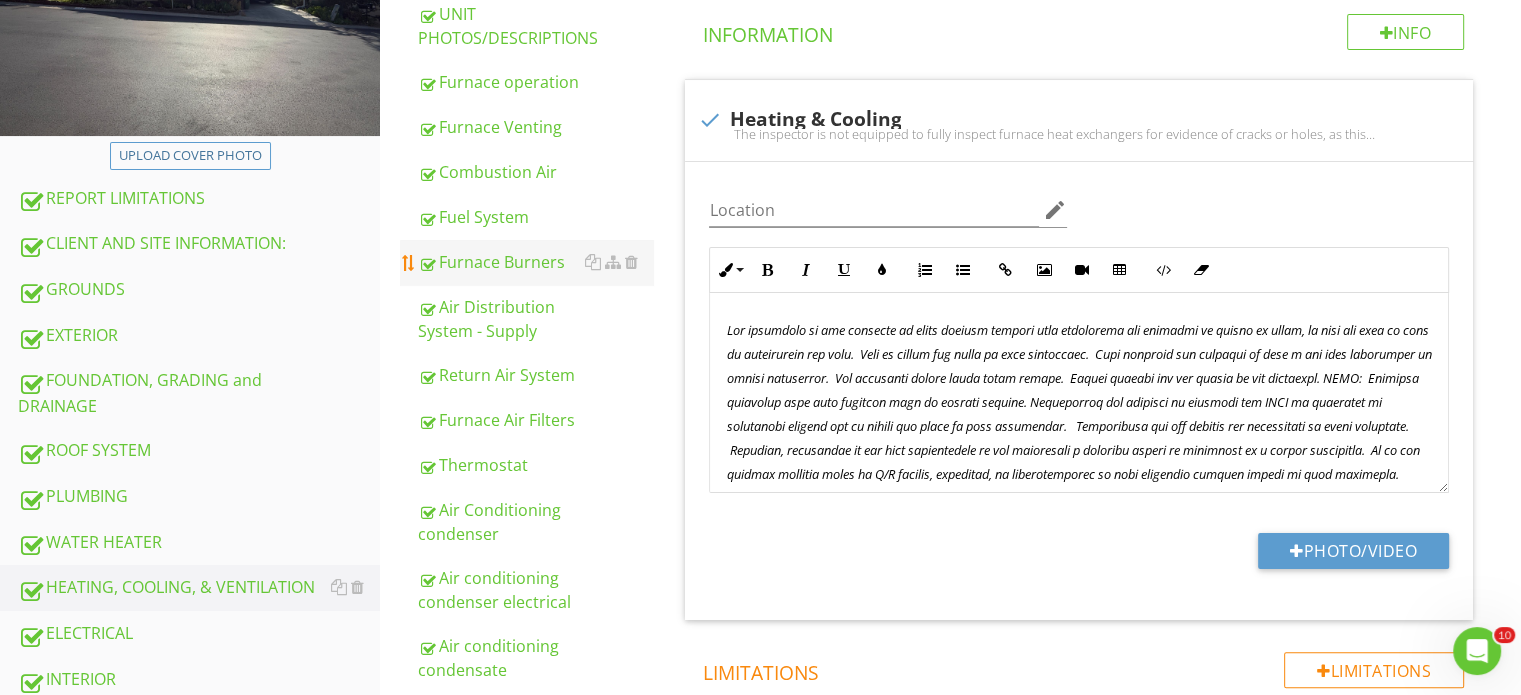 scroll, scrollTop: 189, scrollLeft: 0, axis: vertical 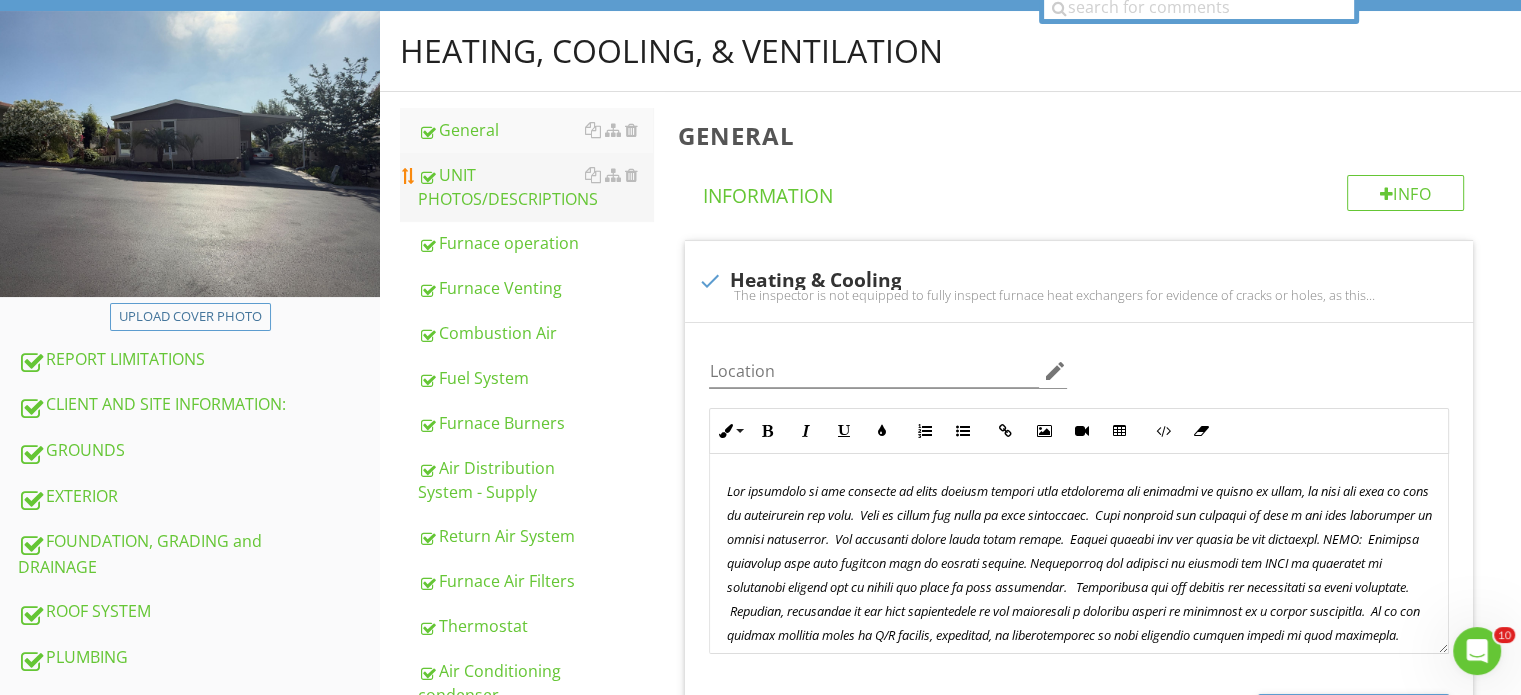 click on "UNIT PHOTOS/DESCRIPTIONS" at bounding box center (535, 187) 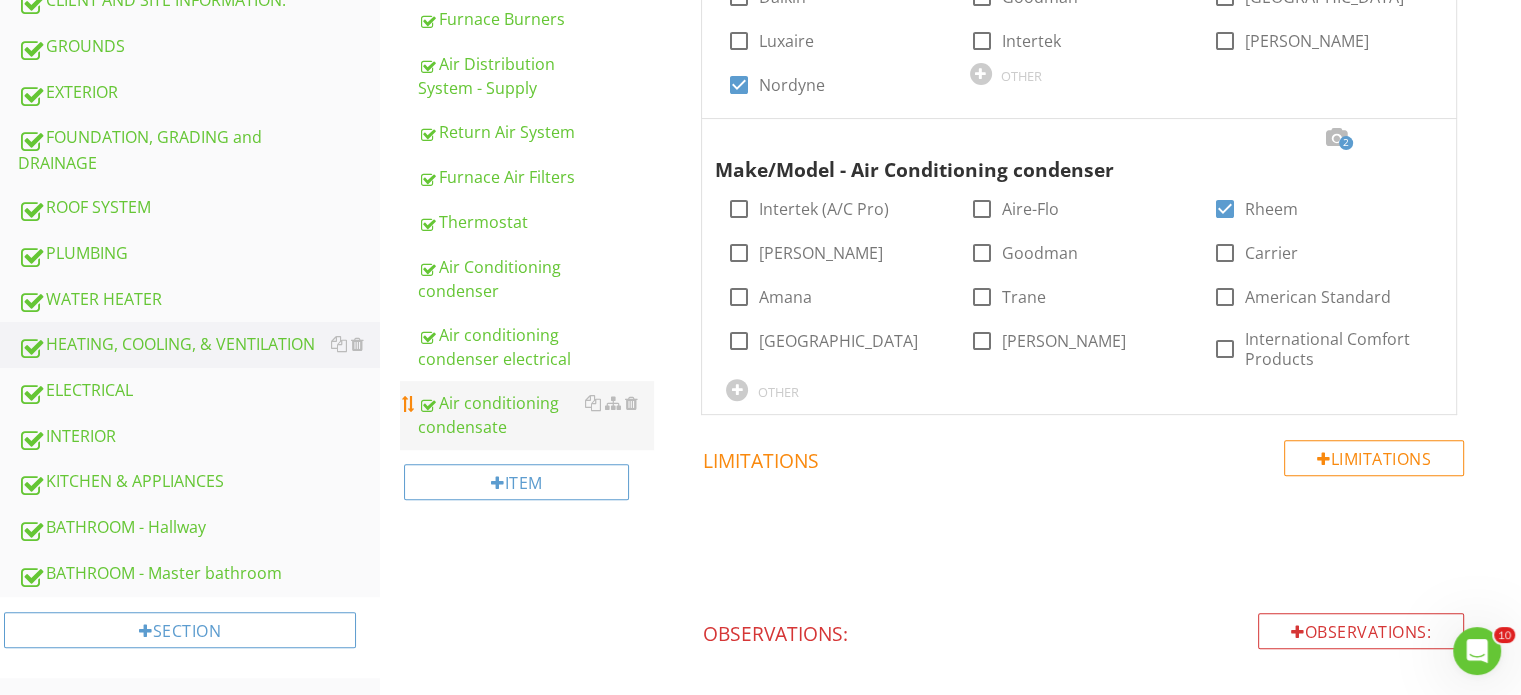 scroll, scrollTop: 308, scrollLeft: 0, axis: vertical 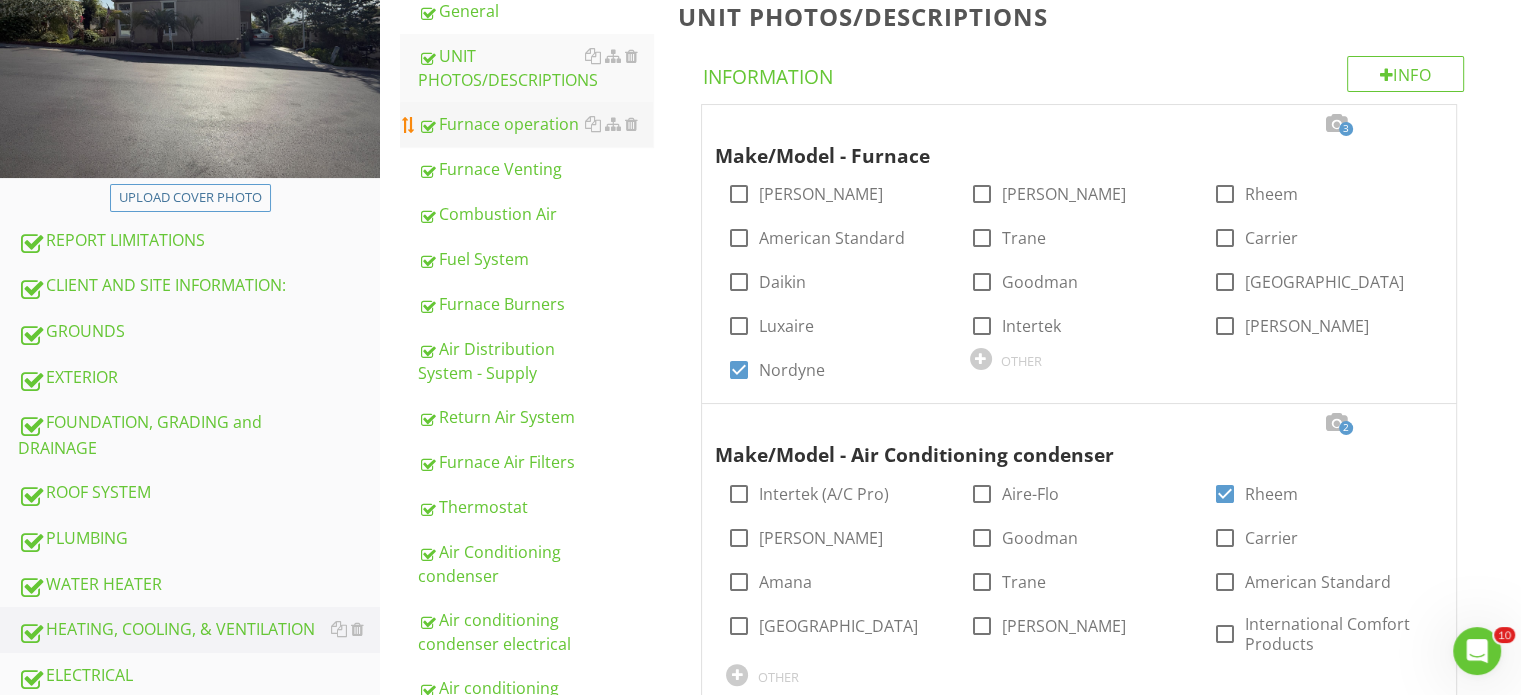 click on "Furnace operation" at bounding box center [535, 124] 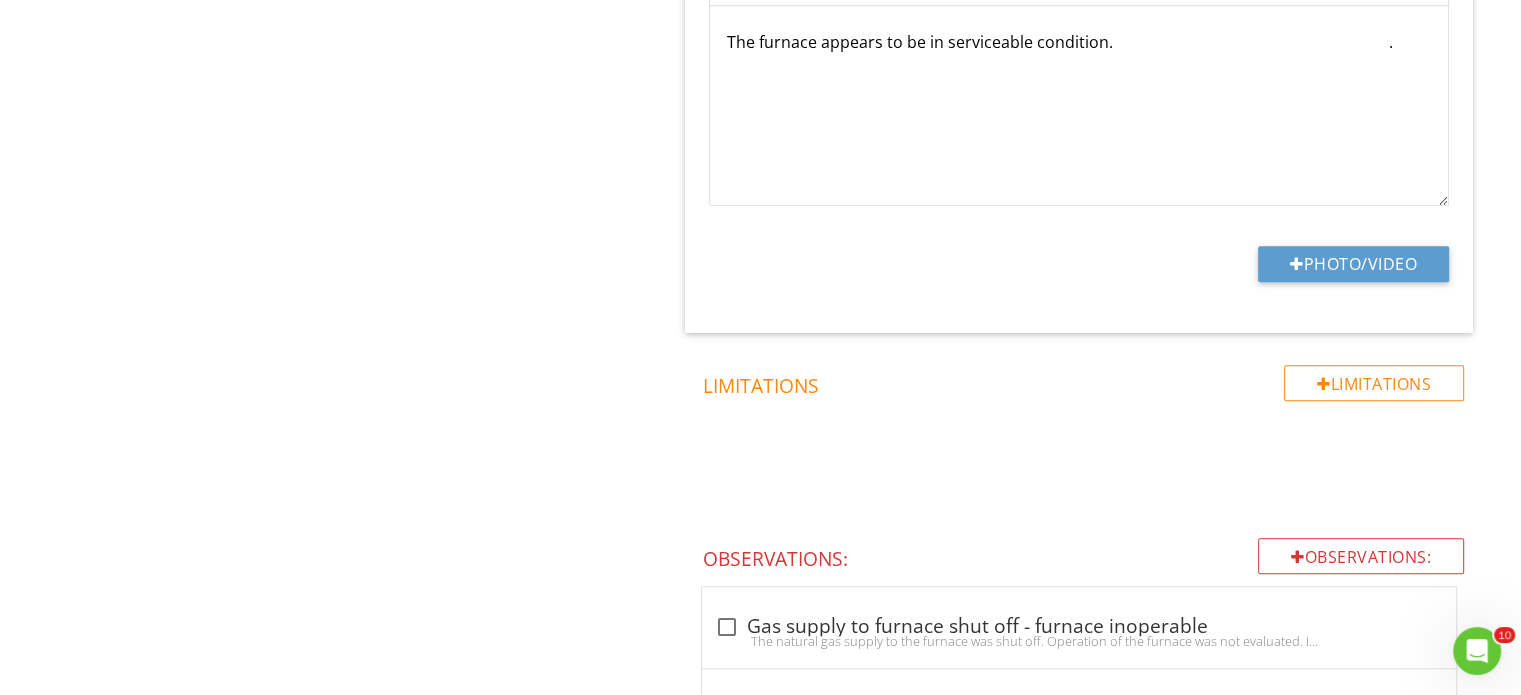 scroll, scrollTop: 1008, scrollLeft: 0, axis: vertical 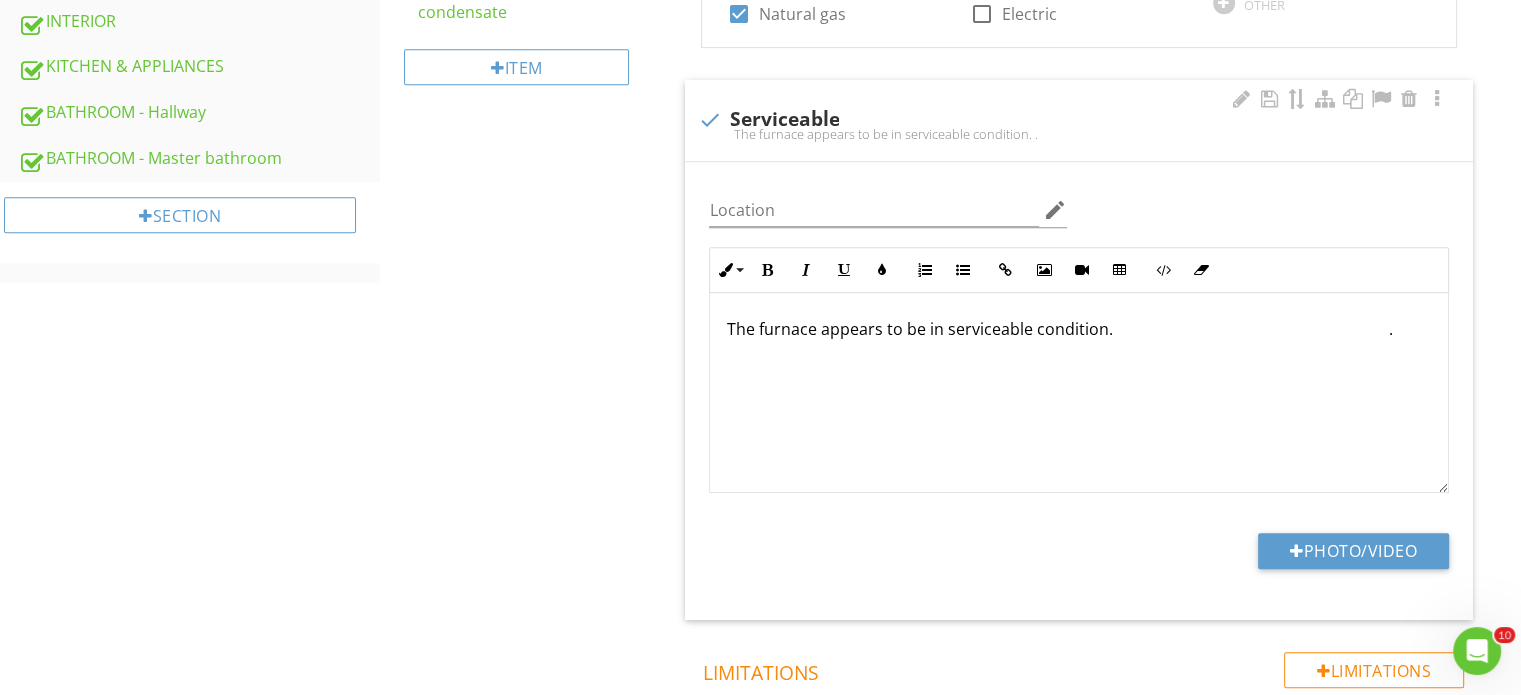 click on "The furnace appears to be in serviceable condition.                                                                     ." at bounding box center [1079, 329] 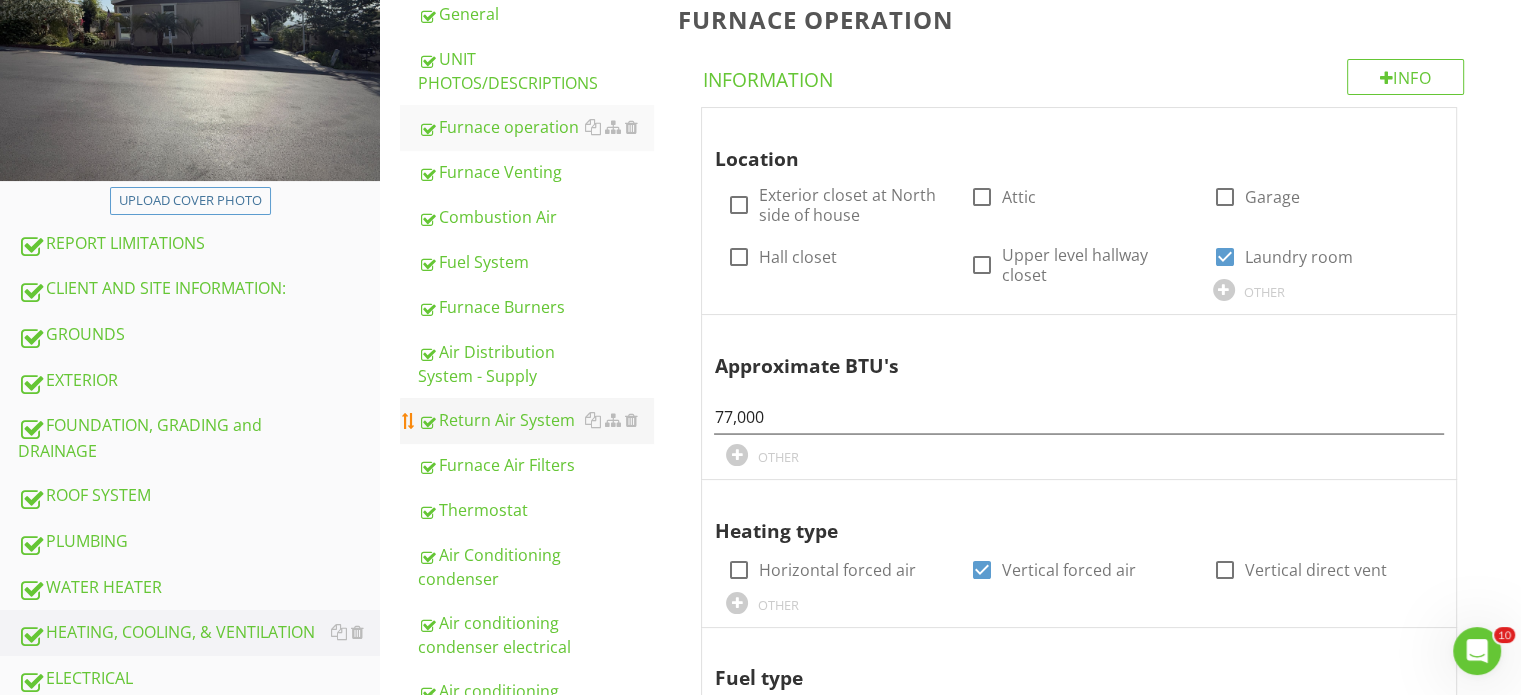 scroll, scrollTop: 308, scrollLeft: 0, axis: vertical 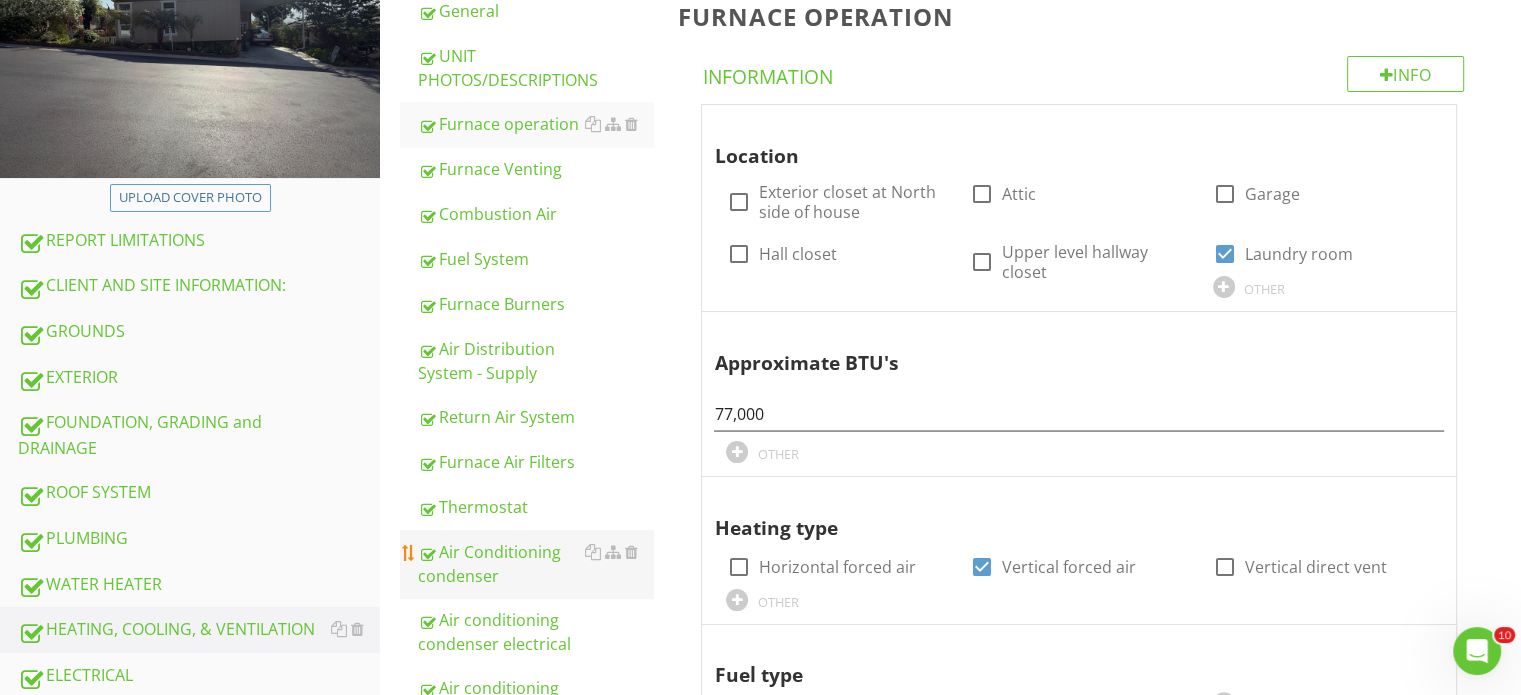 click on "Air Conditioning condenser" at bounding box center (535, 564) 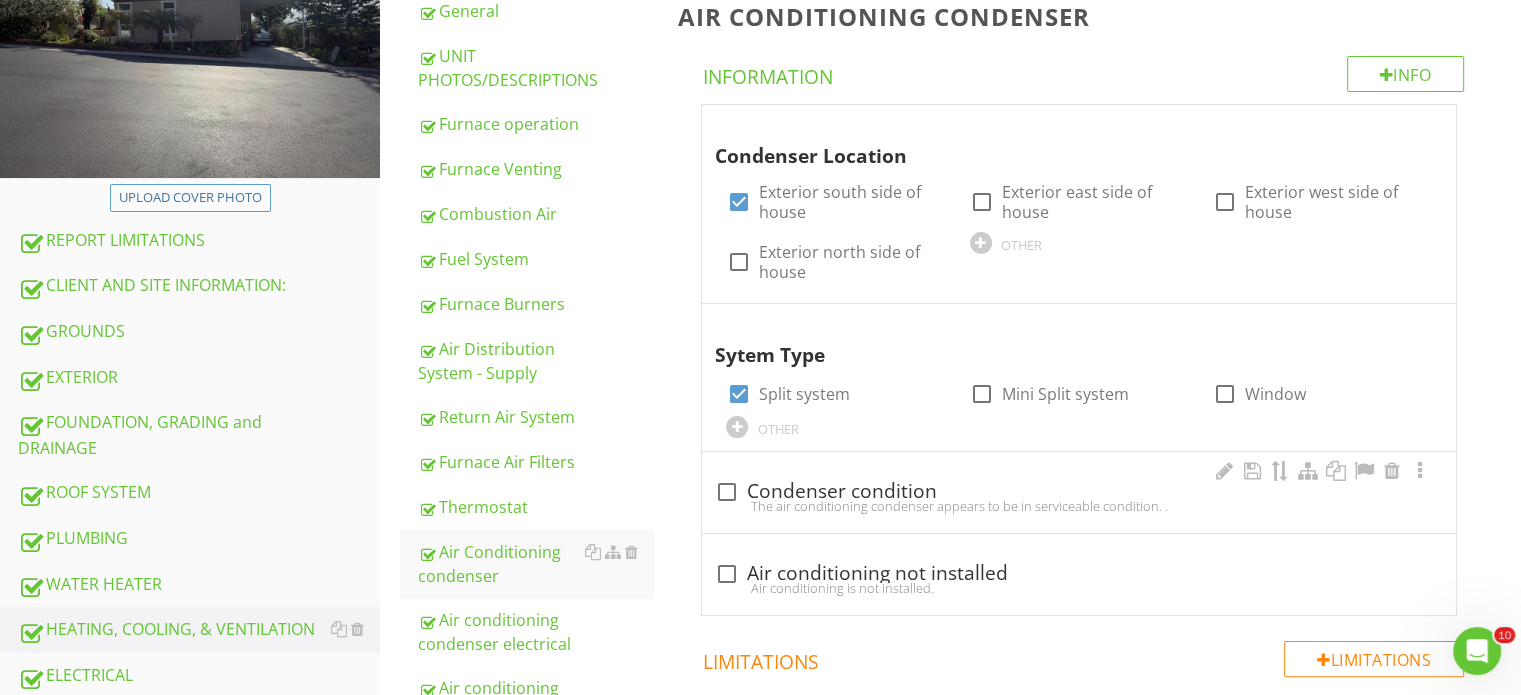 click on "The air conditioning condenser appears to be in serviceable condition.                   ." at bounding box center [1079, 506] 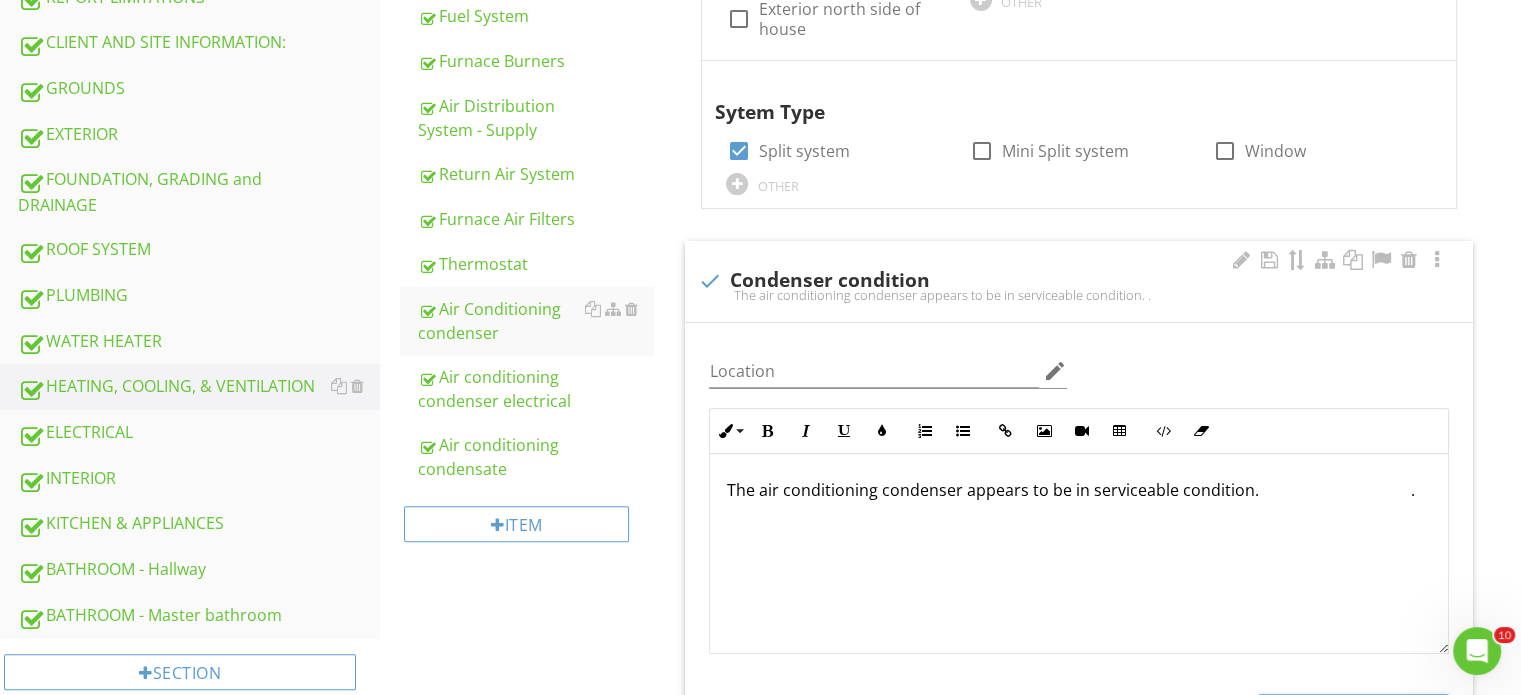scroll, scrollTop: 546, scrollLeft: 0, axis: vertical 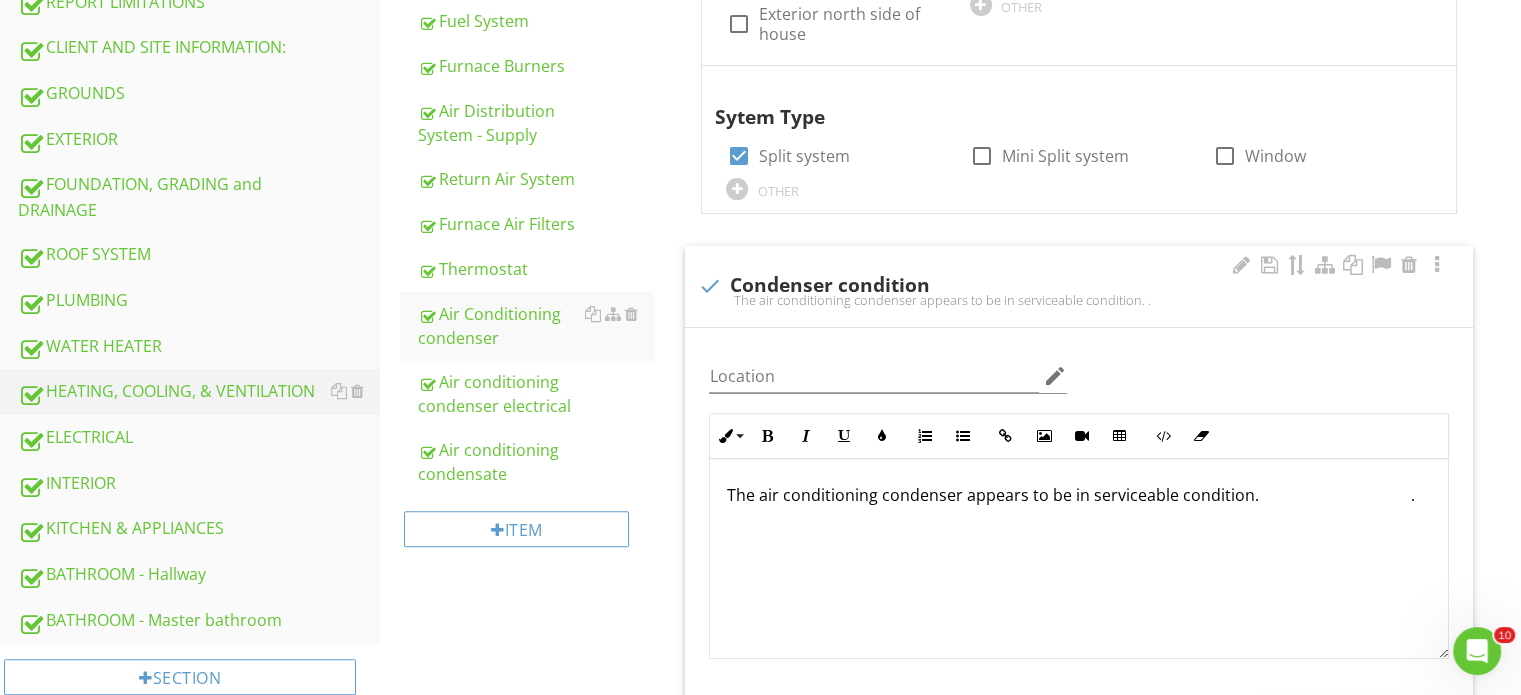 click on "The air conditioning condenser appears to be in serviceable condition.                                      ." at bounding box center [1079, 495] 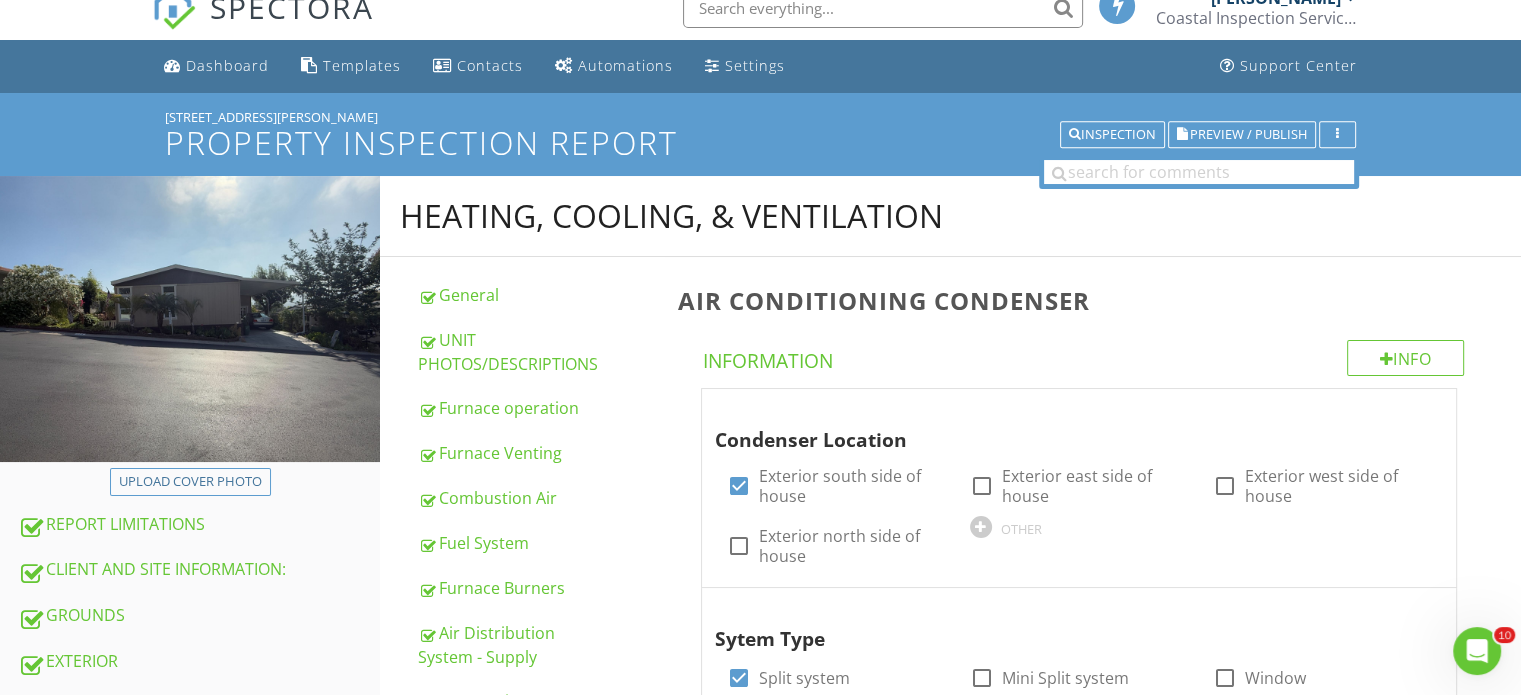 scroll, scrollTop: 0, scrollLeft: 0, axis: both 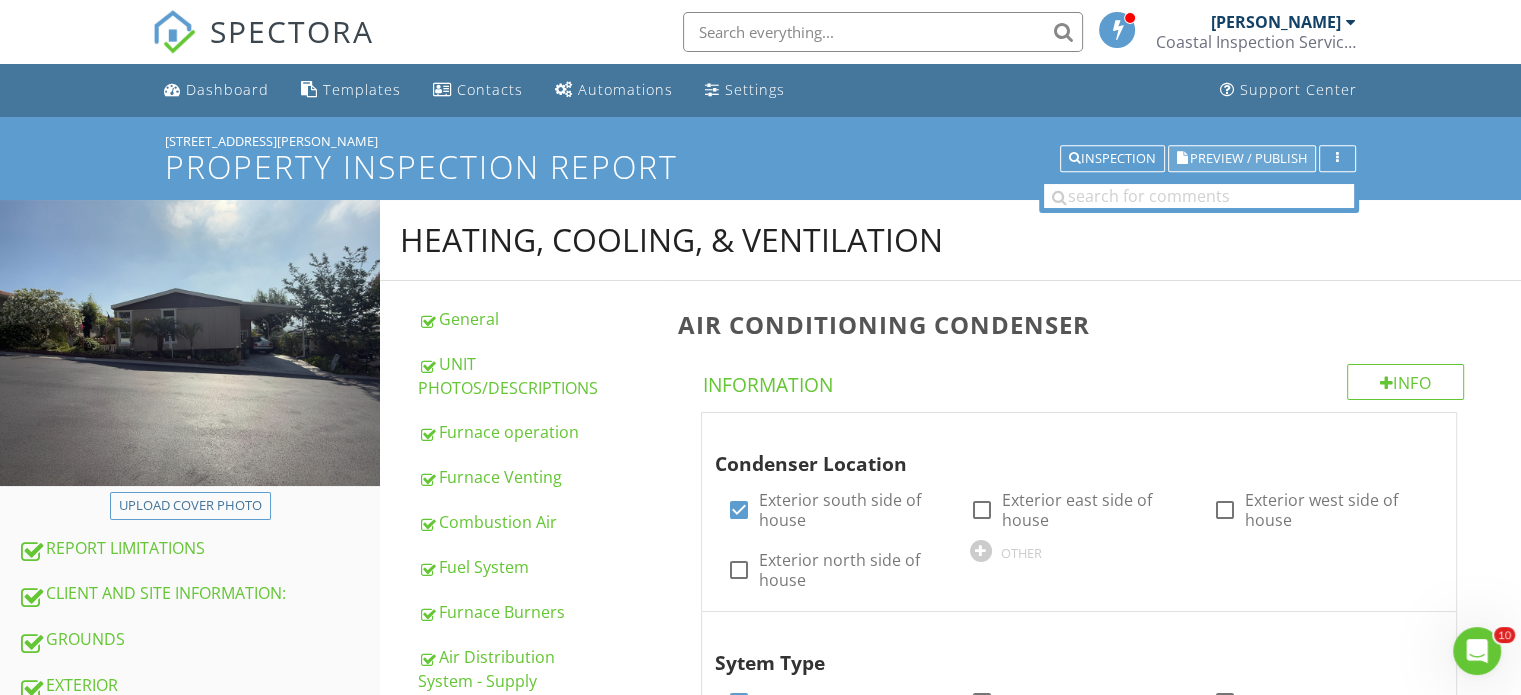 click on "Preview / Publish" at bounding box center [1248, 158] 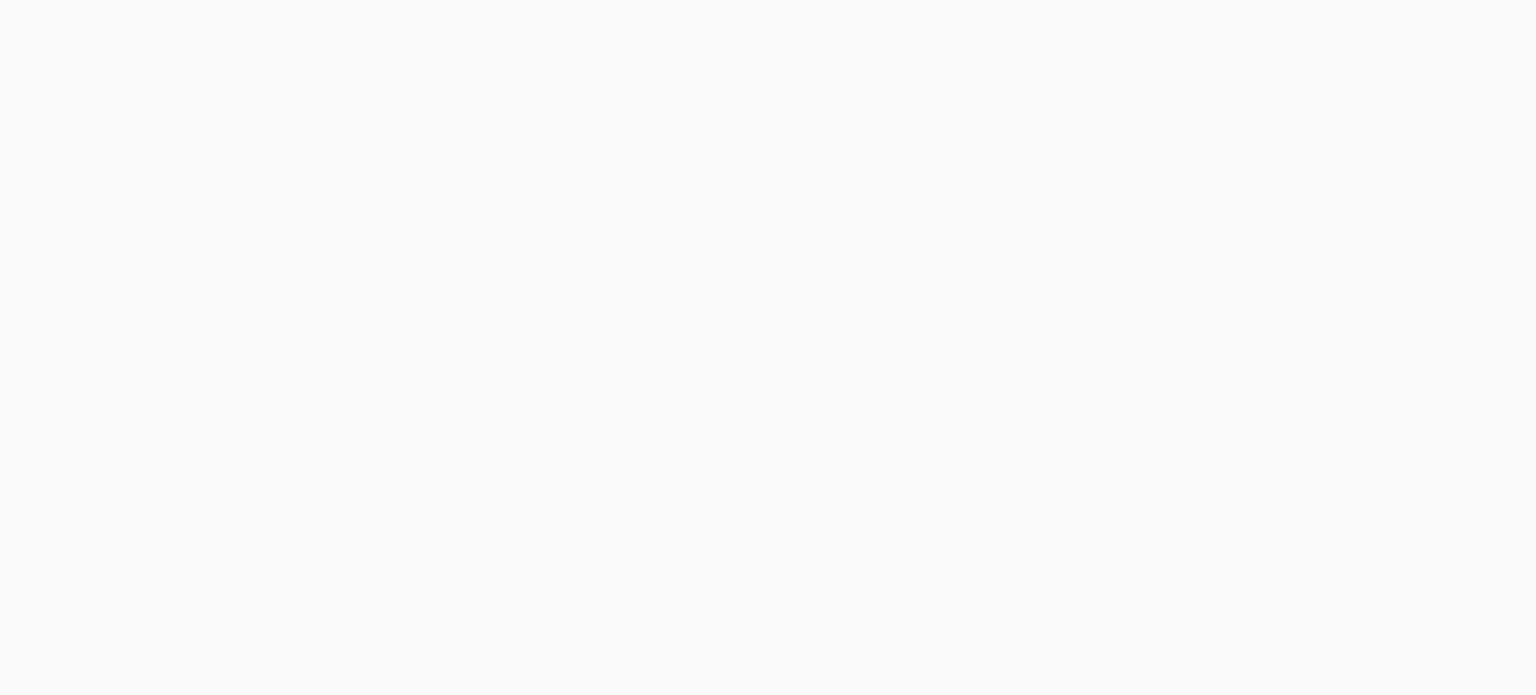 scroll, scrollTop: 0, scrollLeft: 0, axis: both 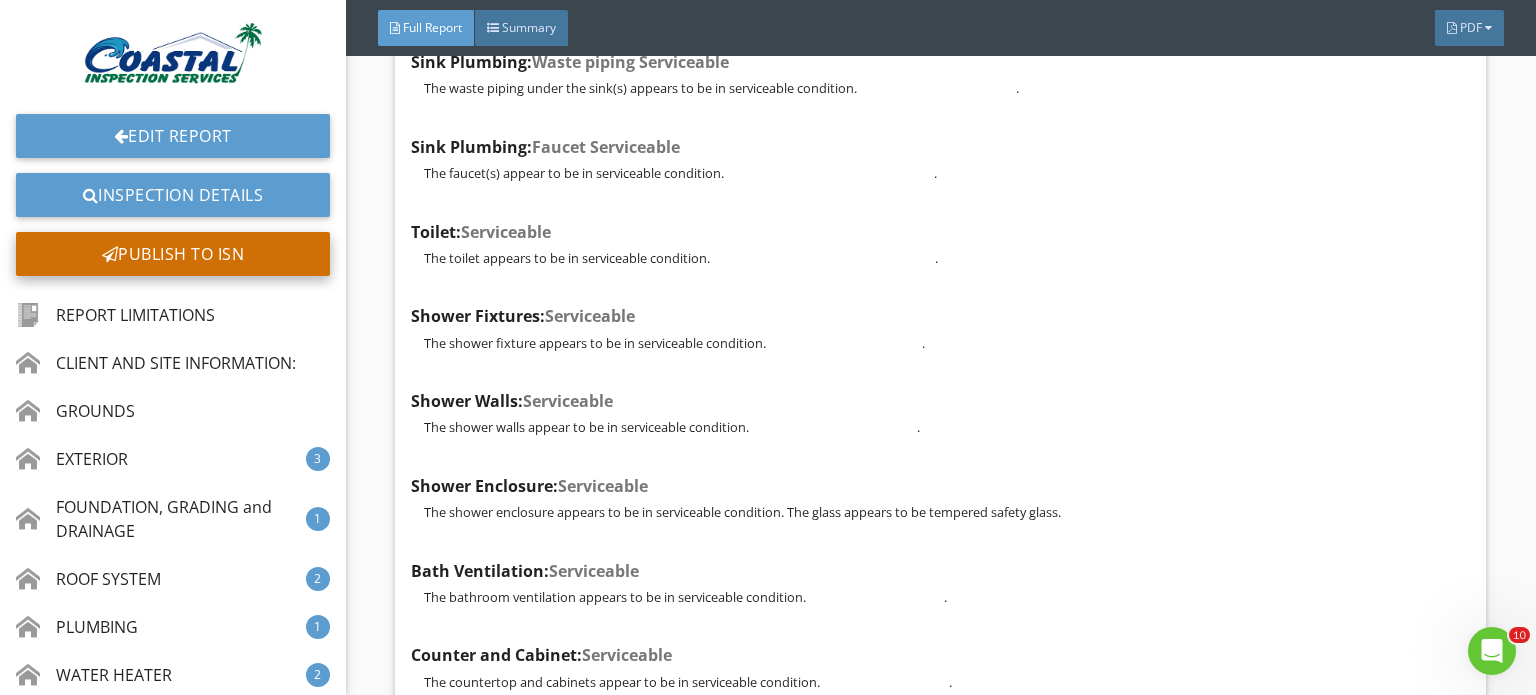 click on "Publish to ISN" at bounding box center (173, 254) 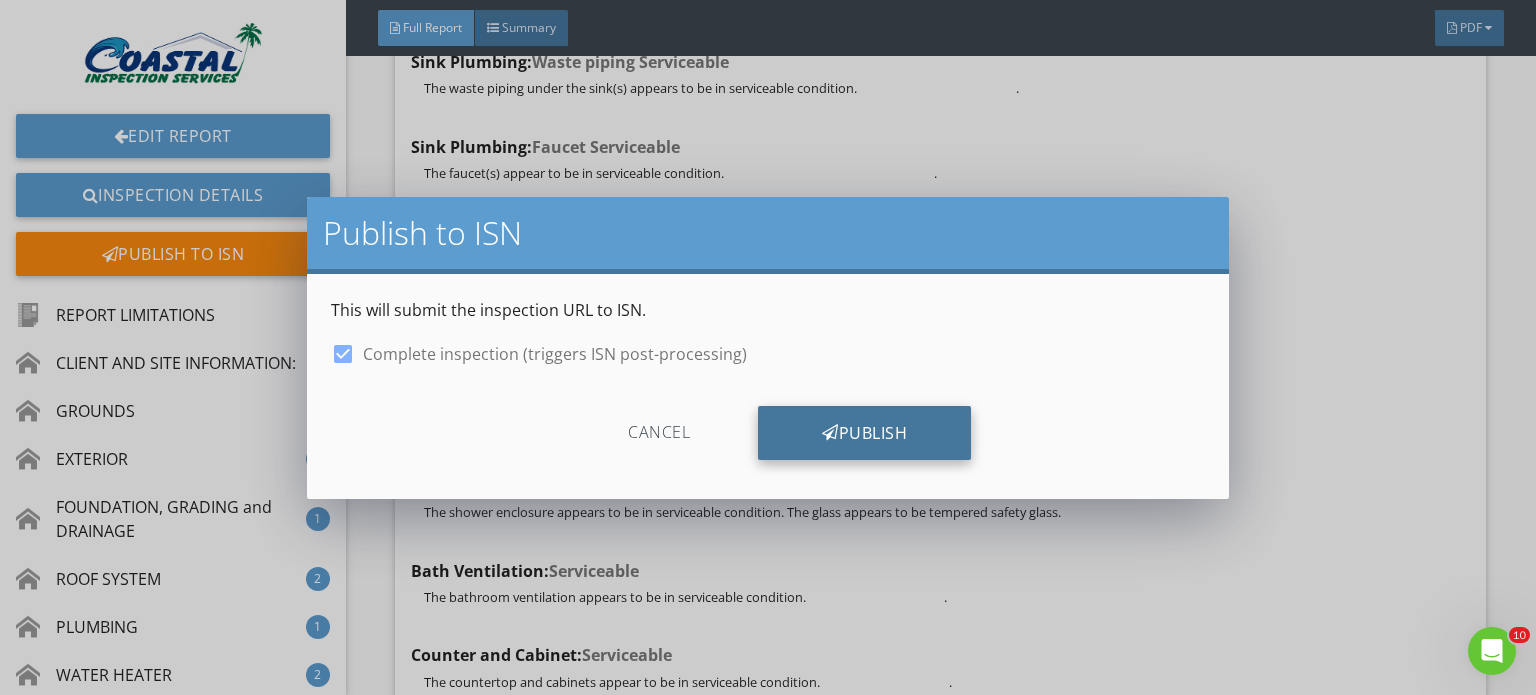 click on "Publish" at bounding box center (864, 433) 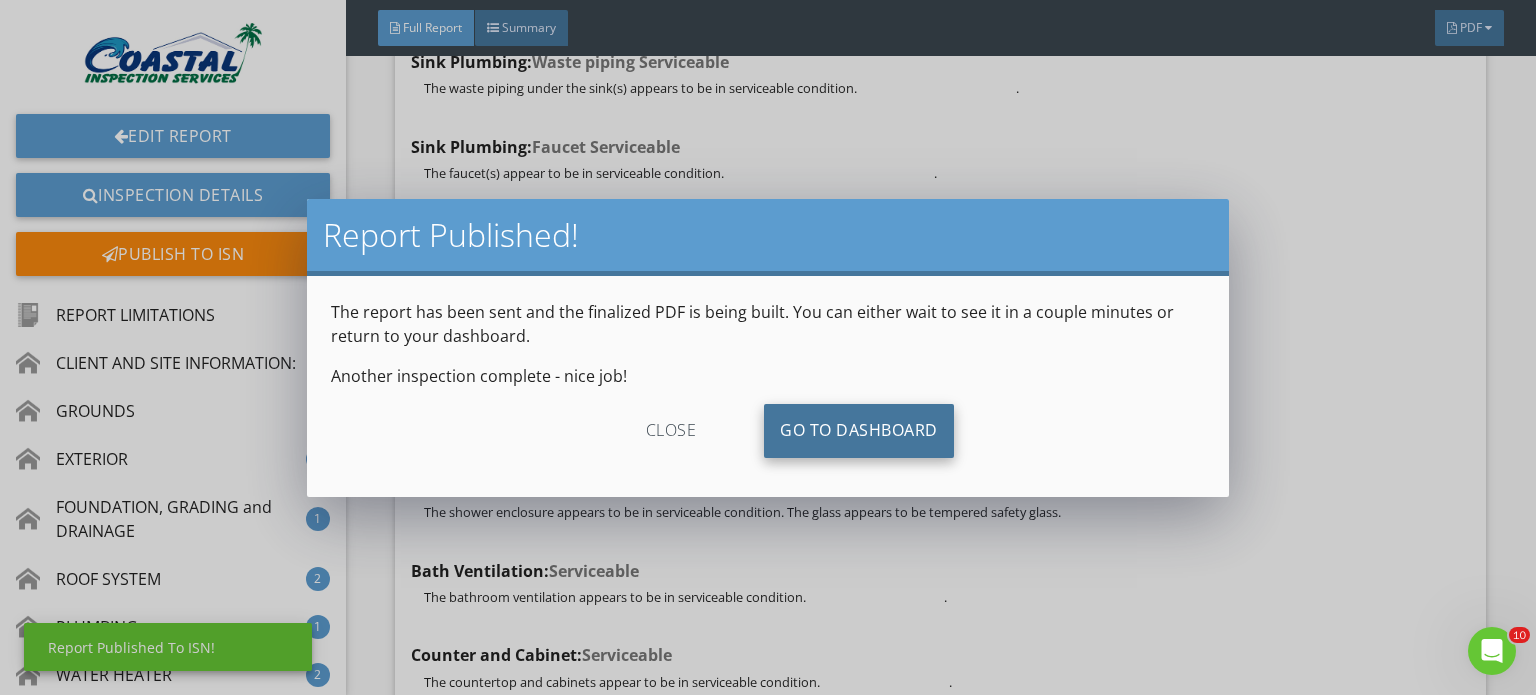 click on "Go To Dashboard" at bounding box center (859, 431) 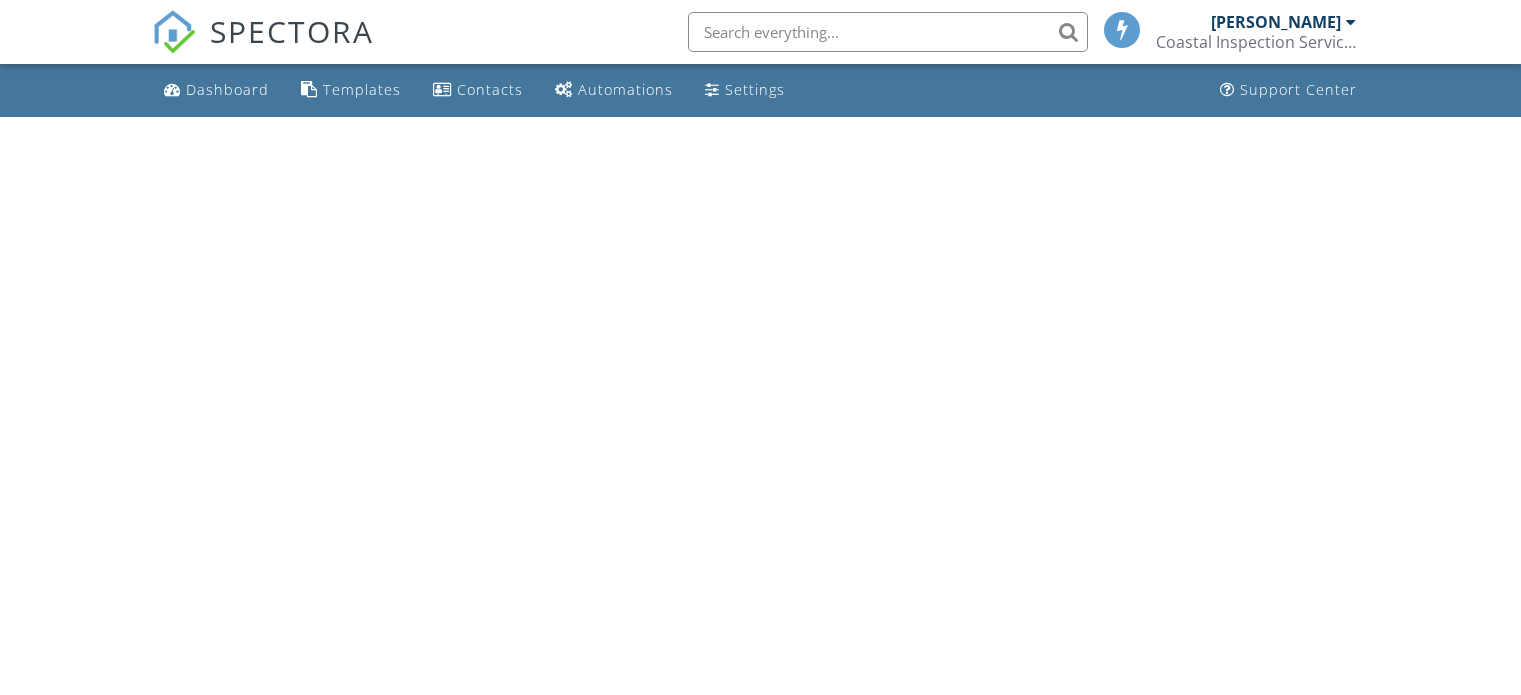 scroll, scrollTop: 0, scrollLeft: 0, axis: both 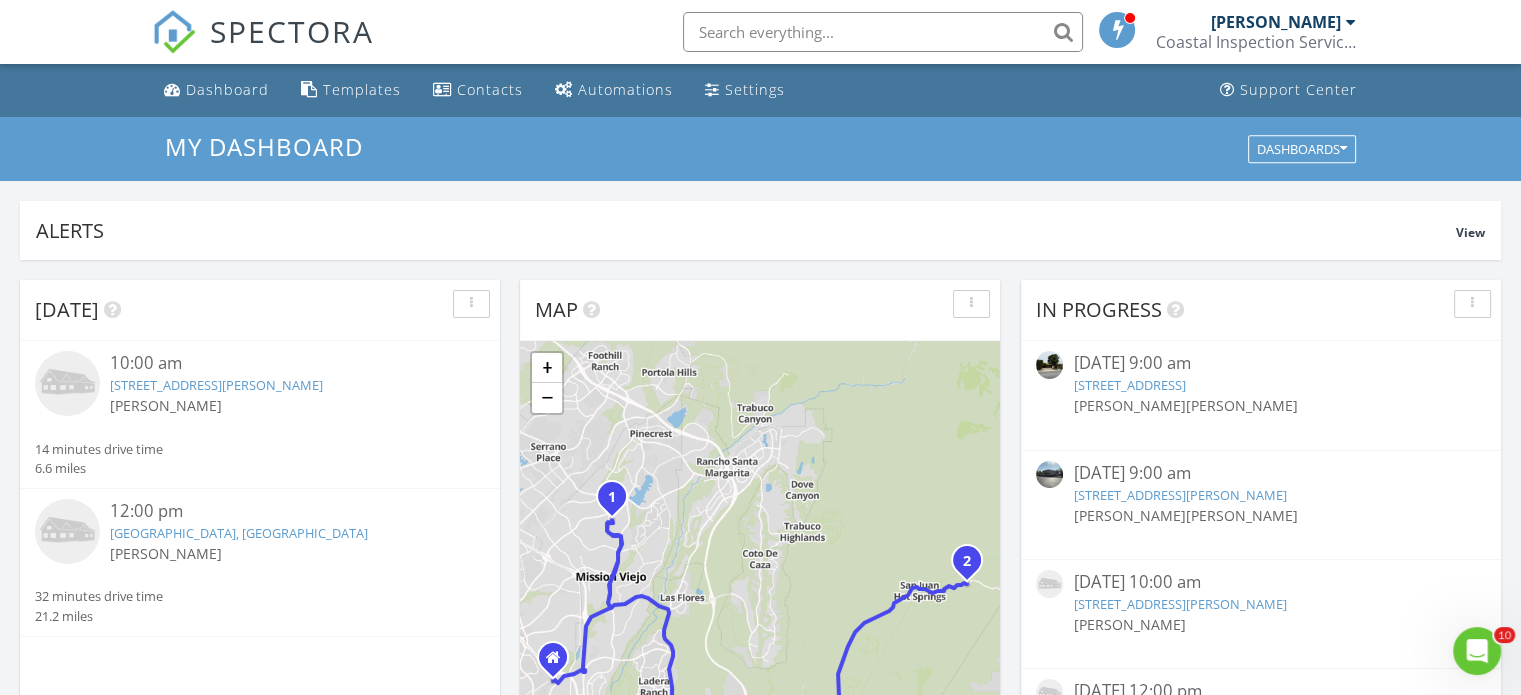 click on "[STREET_ADDRESS][PERSON_NAME]" at bounding box center (1179, 495) 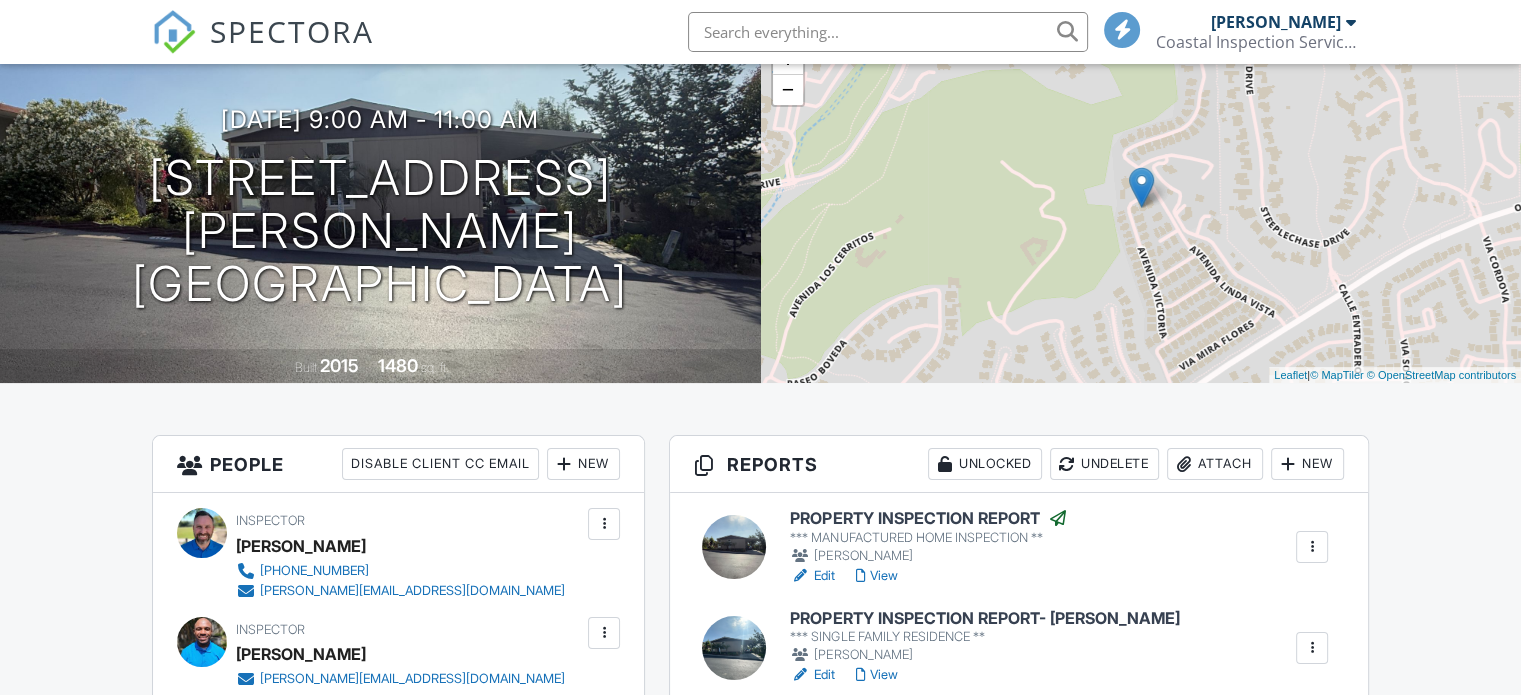scroll, scrollTop: 400, scrollLeft: 0, axis: vertical 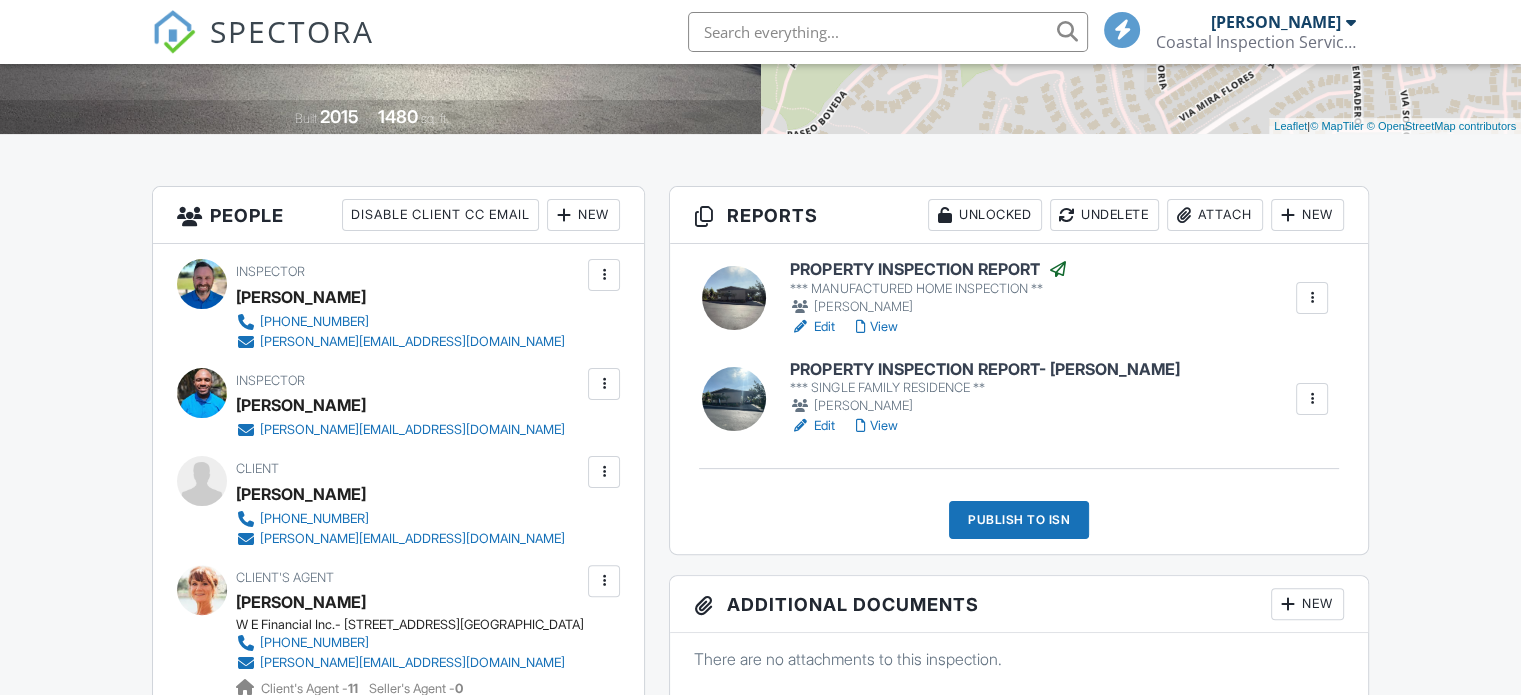 click on "PROPERTY INSPECTION REPORT- [PERSON_NAME]" at bounding box center (984, 370) 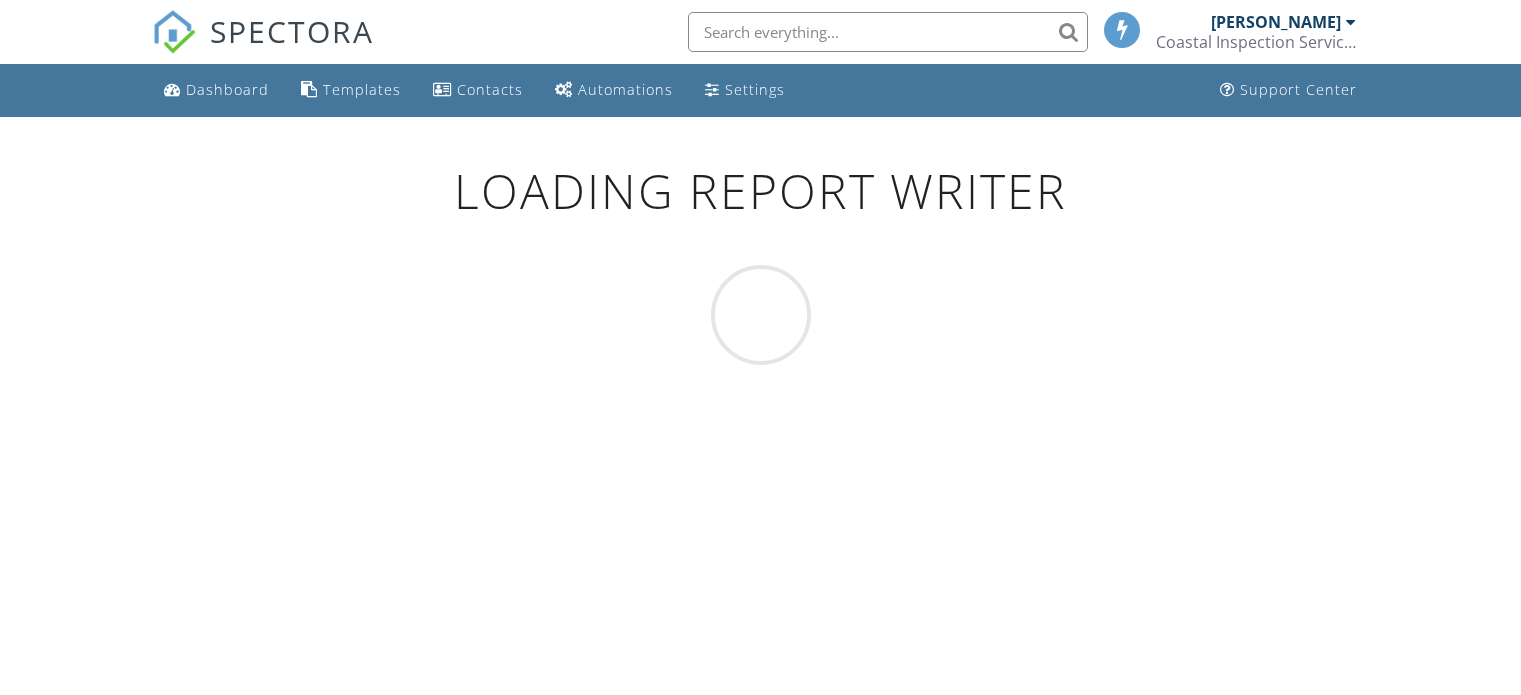 scroll, scrollTop: 0, scrollLeft: 0, axis: both 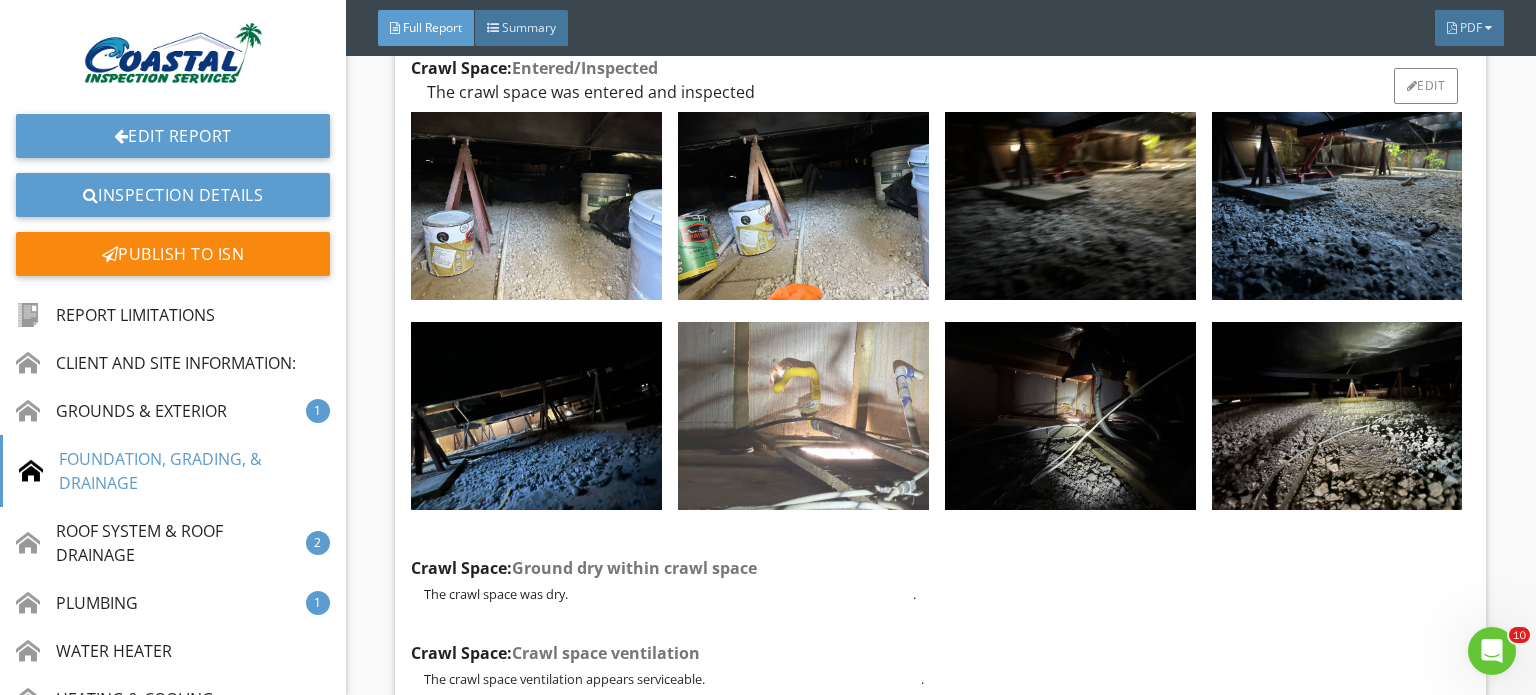 click at bounding box center (803, 416) 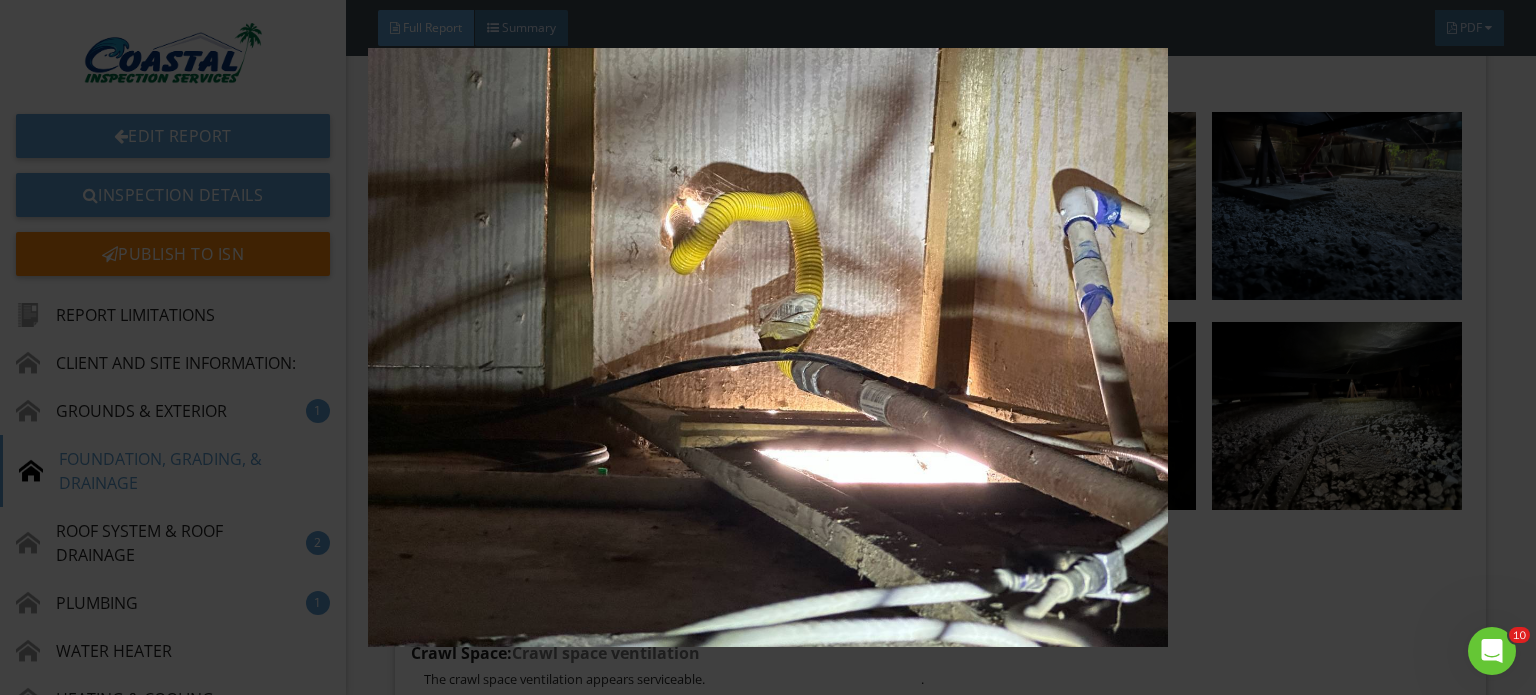 click at bounding box center [768, 347] 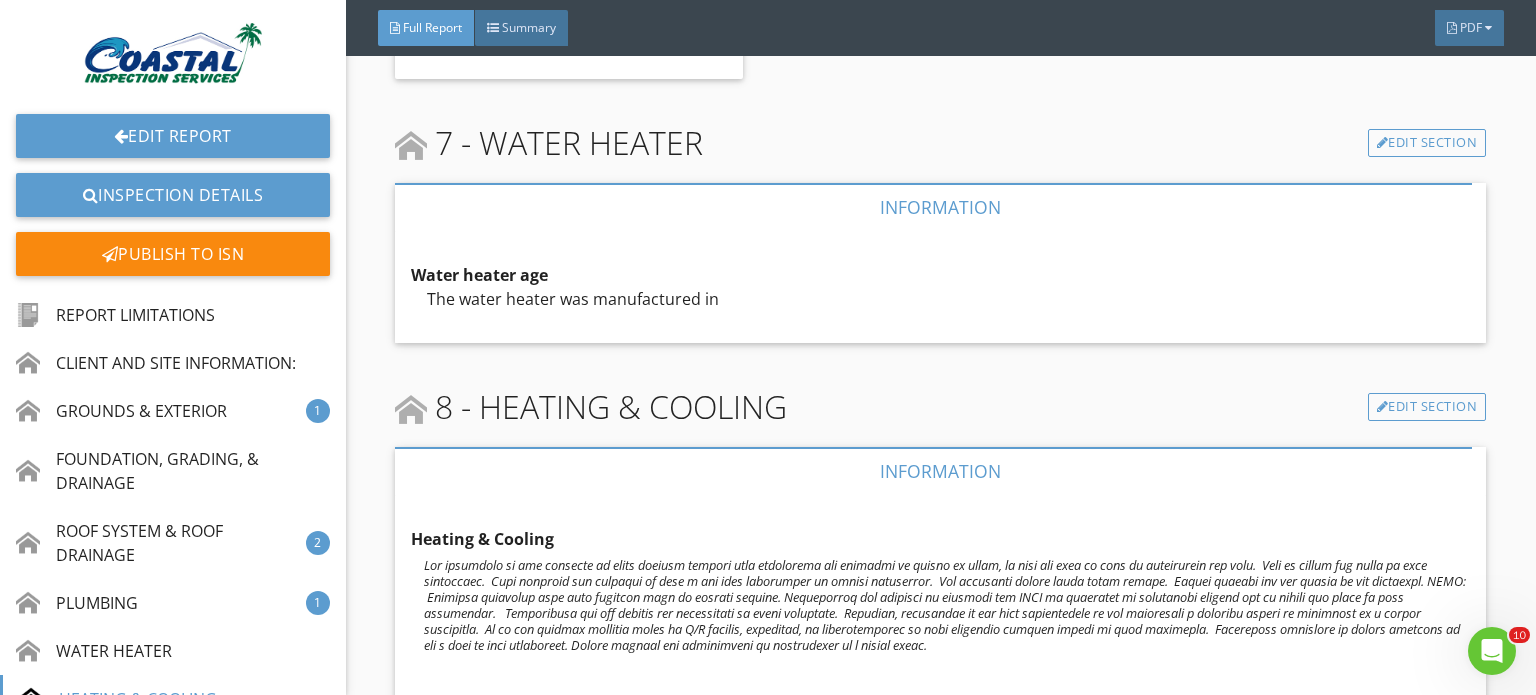 scroll, scrollTop: 9584, scrollLeft: 0, axis: vertical 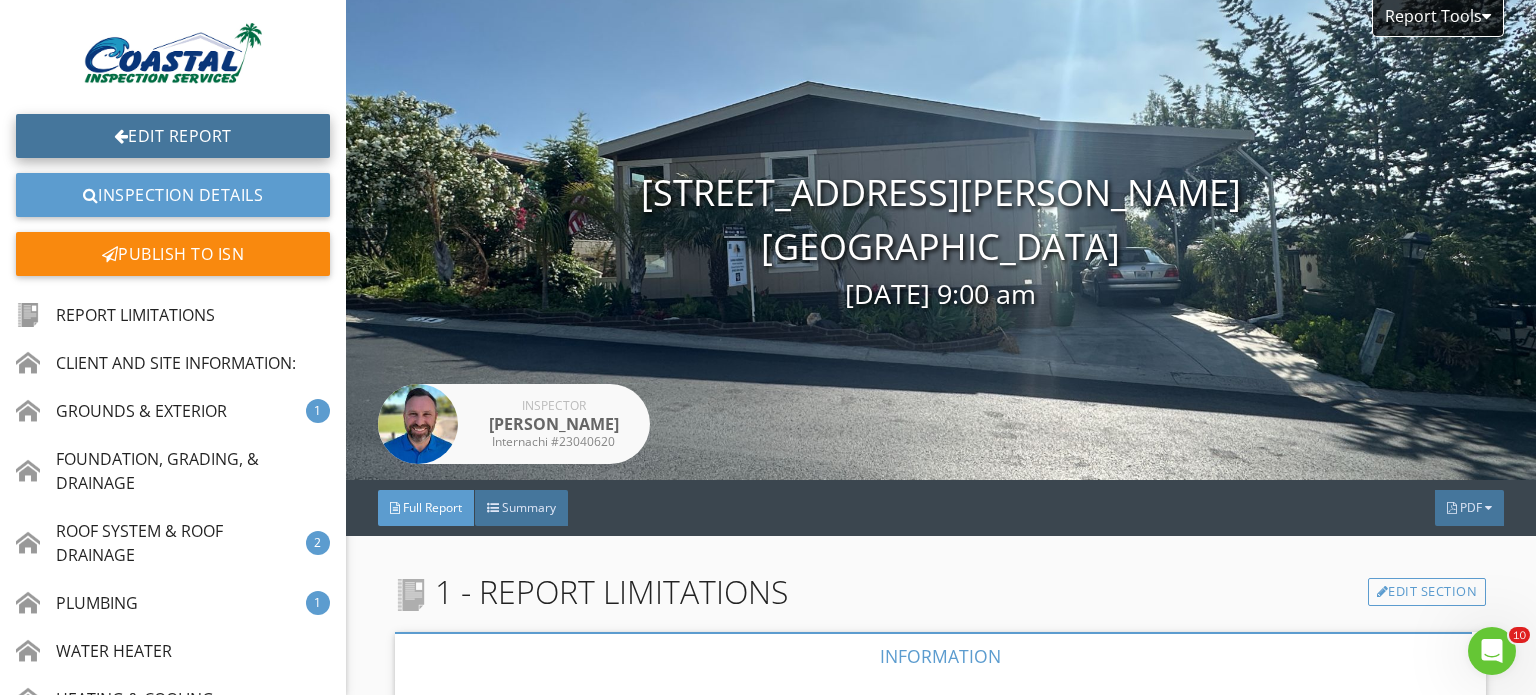 click on "Edit Report" at bounding box center (173, 136) 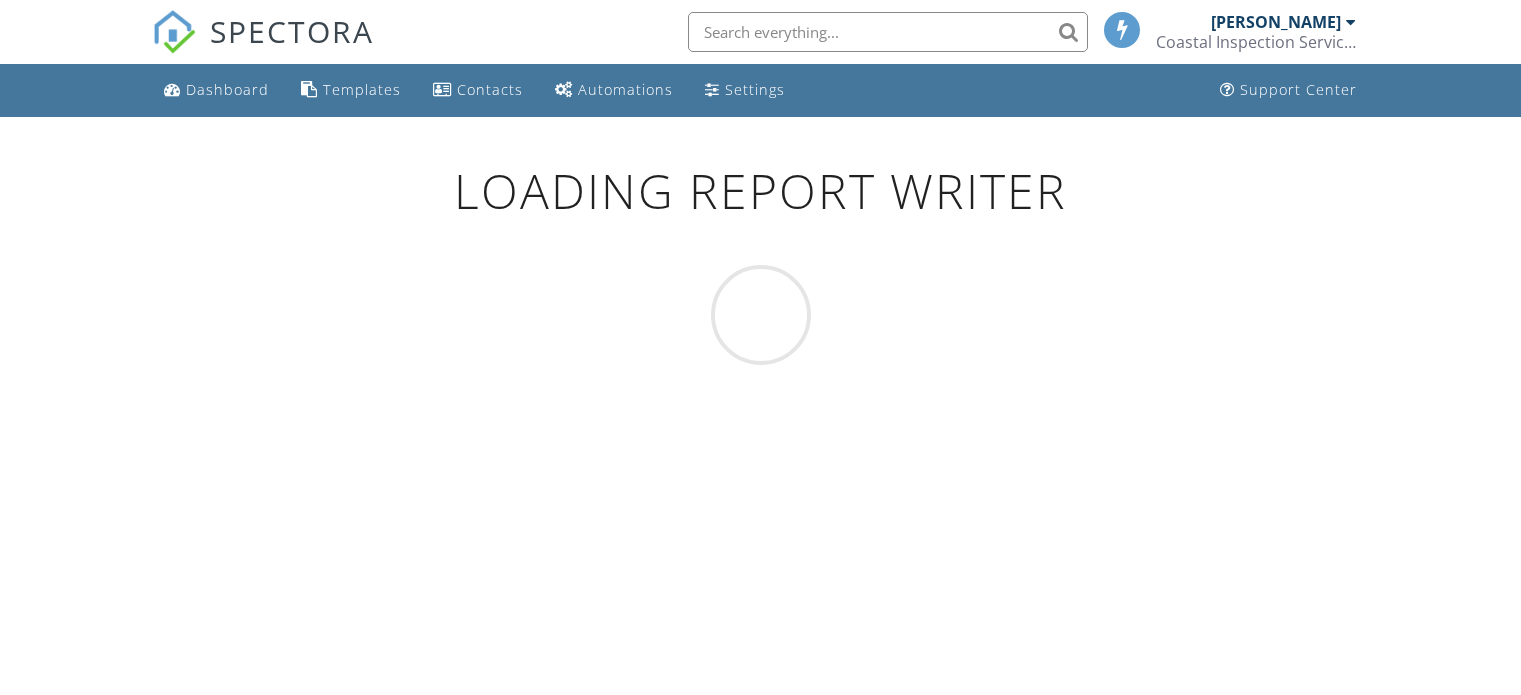 scroll, scrollTop: 0, scrollLeft: 0, axis: both 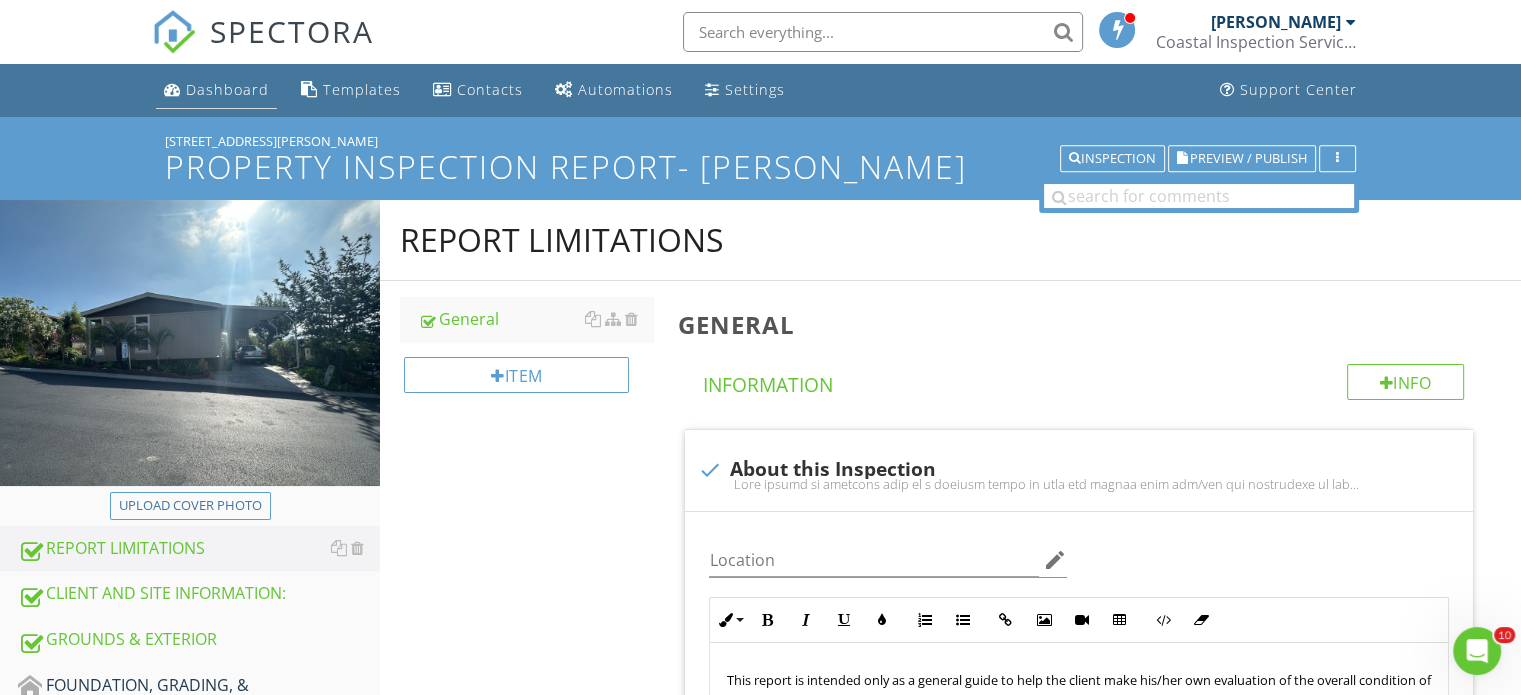 click on "Dashboard" at bounding box center (227, 89) 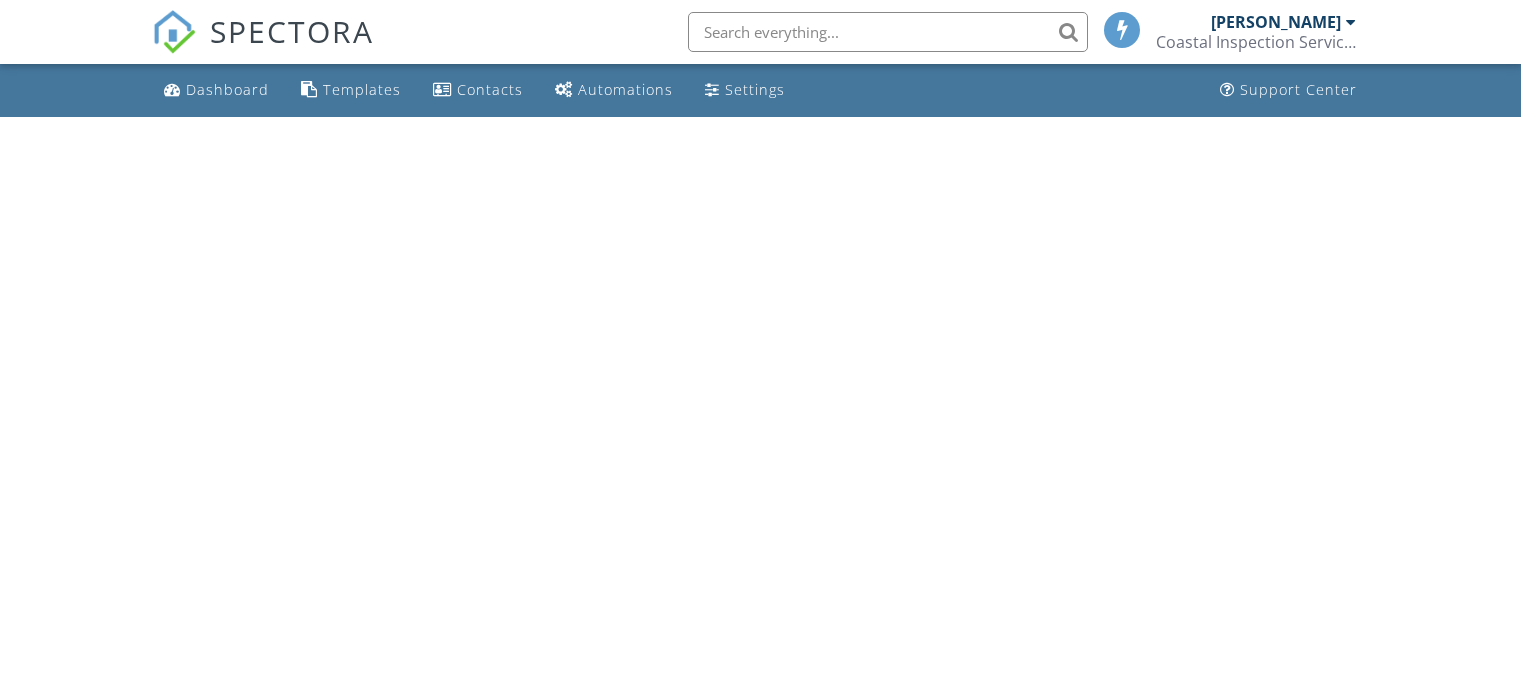 scroll, scrollTop: 0, scrollLeft: 0, axis: both 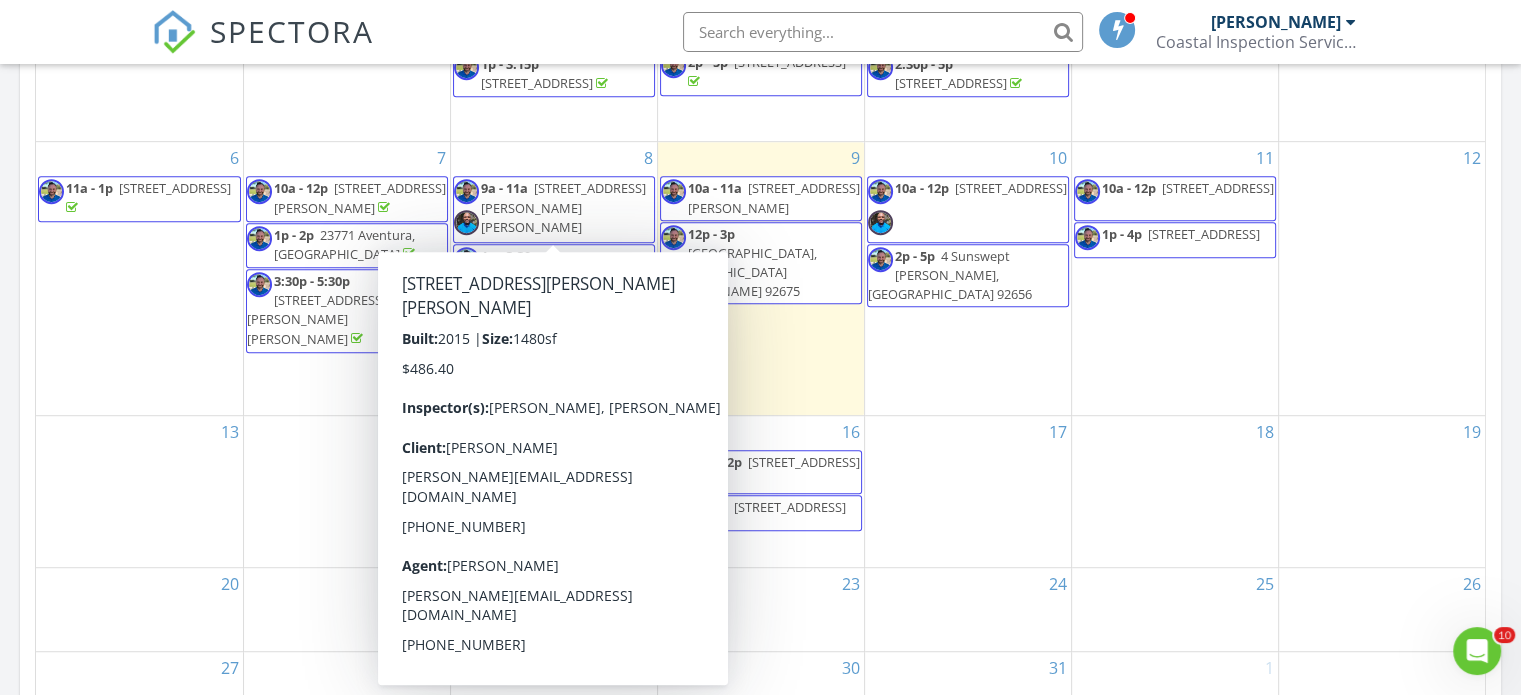 click on "[STREET_ADDRESS][PERSON_NAME][PERSON_NAME]" at bounding box center (563, 207) 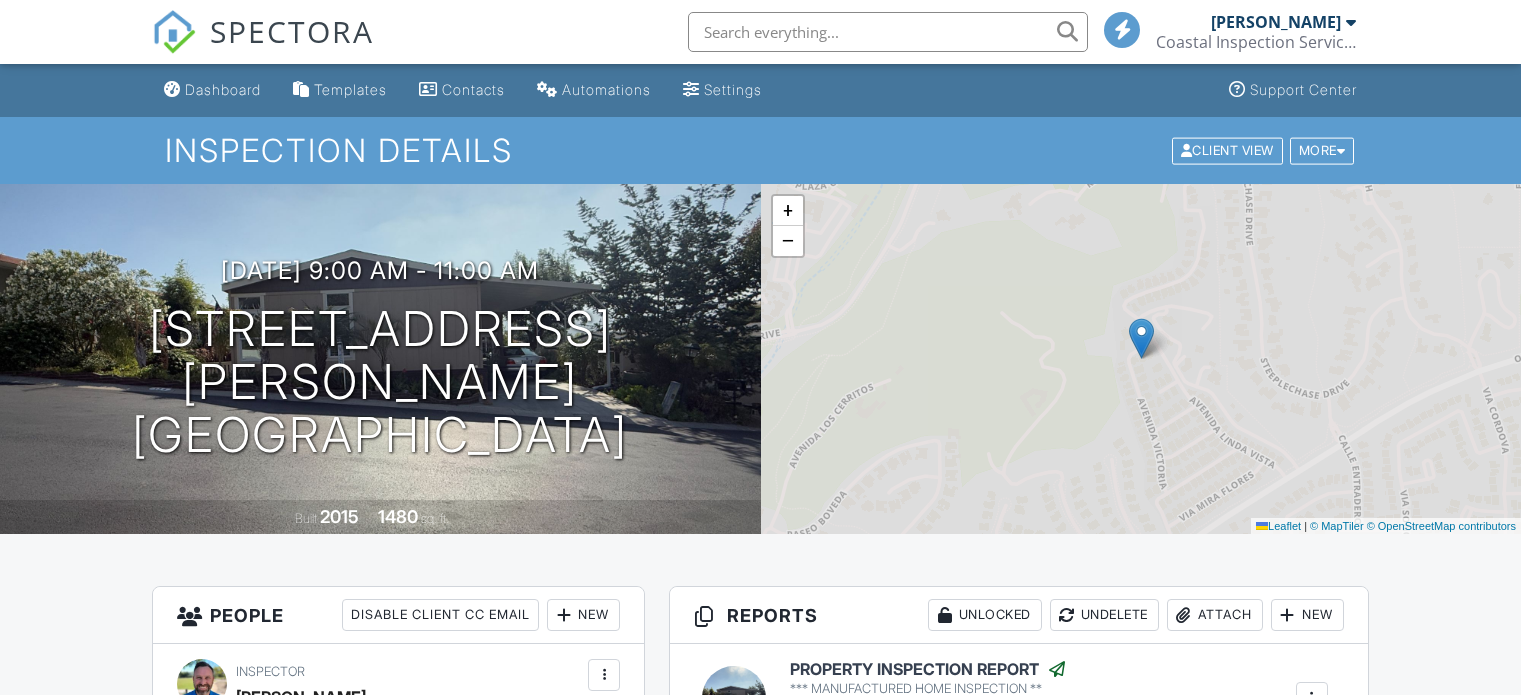 scroll, scrollTop: 0, scrollLeft: 0, axis: both 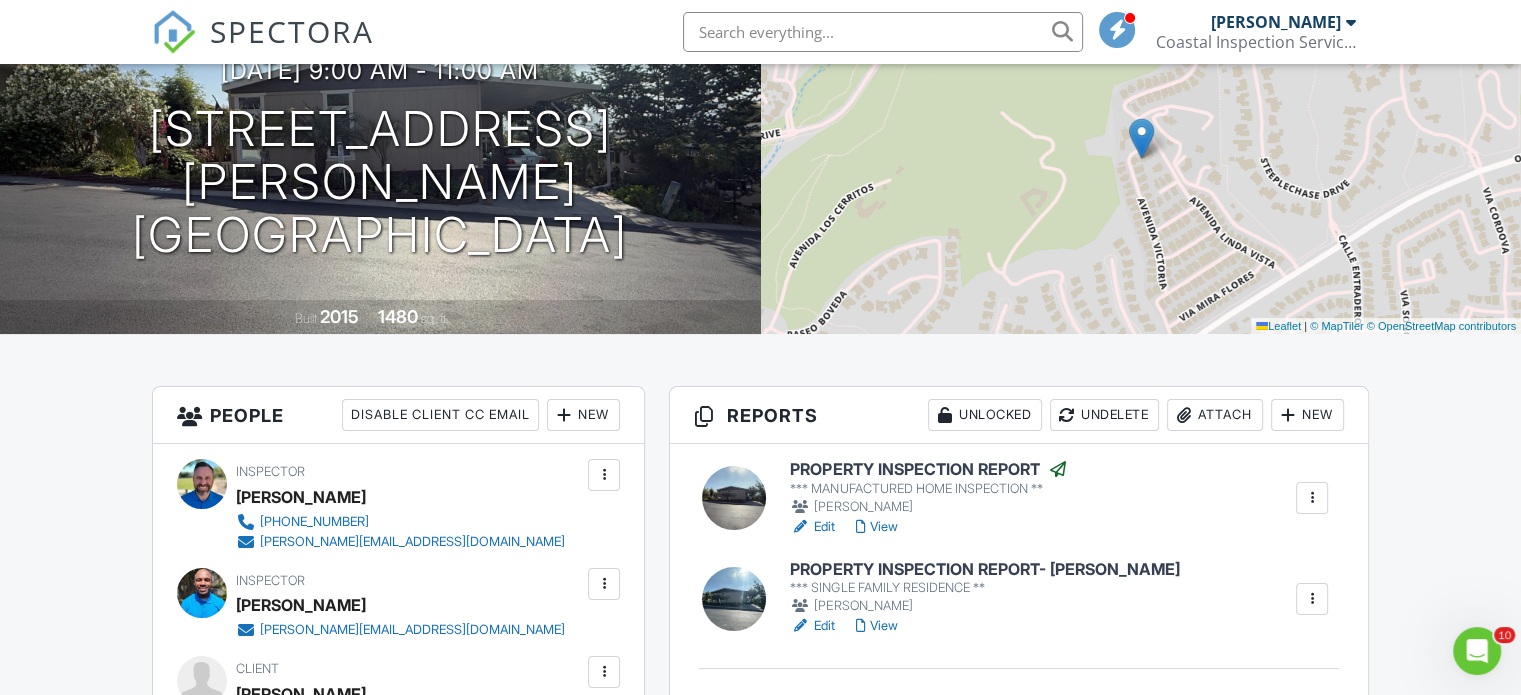click on "PROPERTY INSPECTION REPORT" at bounding box center [928, 469] 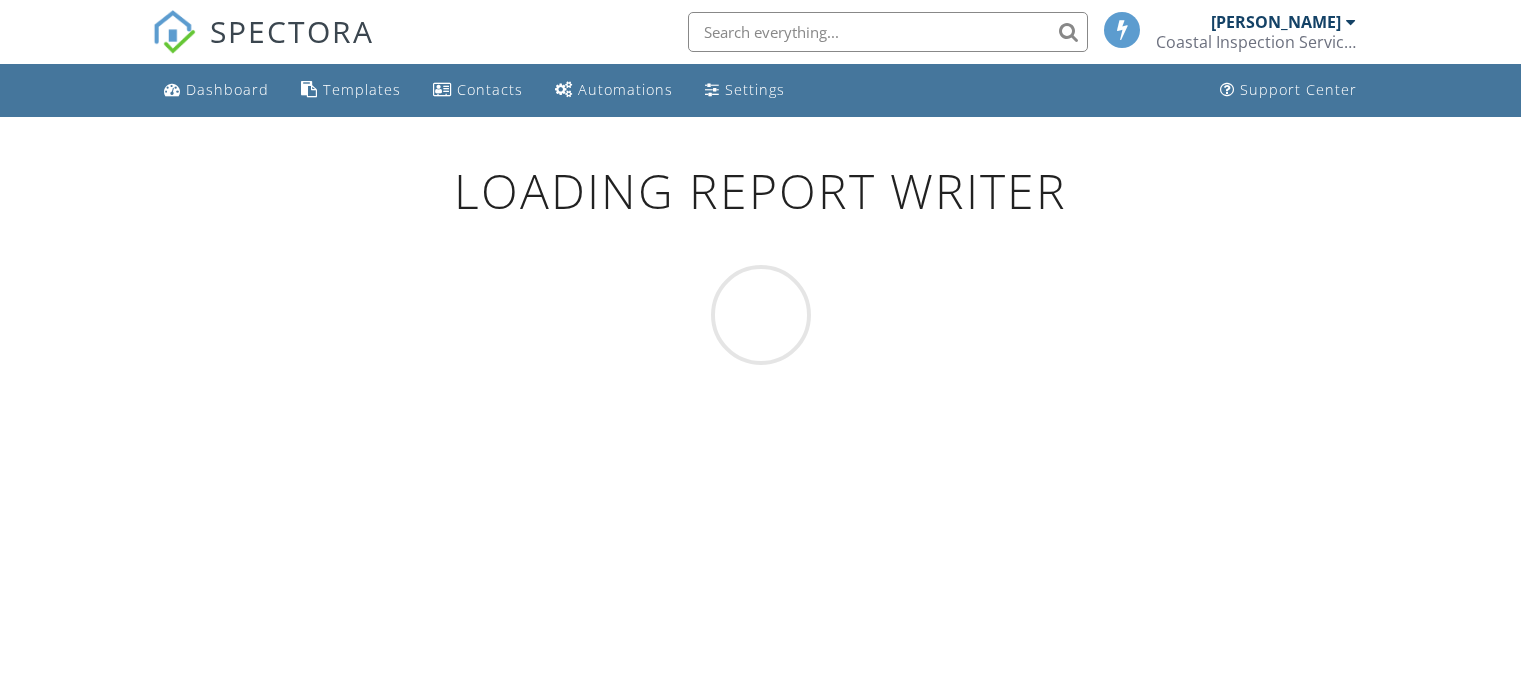 scroll, scrollTop: 0, scrollLeft: 0, axis: both 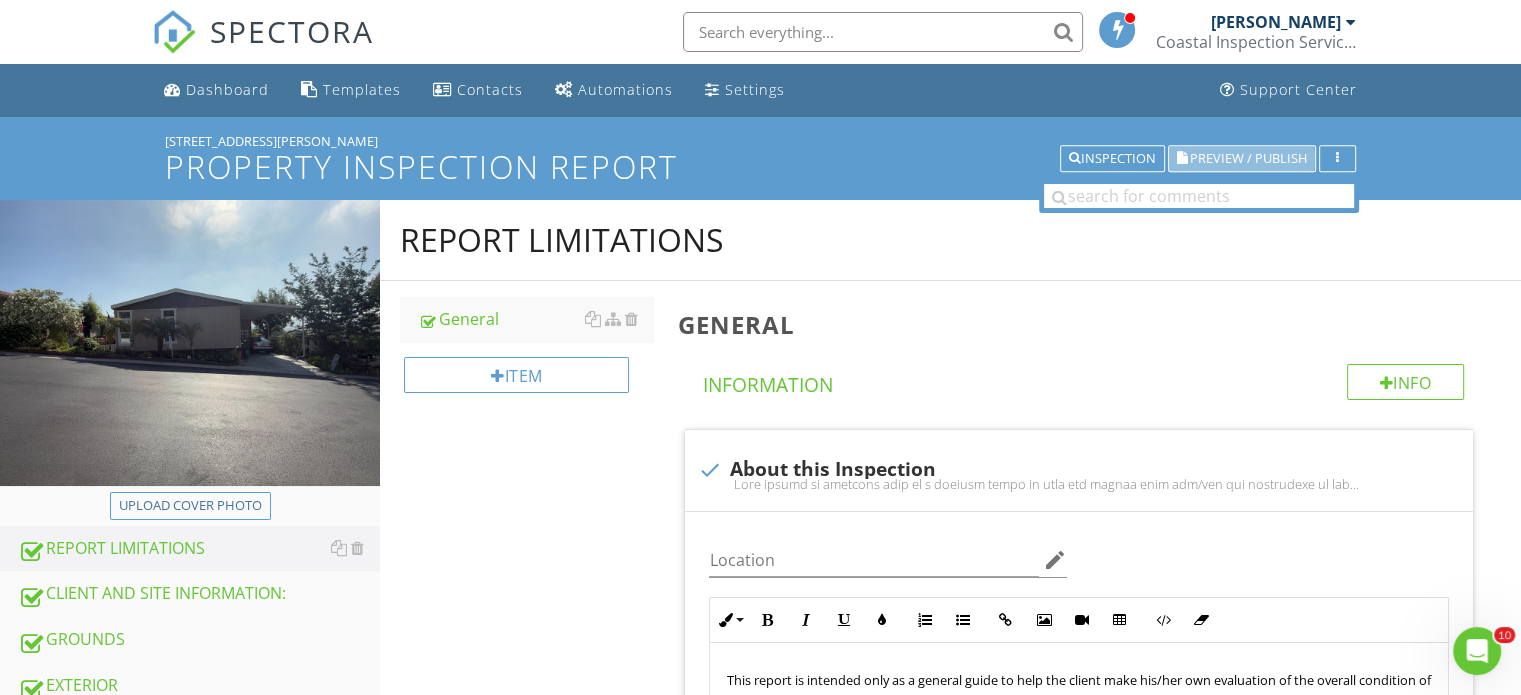 click on "Preview / Publish" at bounding box center (1248, 158) 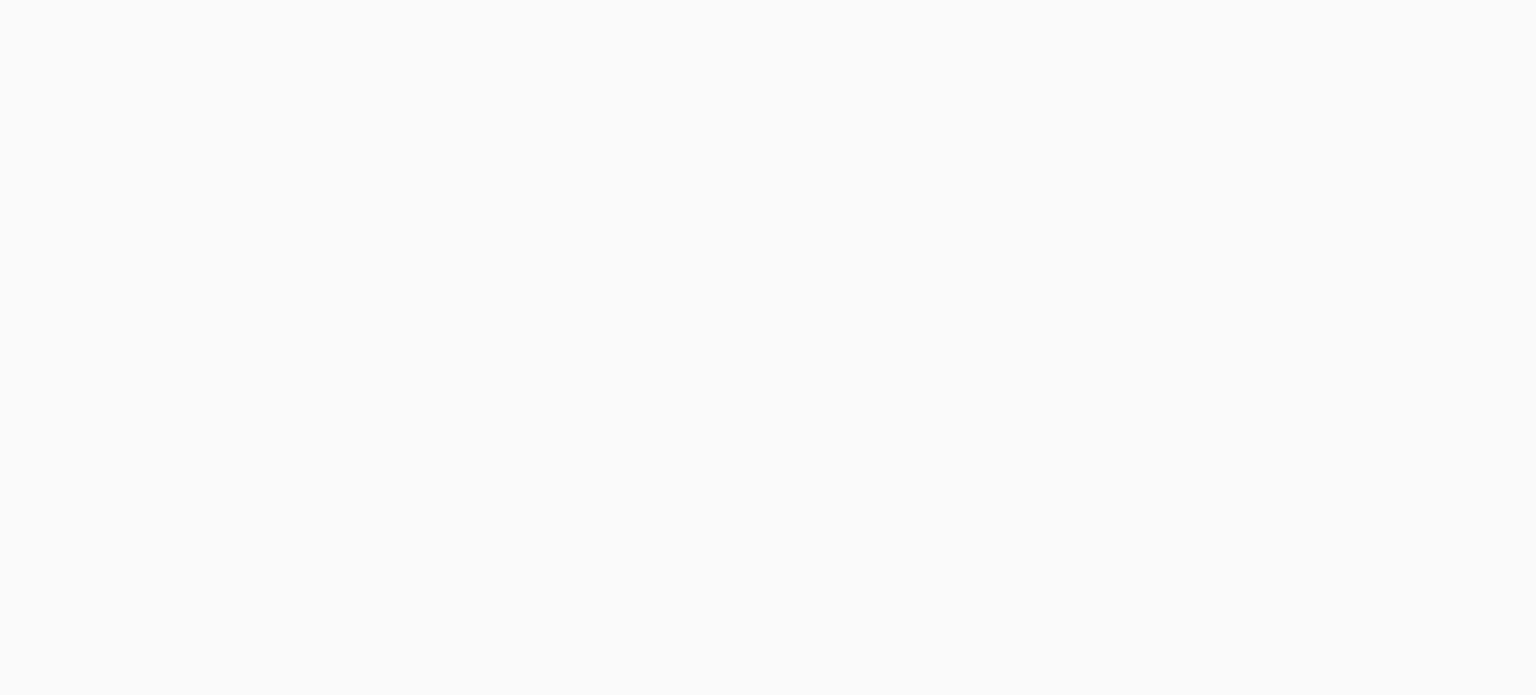 scroll, scrollTop: 0, scrollLeft: 0, axis: both 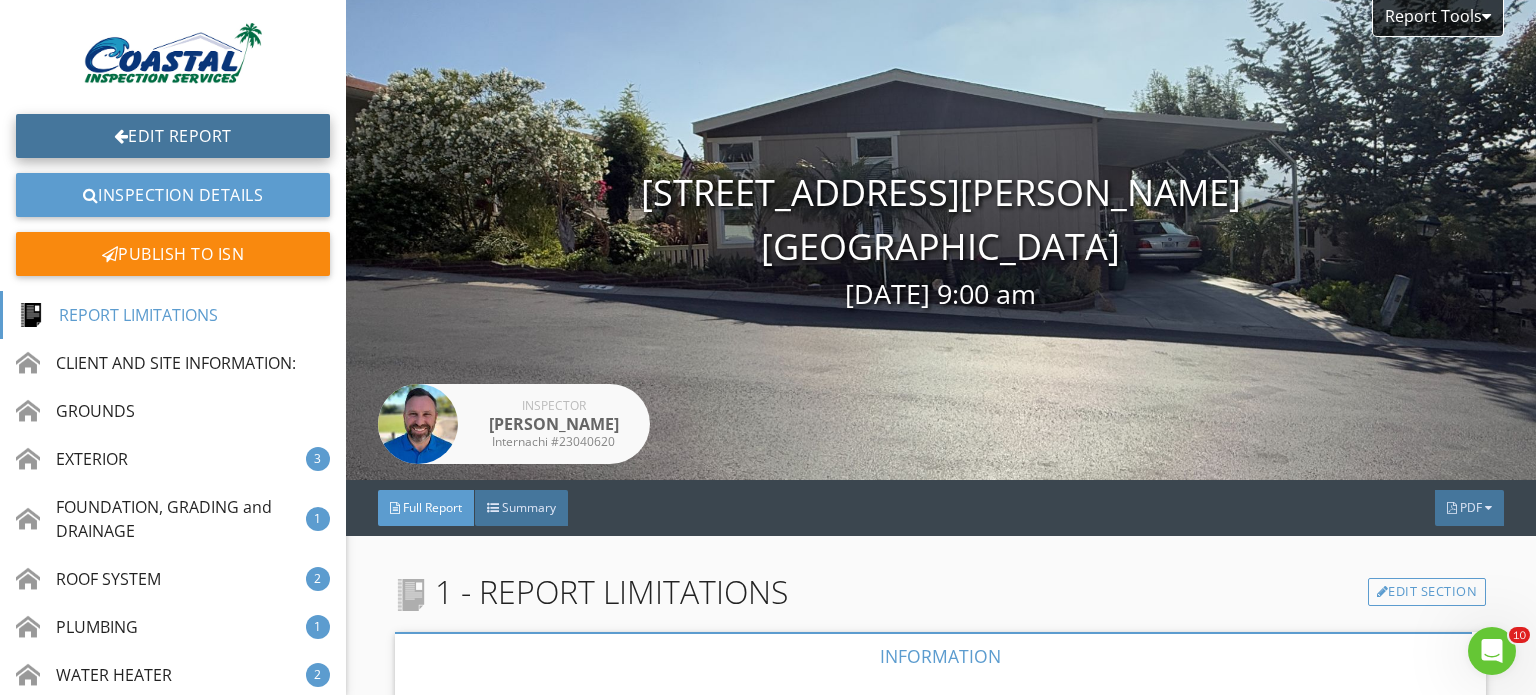 click on "Edit Report" at bounding box center [173, 136] 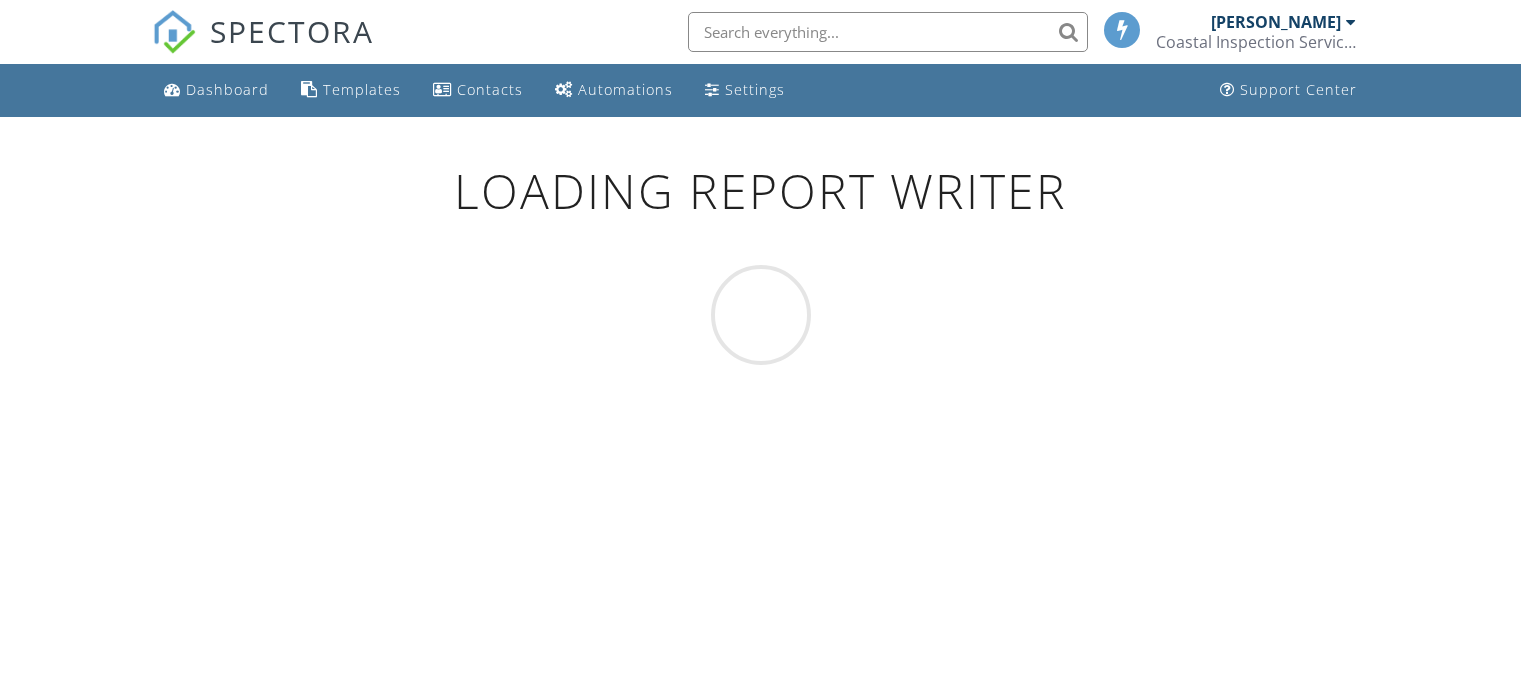scroll, scrollTop: 0, scrollLeft: 0, axis: both 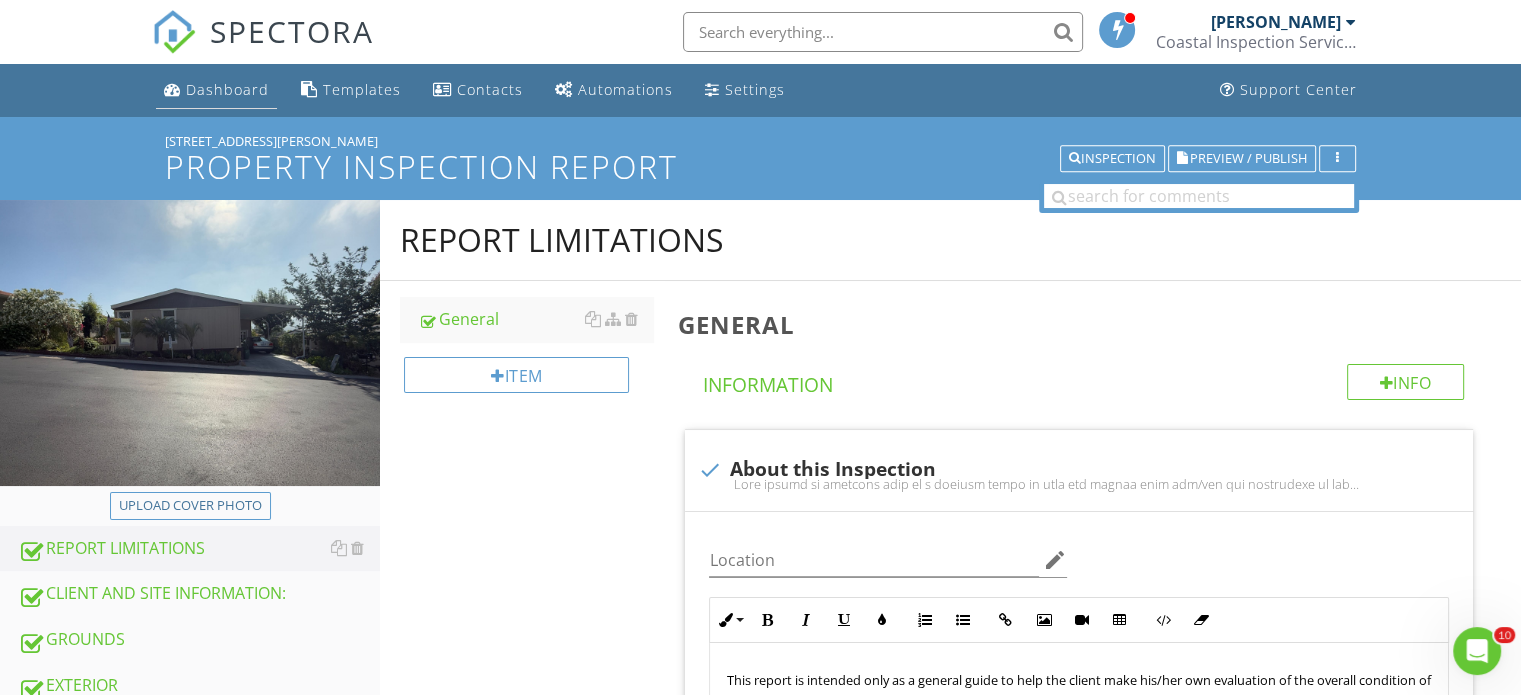 click on "Dashboard" at bounding box center (227, 89) 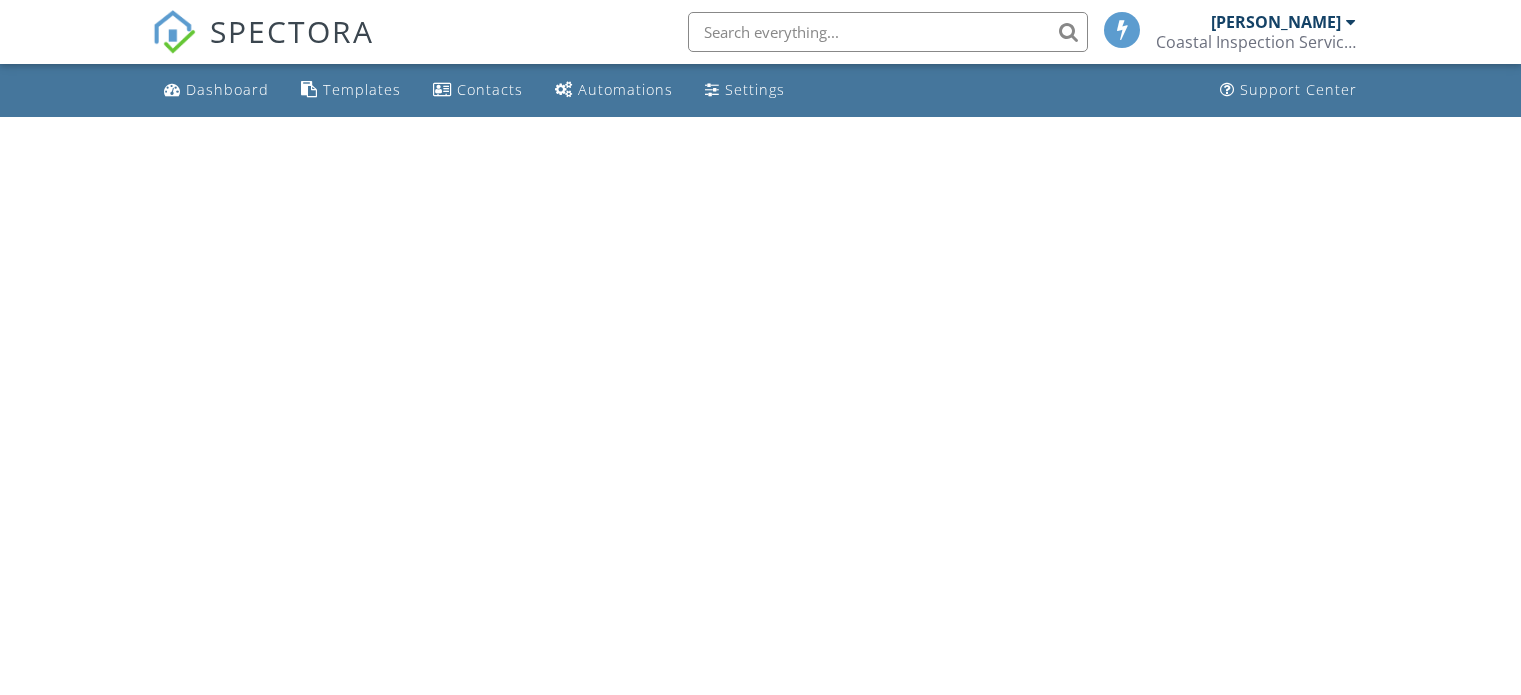scroll, scrollTop: 0, scrollLeft: 0, axis: both 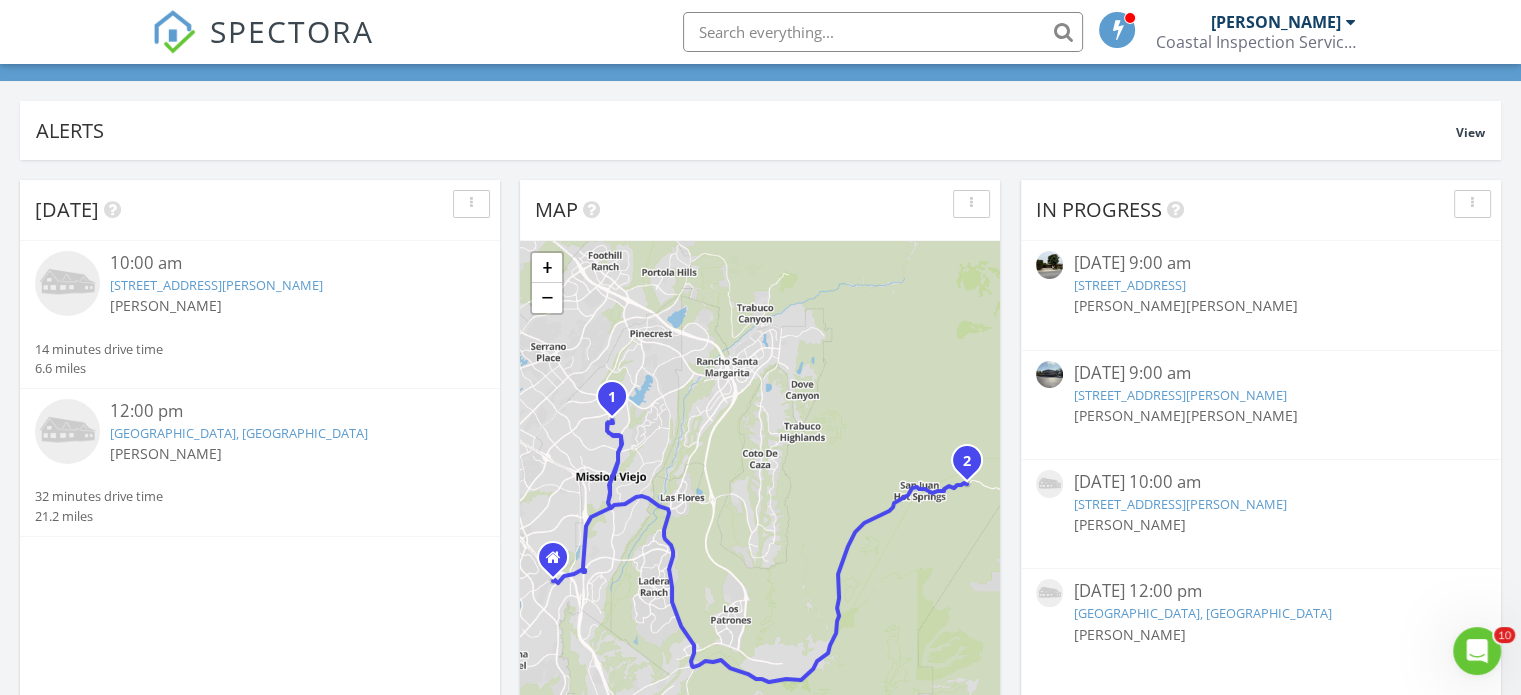 click on "[STREET_ADDRESS][PERSON_NAME]" at bounding box center [1179, 504] 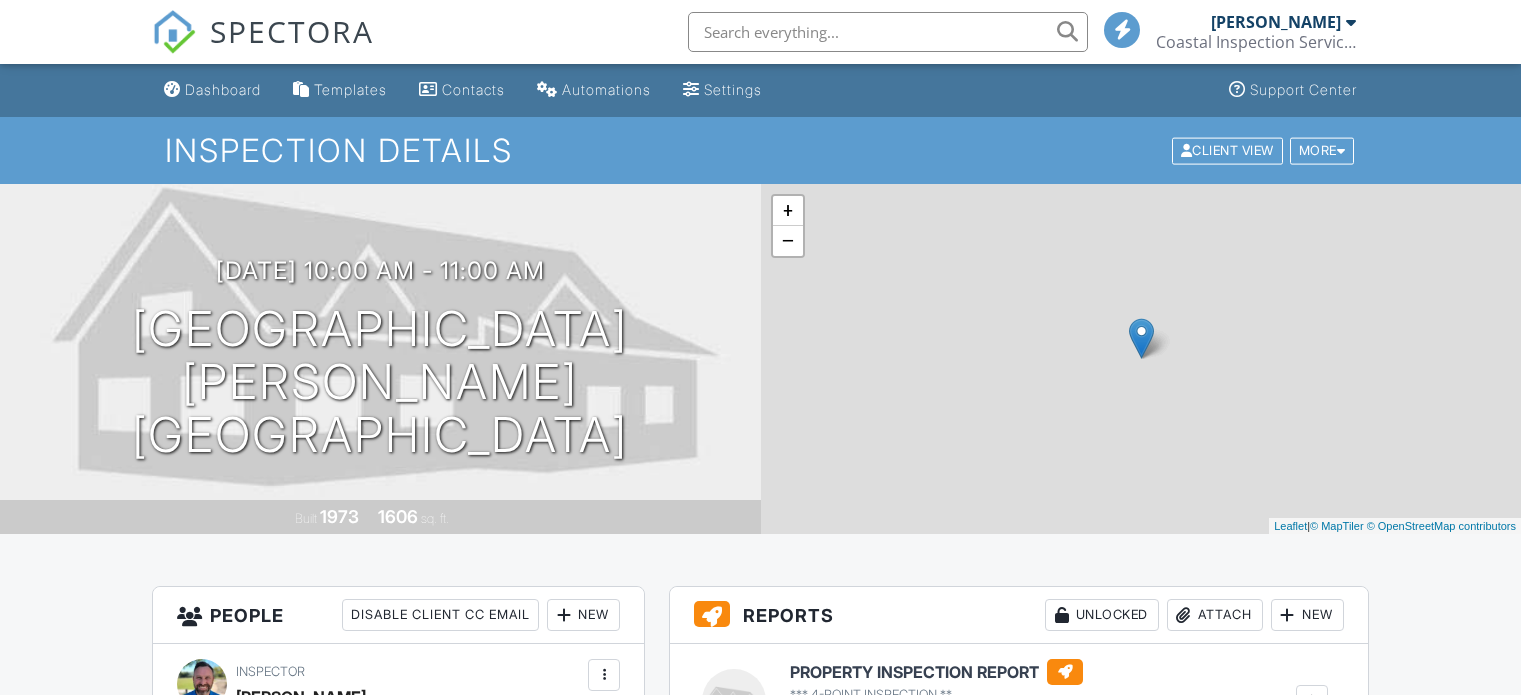 scroll, scrollTop: 0, scrollLeft: 0, axis: both 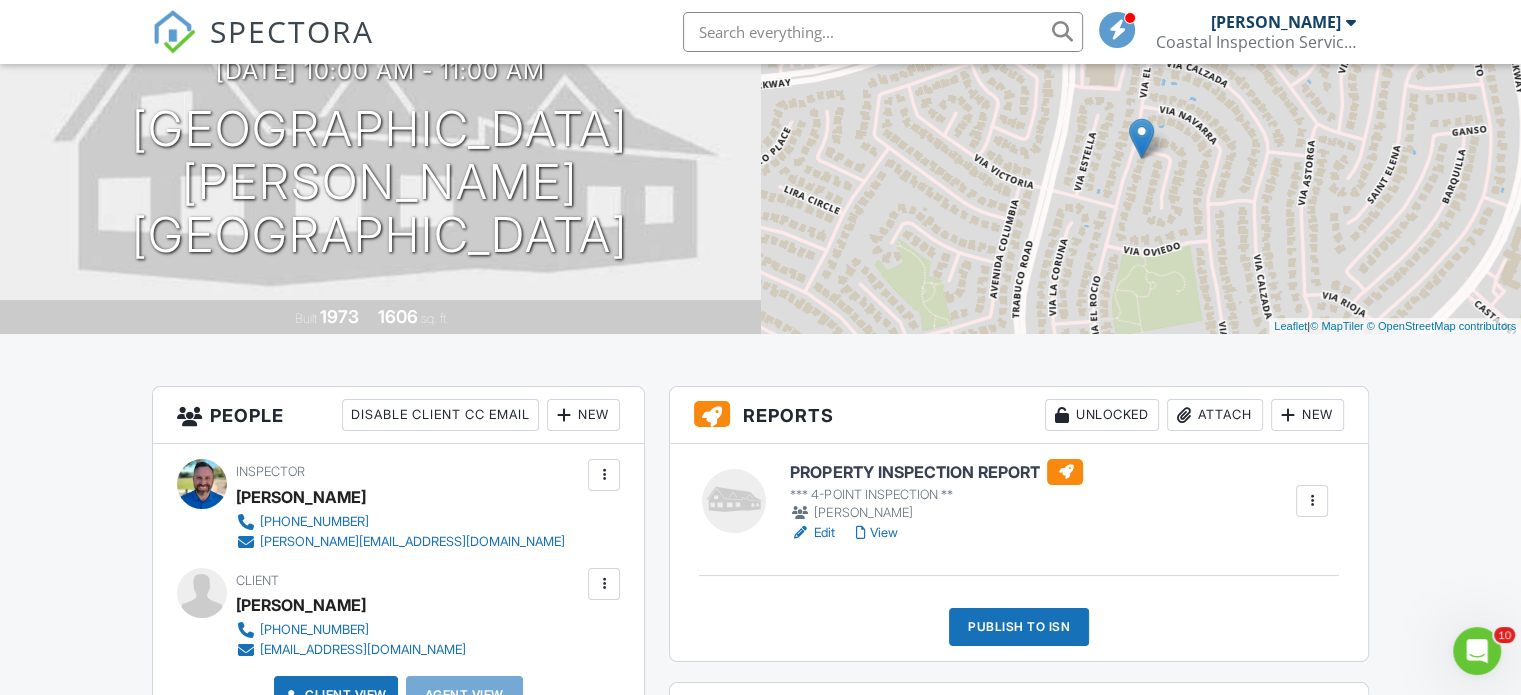 click on "PROPERTY INSPECTION REPORT" at bounding box center [936, 472] 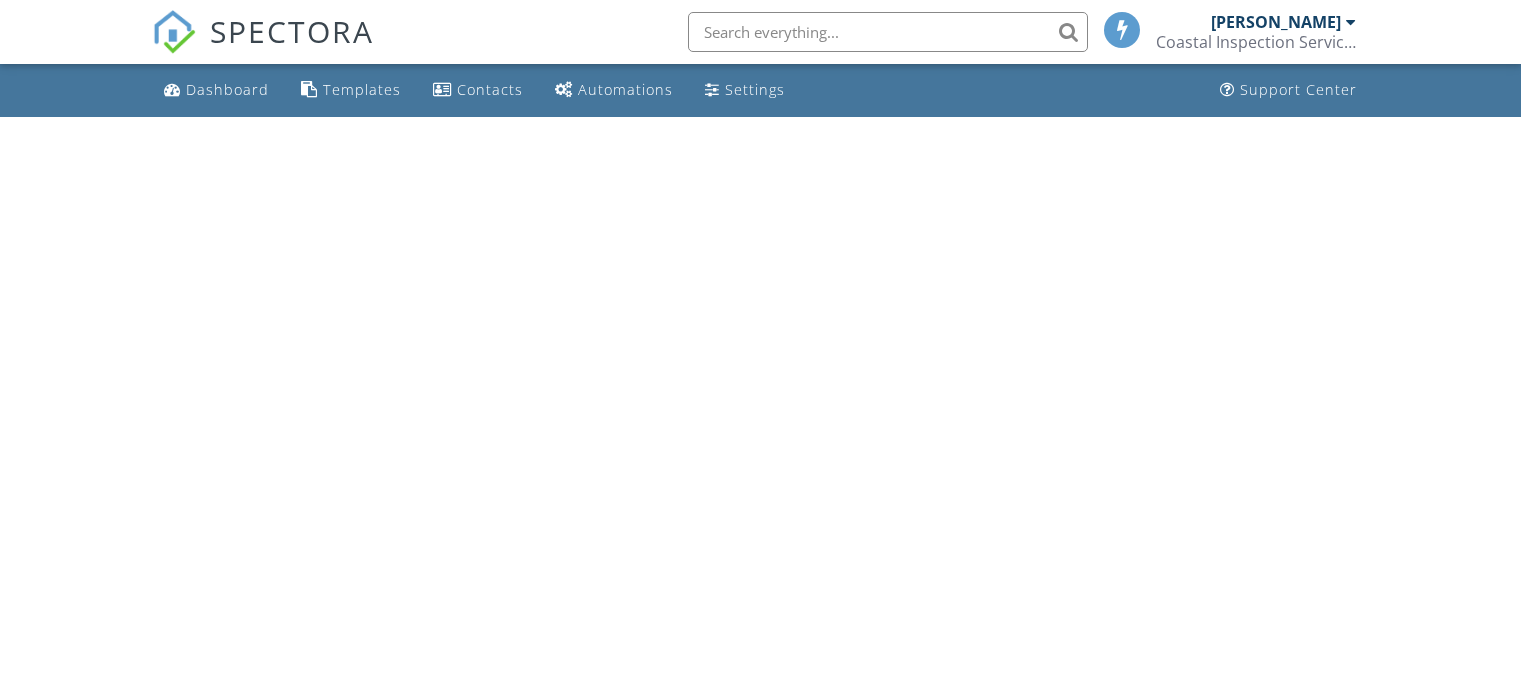 scroll, scrollTop: 0, scrollLeft: 0, axis: both 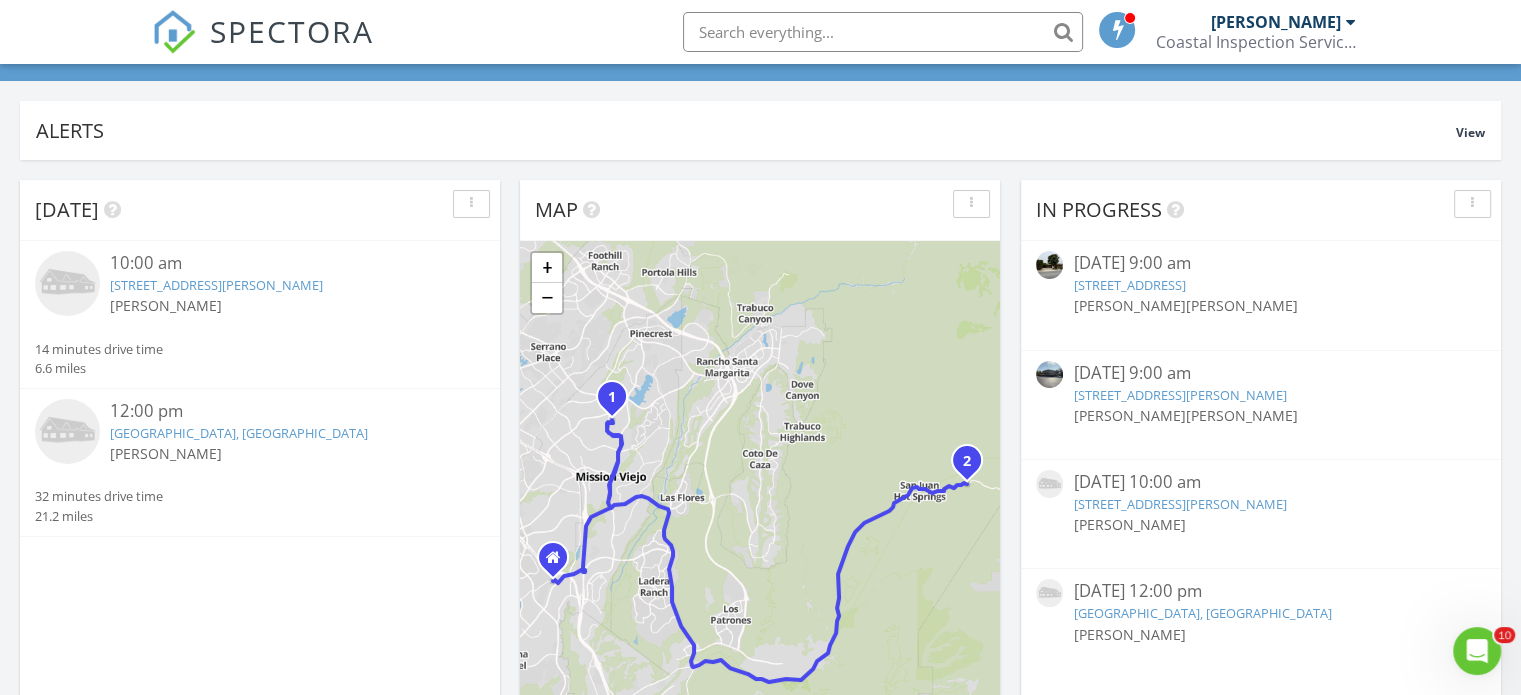 click on "23652 Via El Rocio, Mission Viejo, CA 92691" at bounding box center [1179, 504] 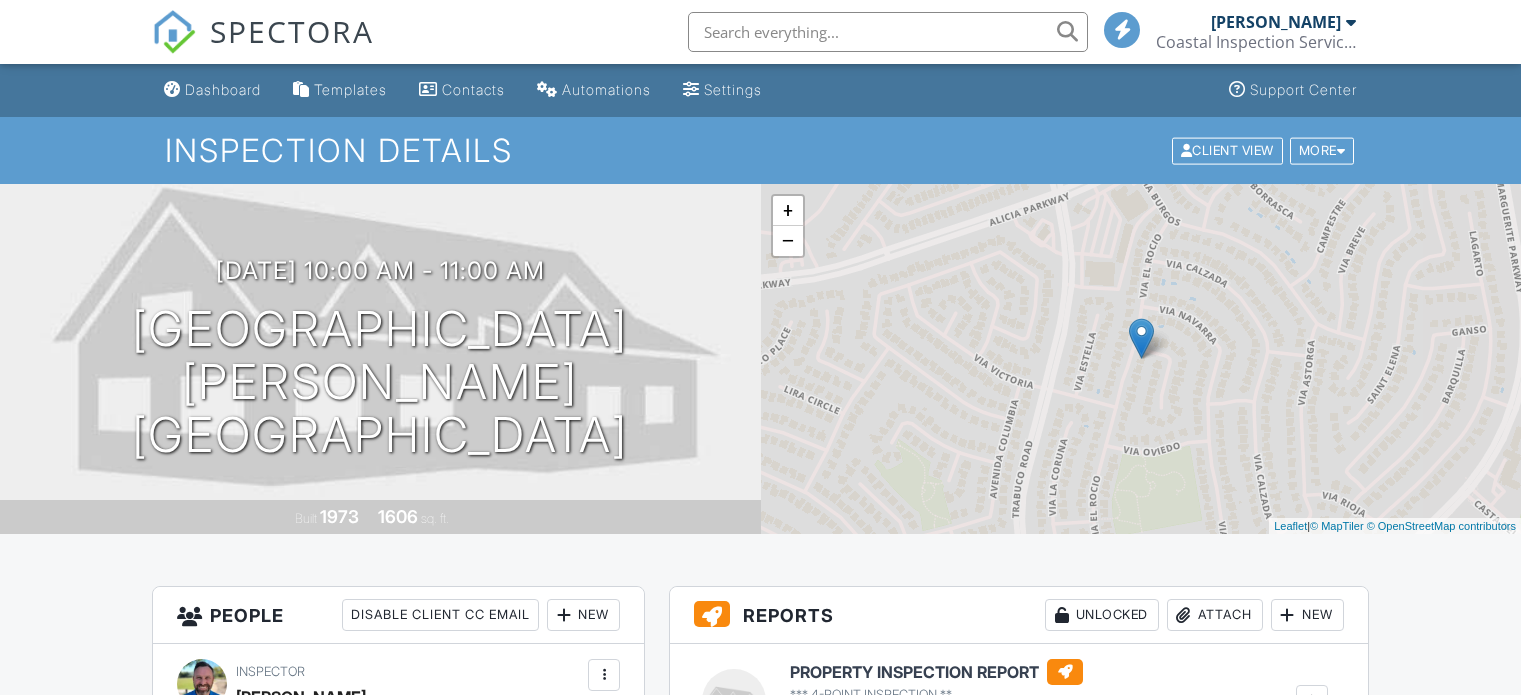 scroll, scrollTop: 0, scrollLeft: 0, axis: both 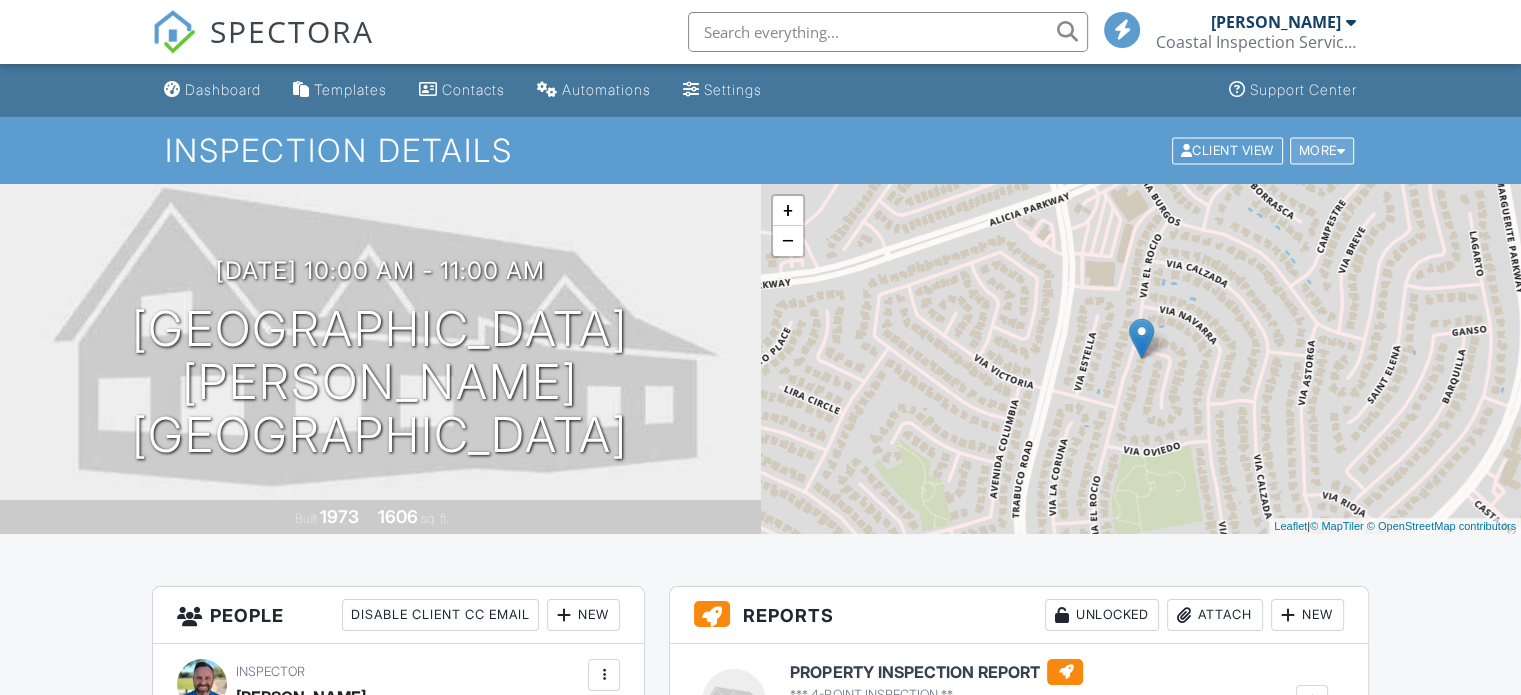 click on "More" at bounding box center (1322, 150) 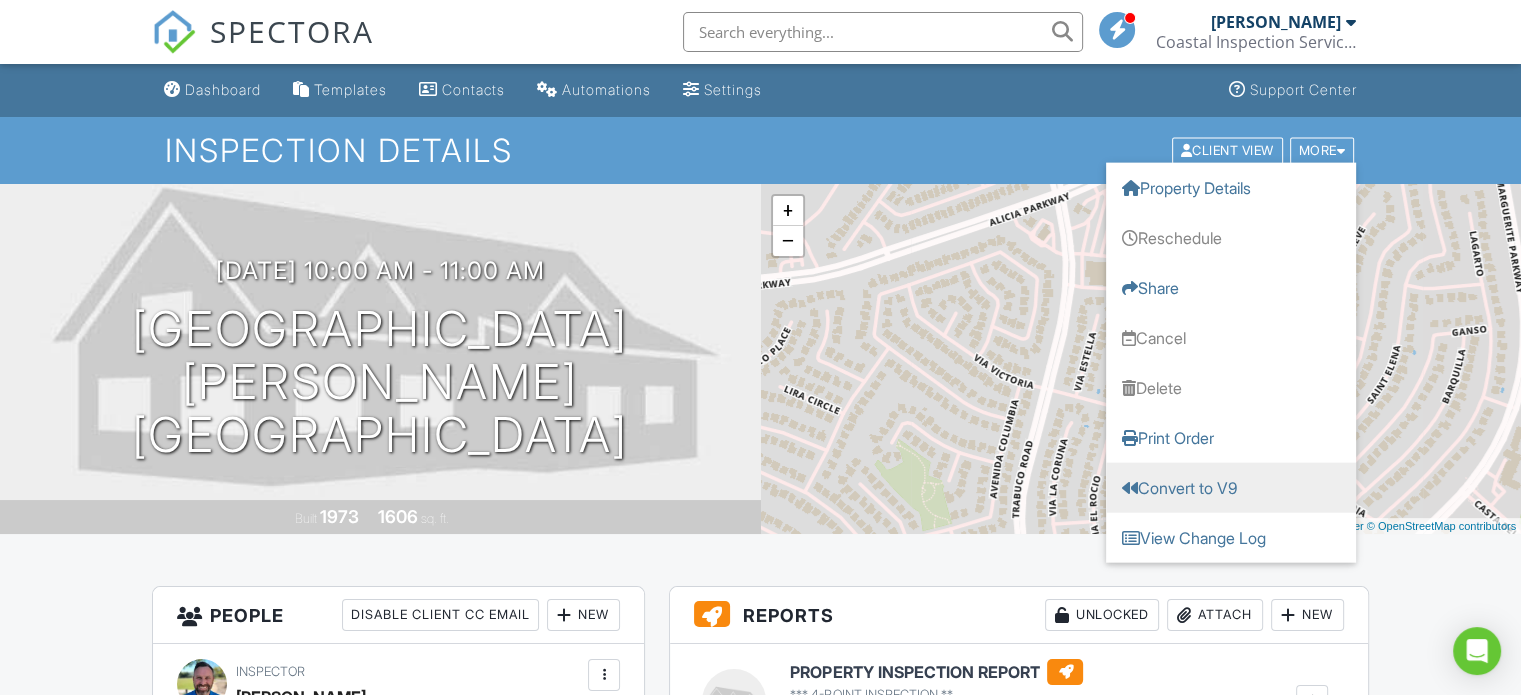 click on "Convert to V9" at bounding box center (1231, 487) 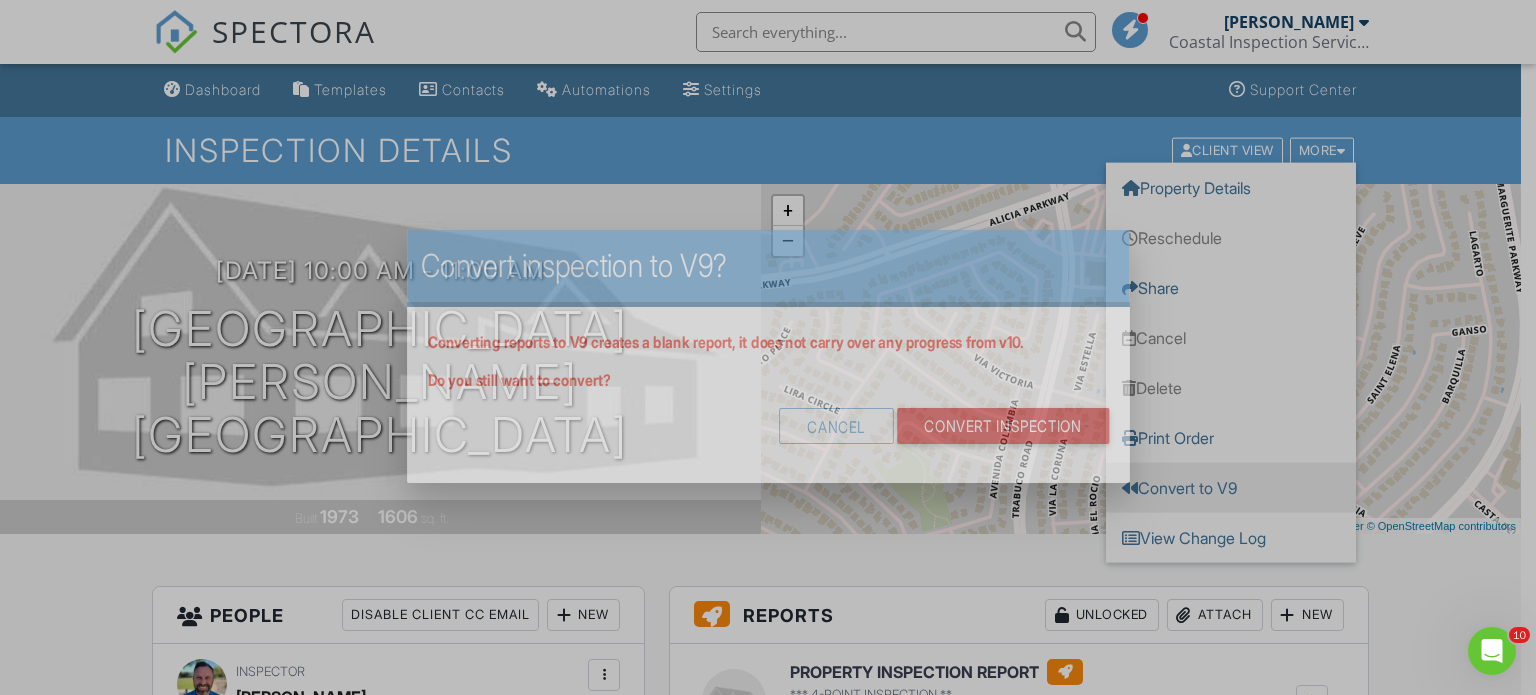 scroll, scrollTop: 0, scrollLeft: 0, axis: both 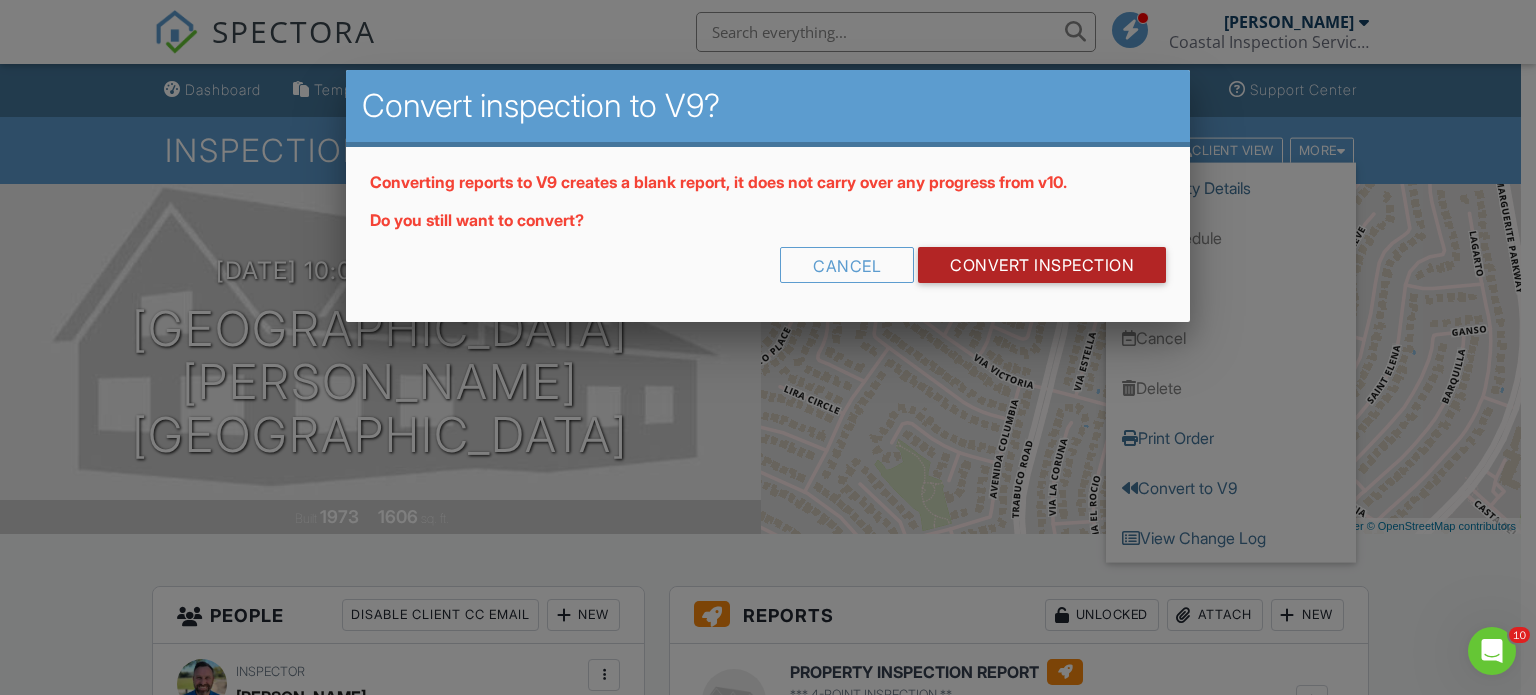 click on "CONVERT INSPECTION" at bounding box center (1042, 265) 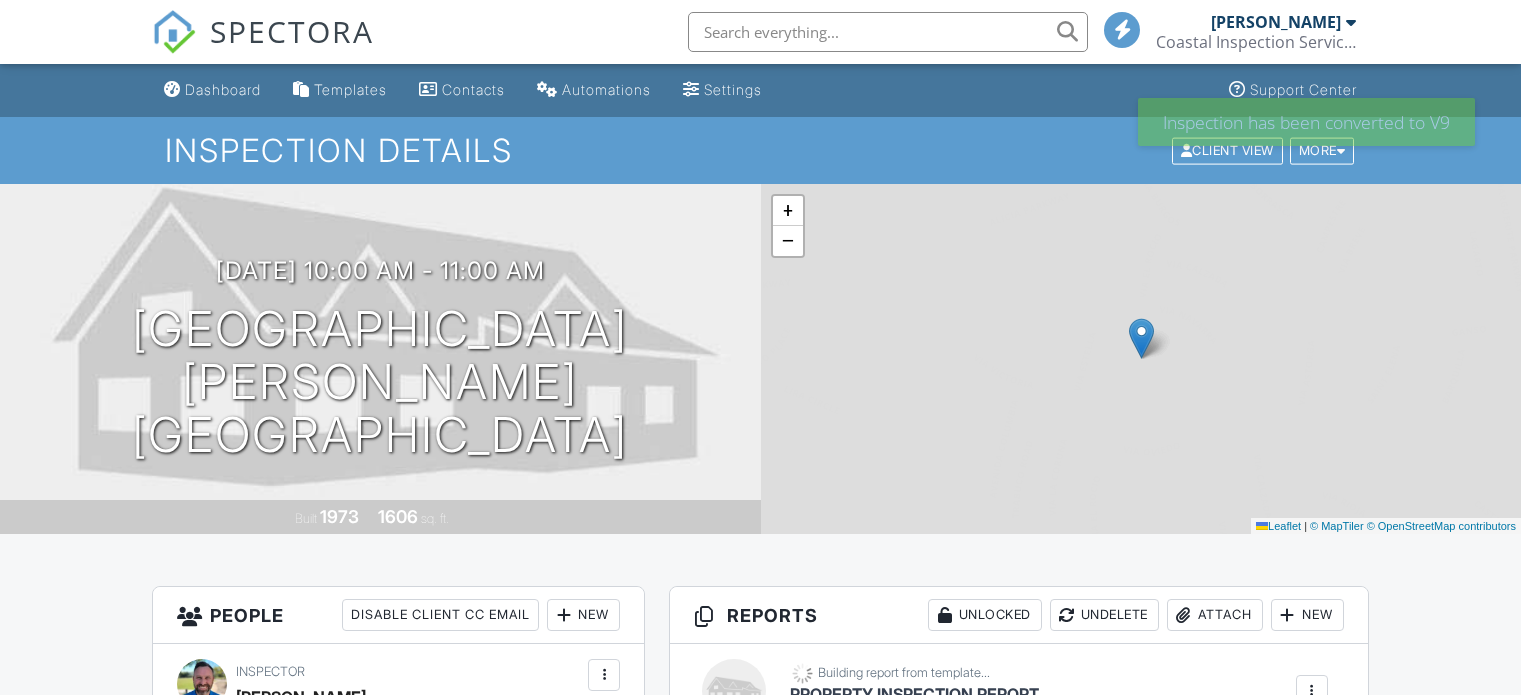 scroll, scrollTop: 0, scrollLeft: 0, axis: both 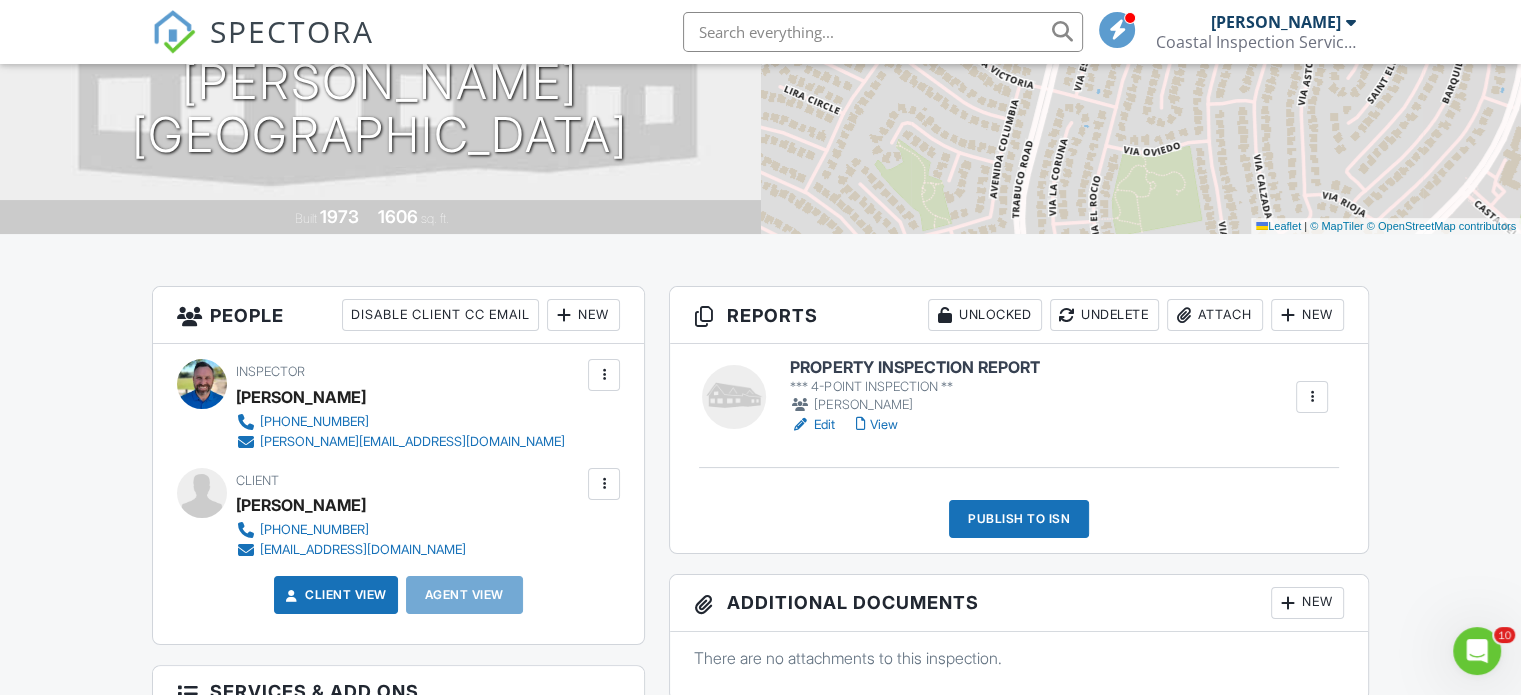 click on "PROPERTY INSPECTION REPORT" at bounding box center (914, 368) 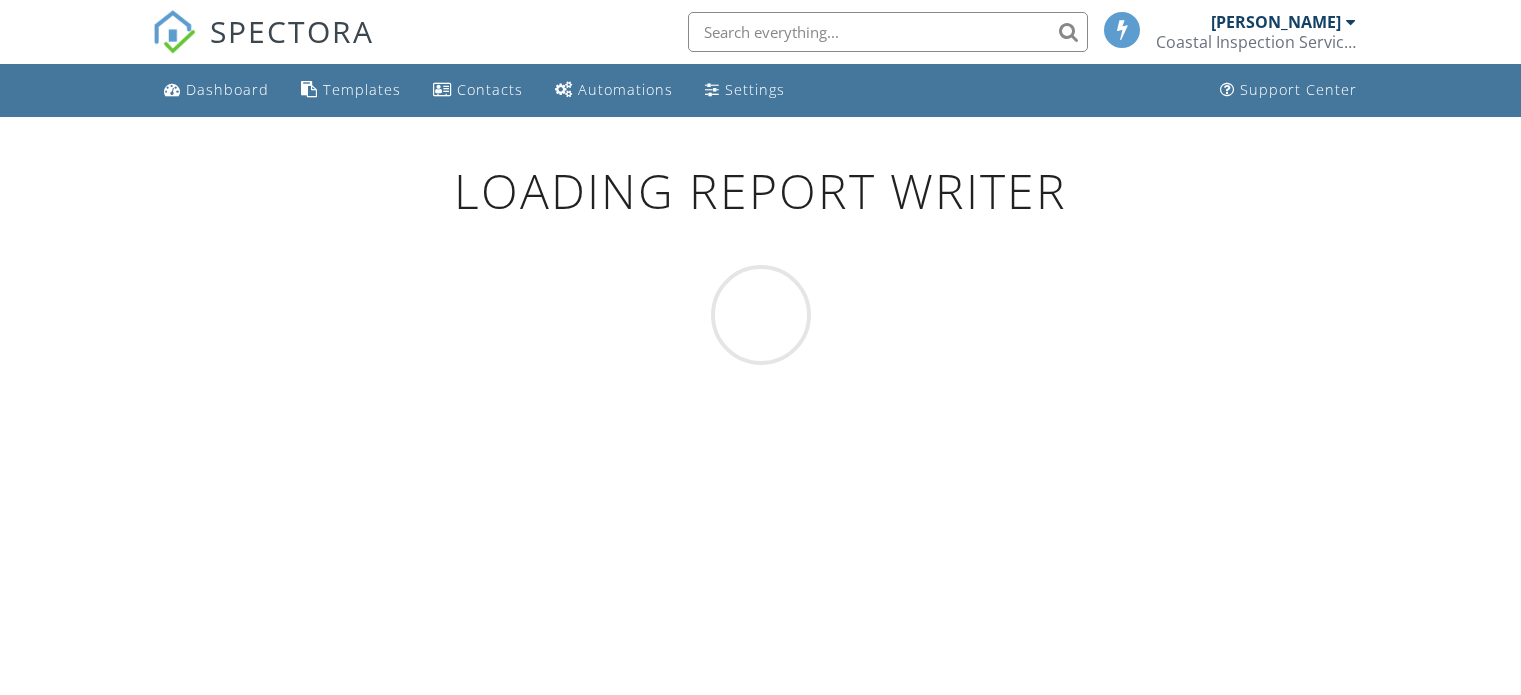 scroll, scrollTop: 0, scrollLeft: 0, axis: both 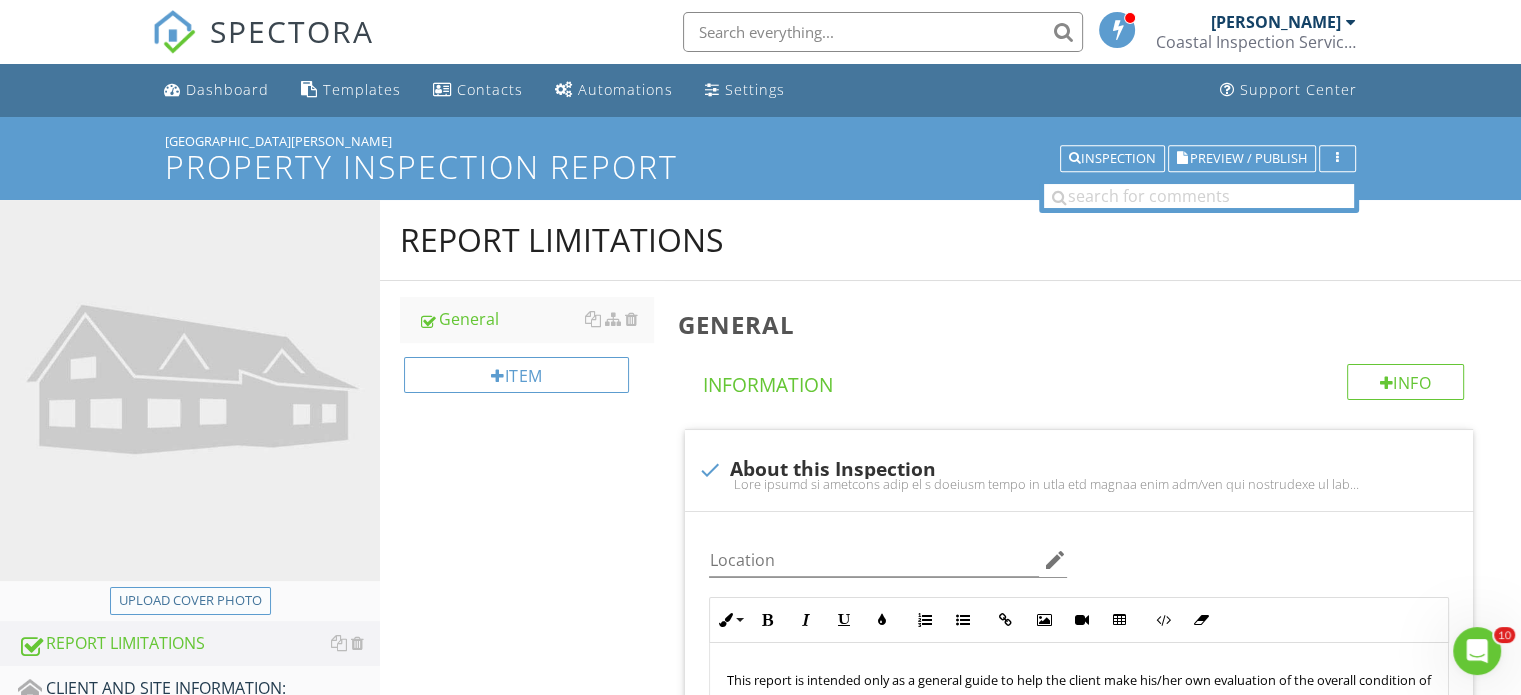 click on "Upload cover photo" at bounding box center [190, 601] 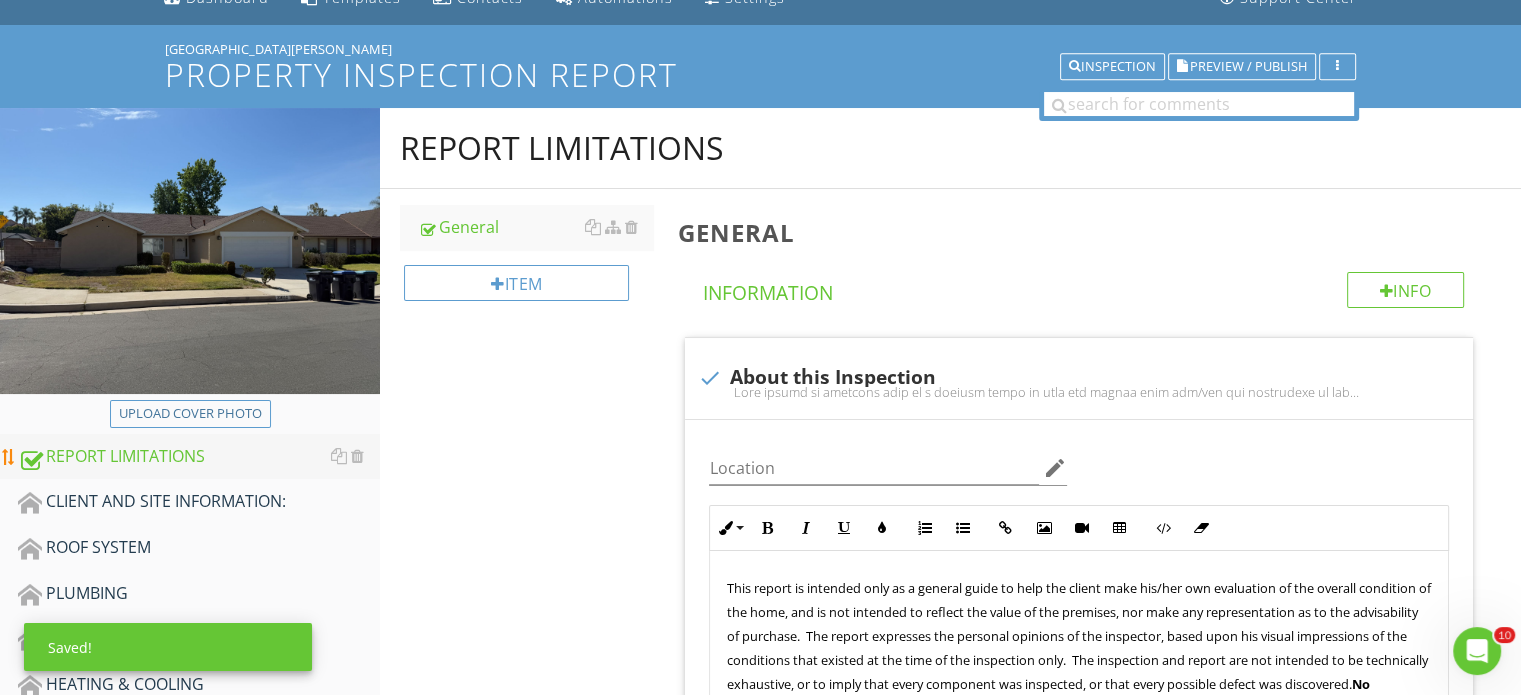 scroll, scrollTop: 100, scrollLeft: 0, axis: vertical 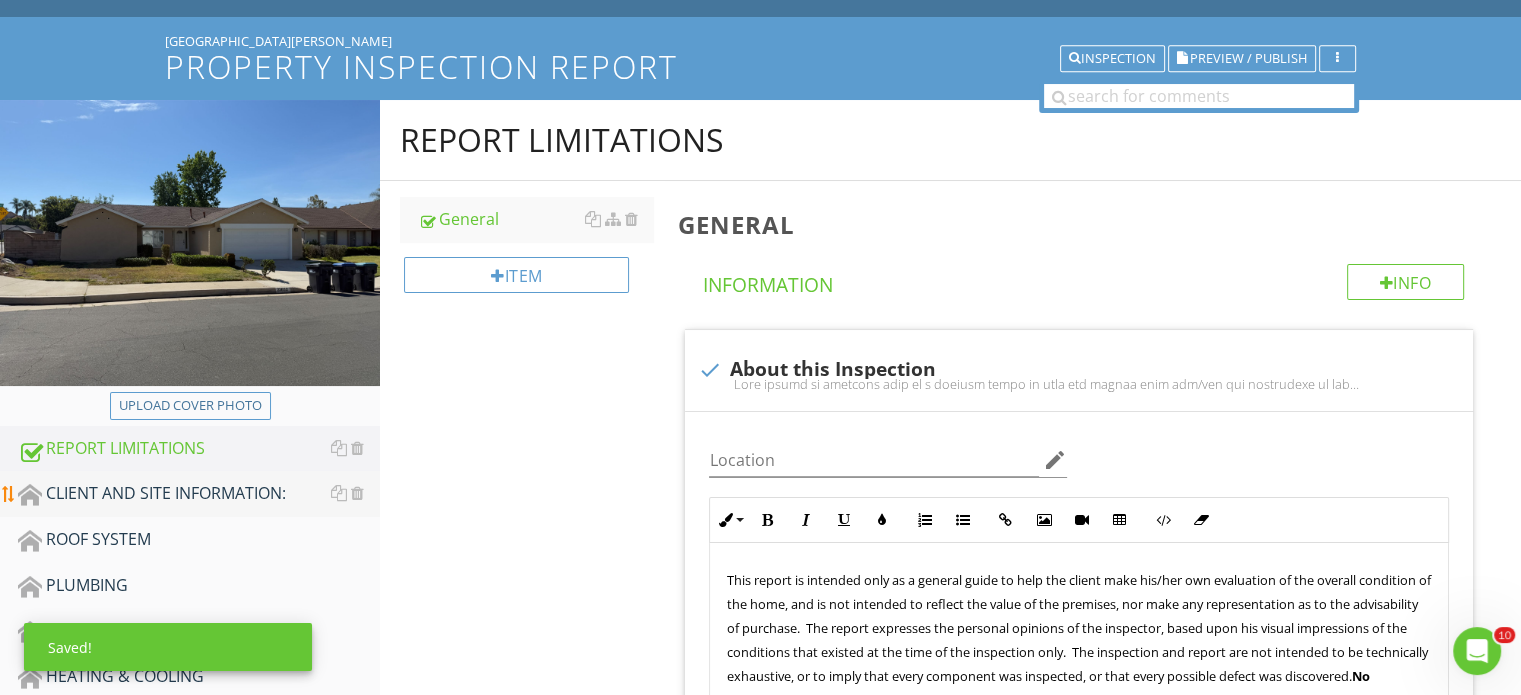 click on "CLIENT AND SITE INFORMATION:" at bounding box center [199, 494] 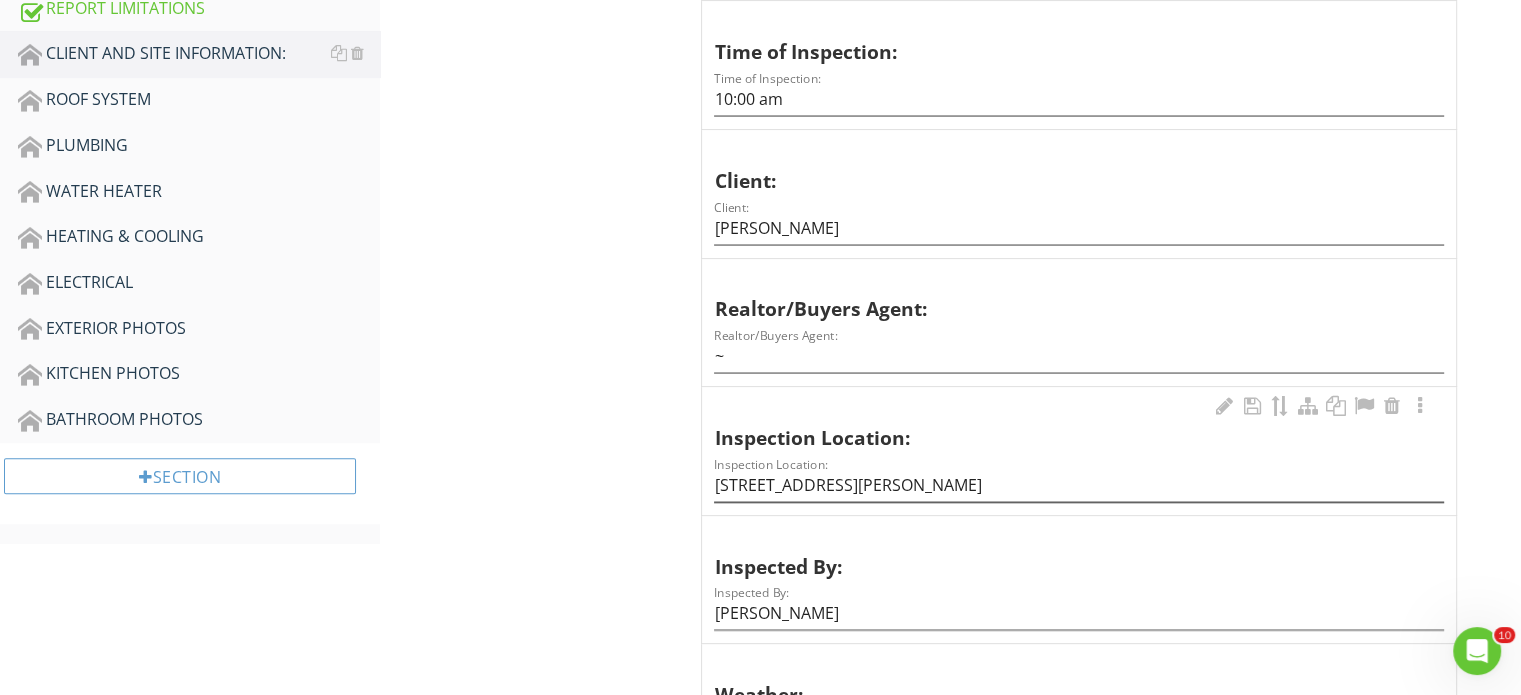 scroll, scrollTop: 800, scrollLeft: 0, axis: vertical 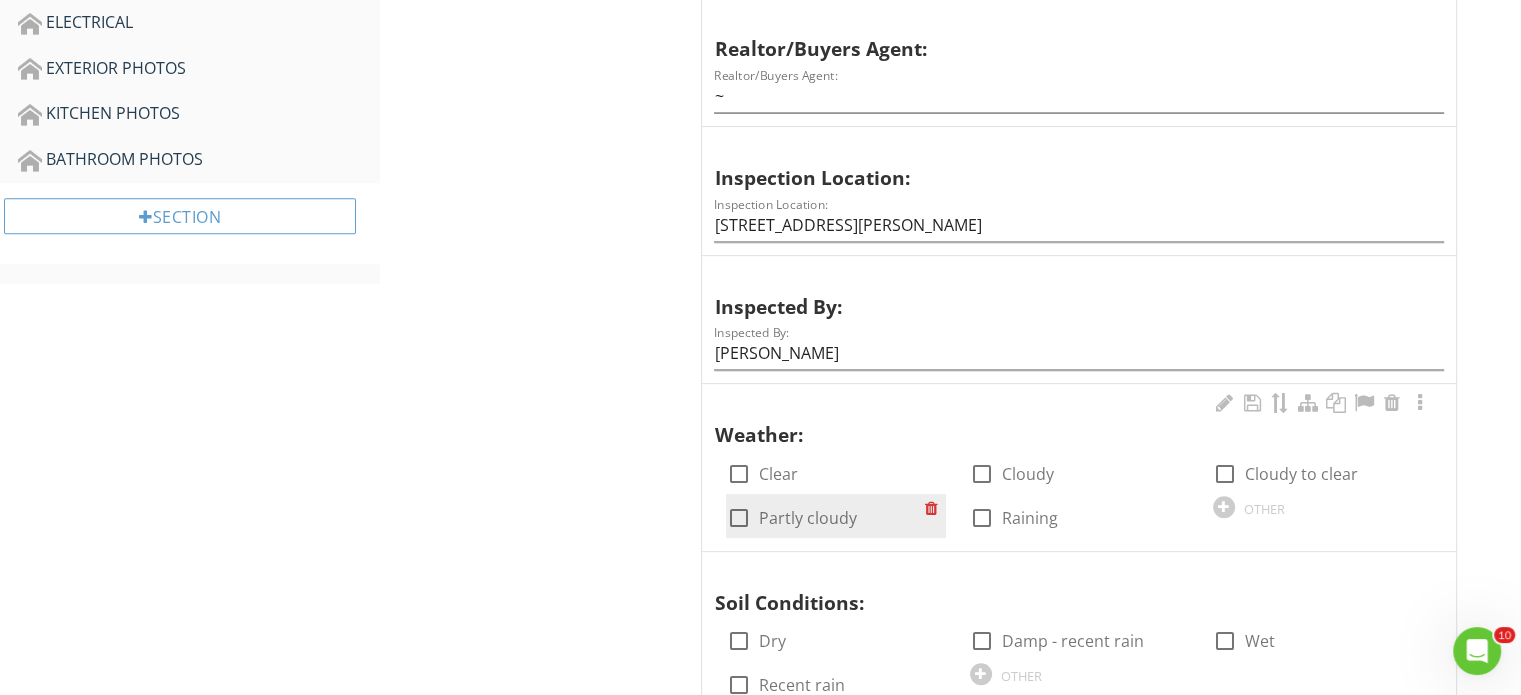 click at bounding box center [738, 518] 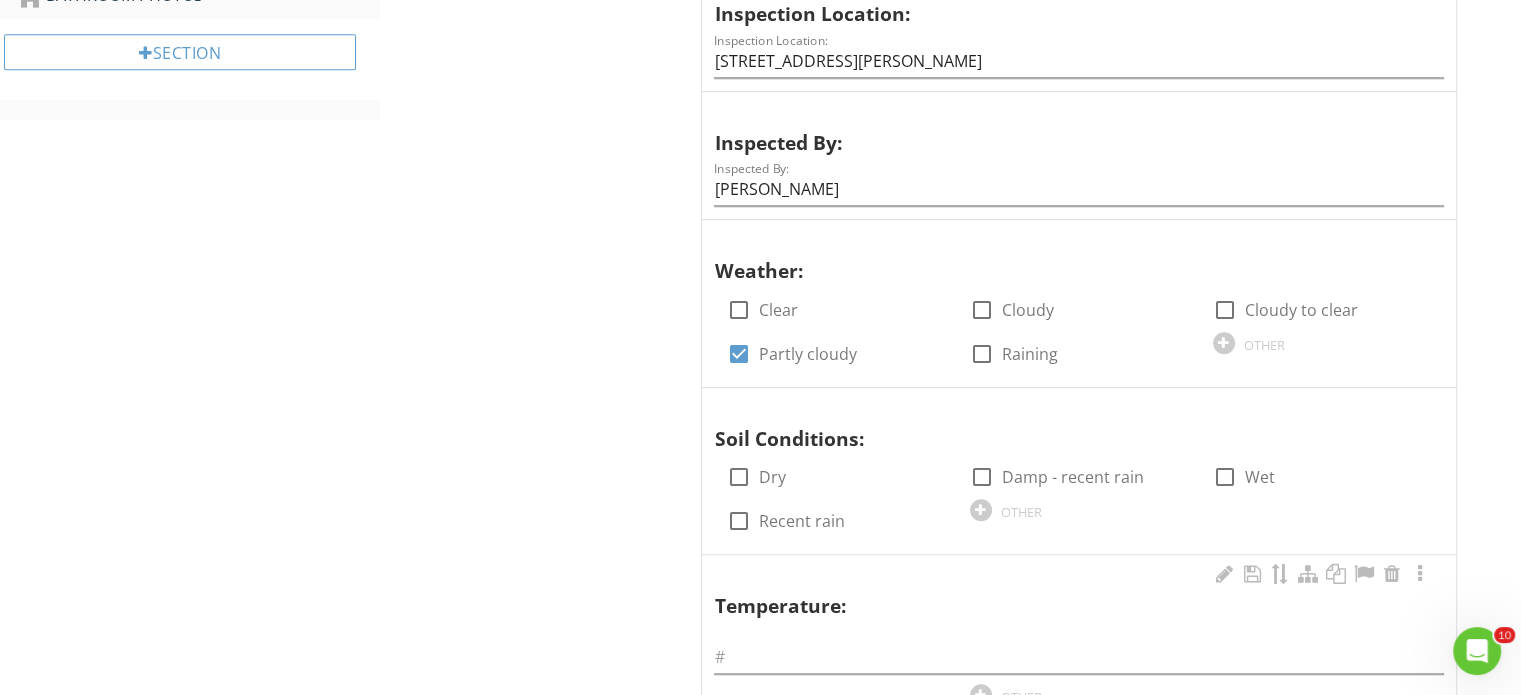 scroll, scrollTop: 1000, scrollLeft: 0, axis: vertical 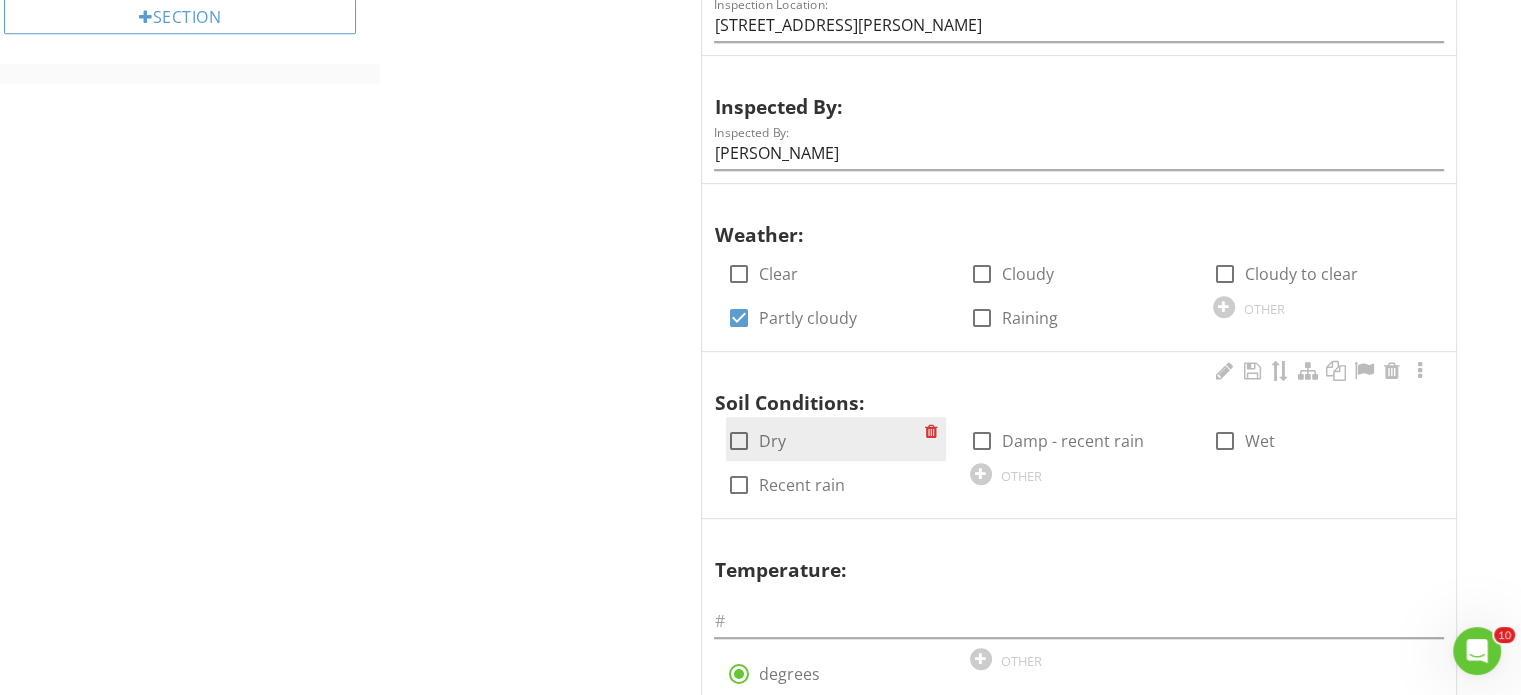 click at bounding box center [738, 441] 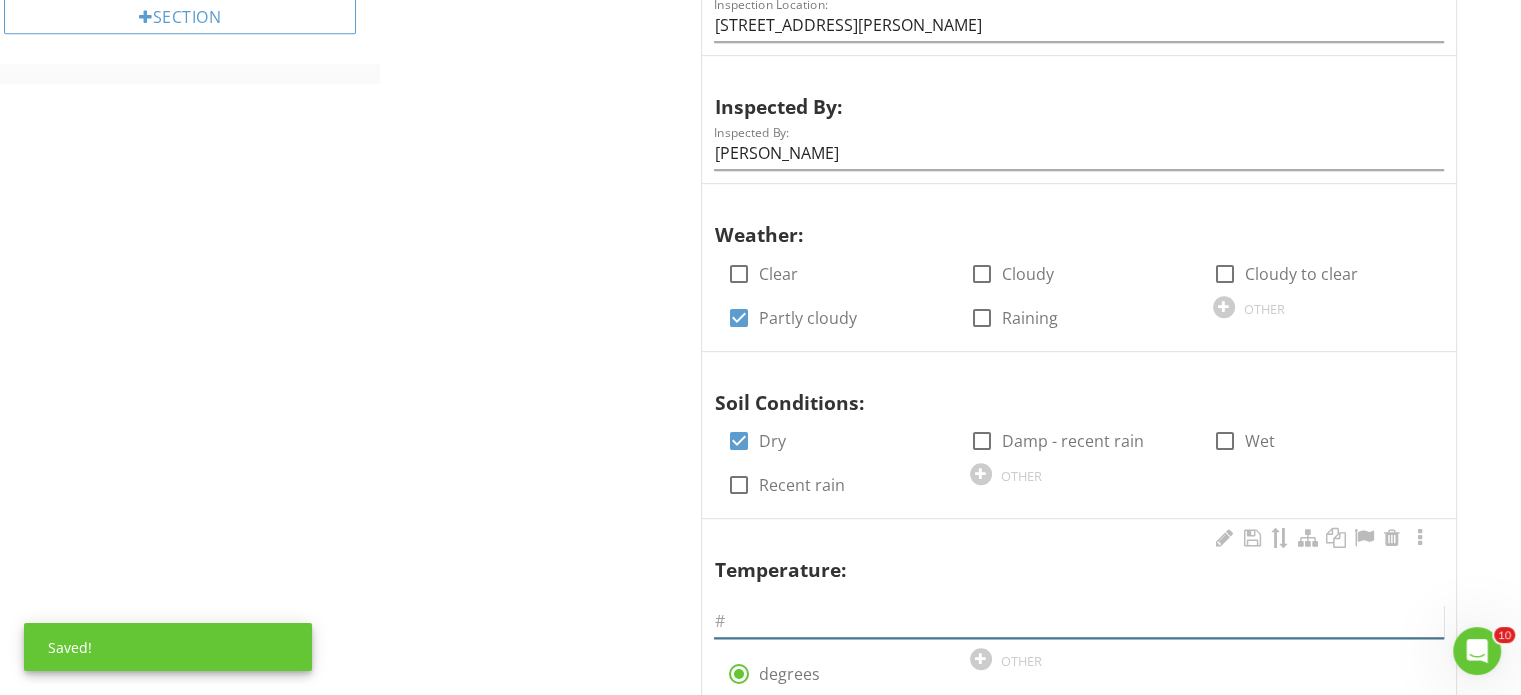 click at bounding box center (1079, 621) 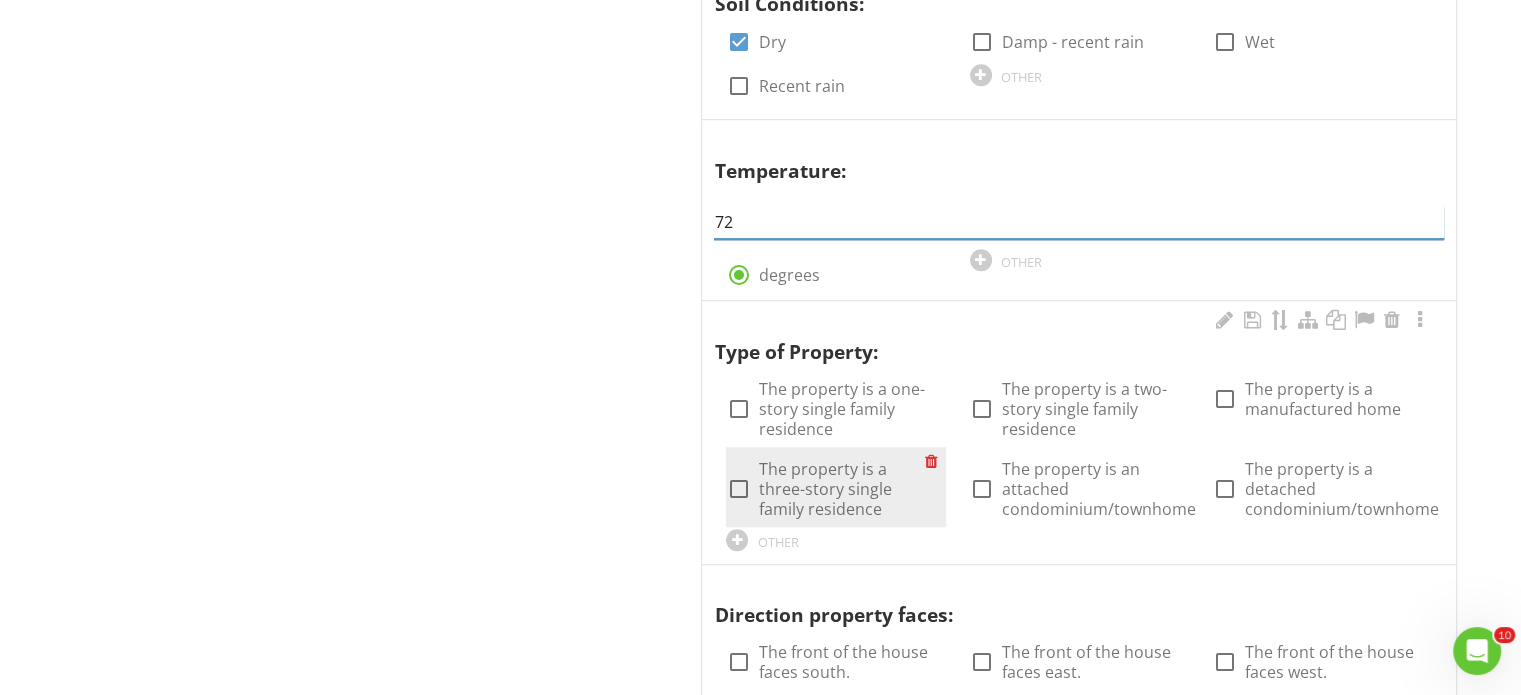 scroll, scrollTop: 1400, scrollLeft: 0, axis: vertical 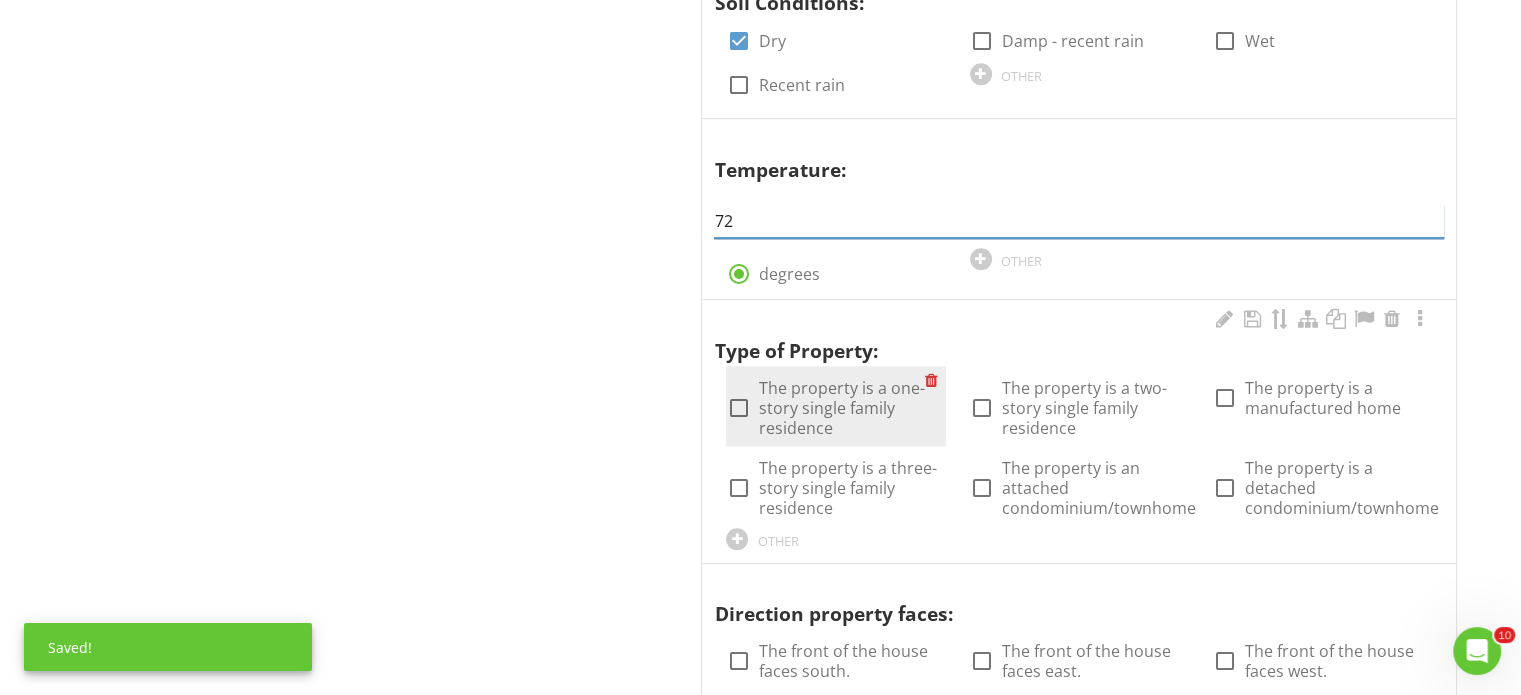 type on "72" 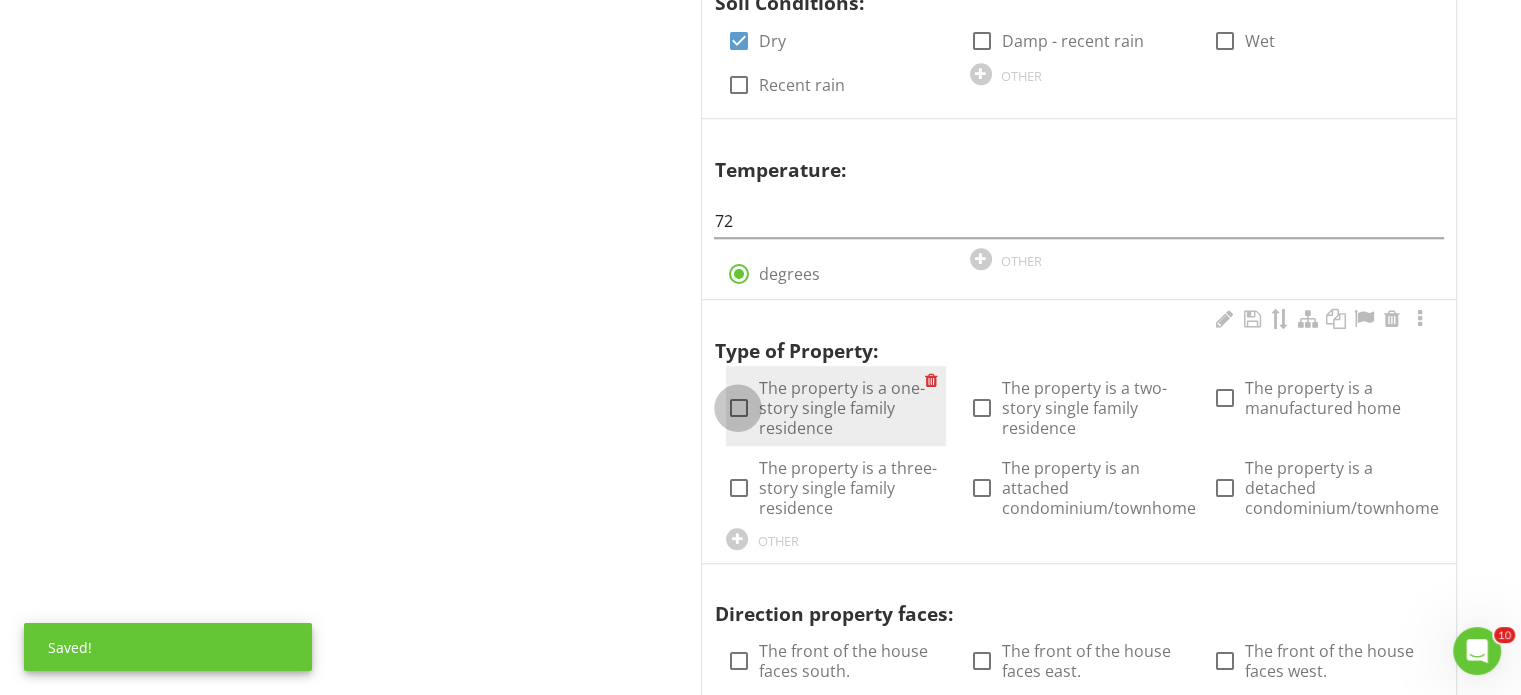 click at bounding box center (738, 408) 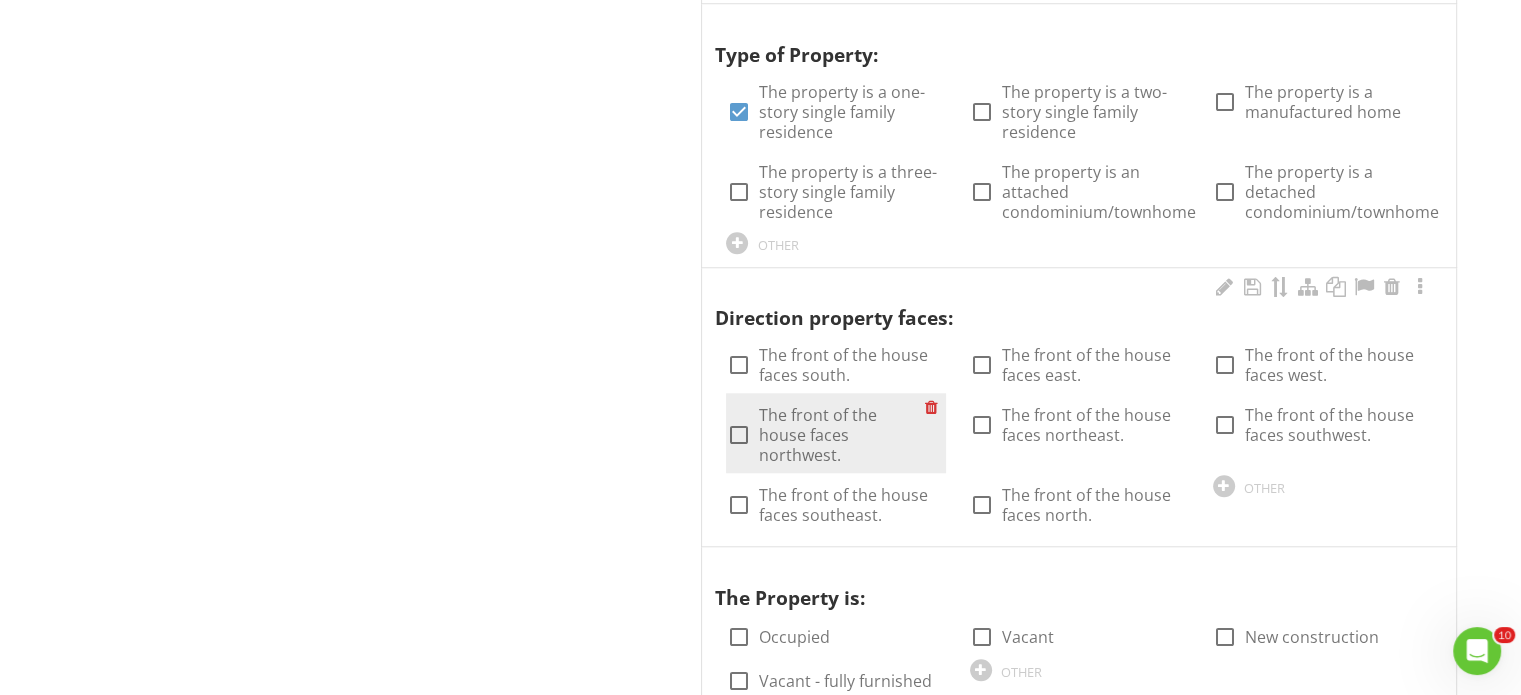 scroll, scrollTop: 1700, scrollLeft: 0, axis: vertical 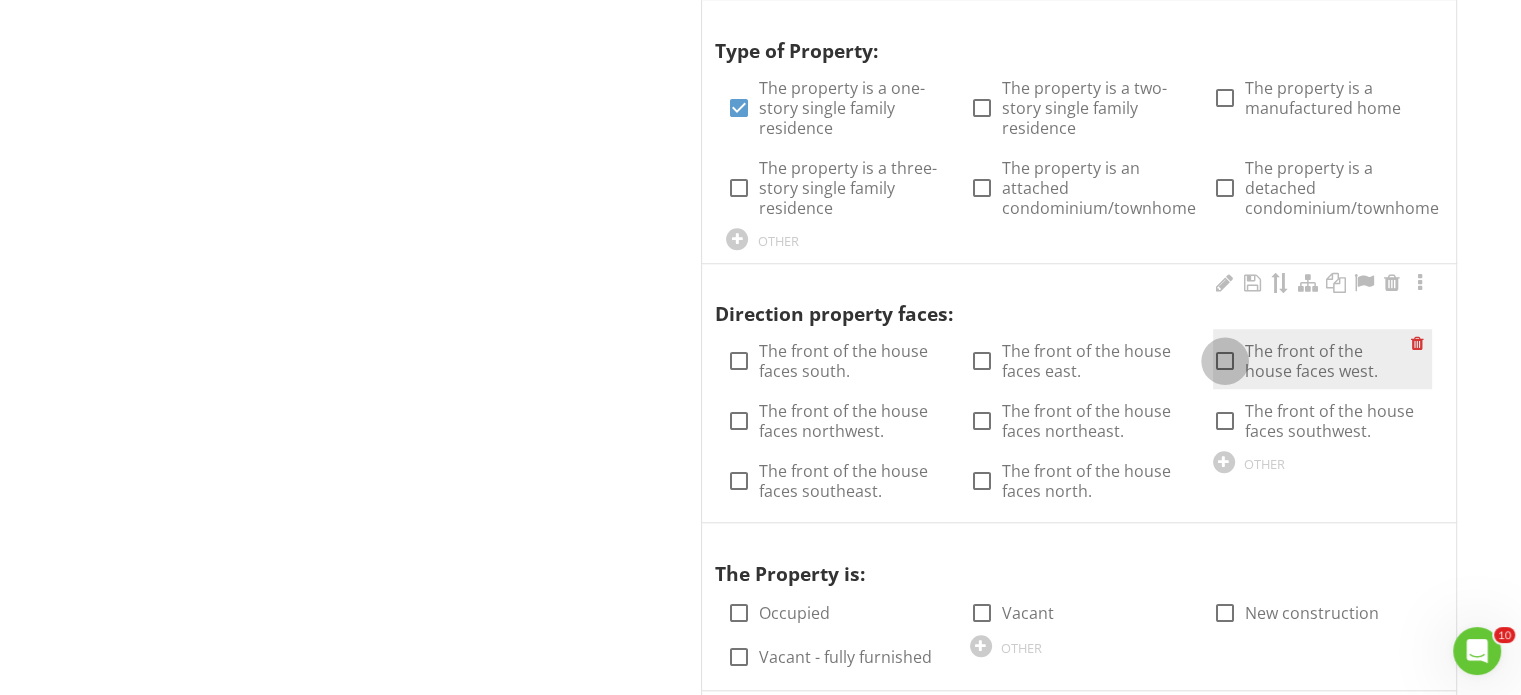 click at bounding box center [1225, 361] 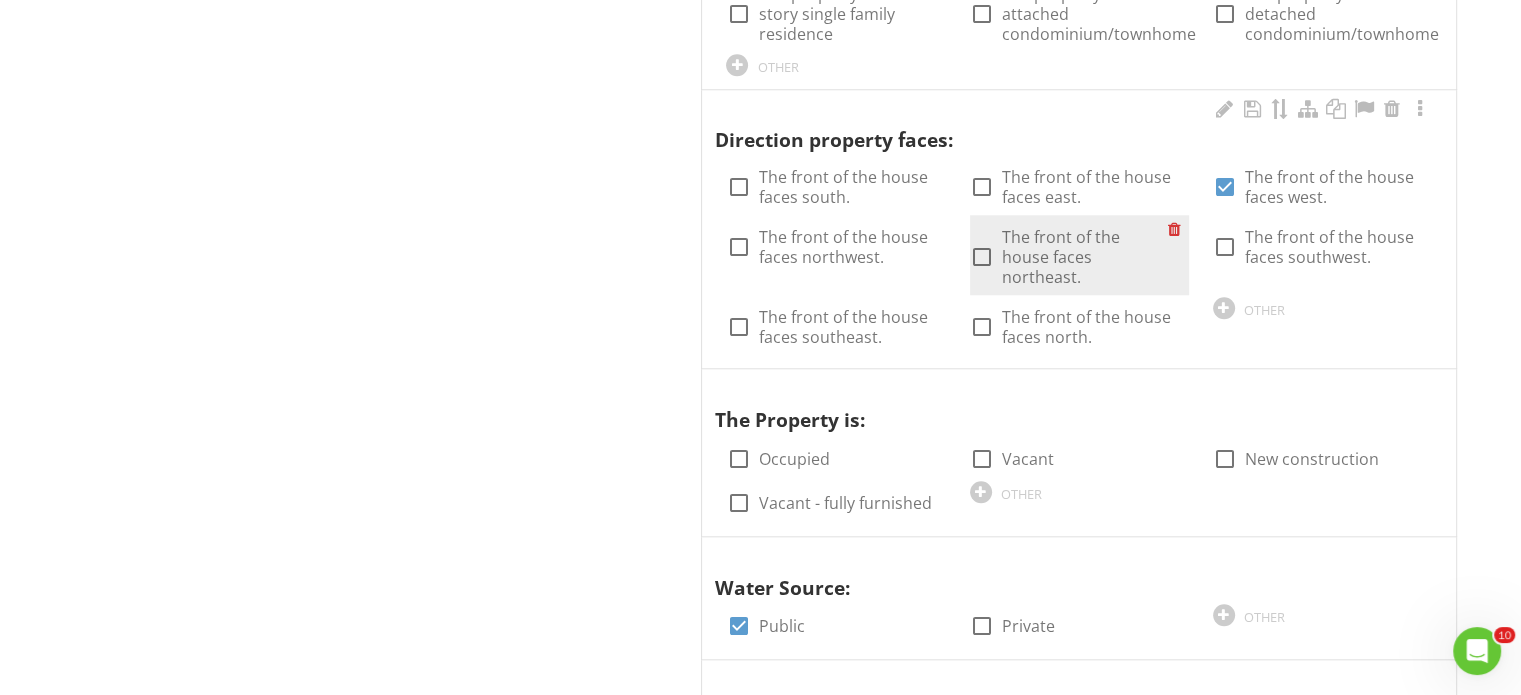 scroll, scrollTop: 1900, scrollLeft: 0, axis: vertical 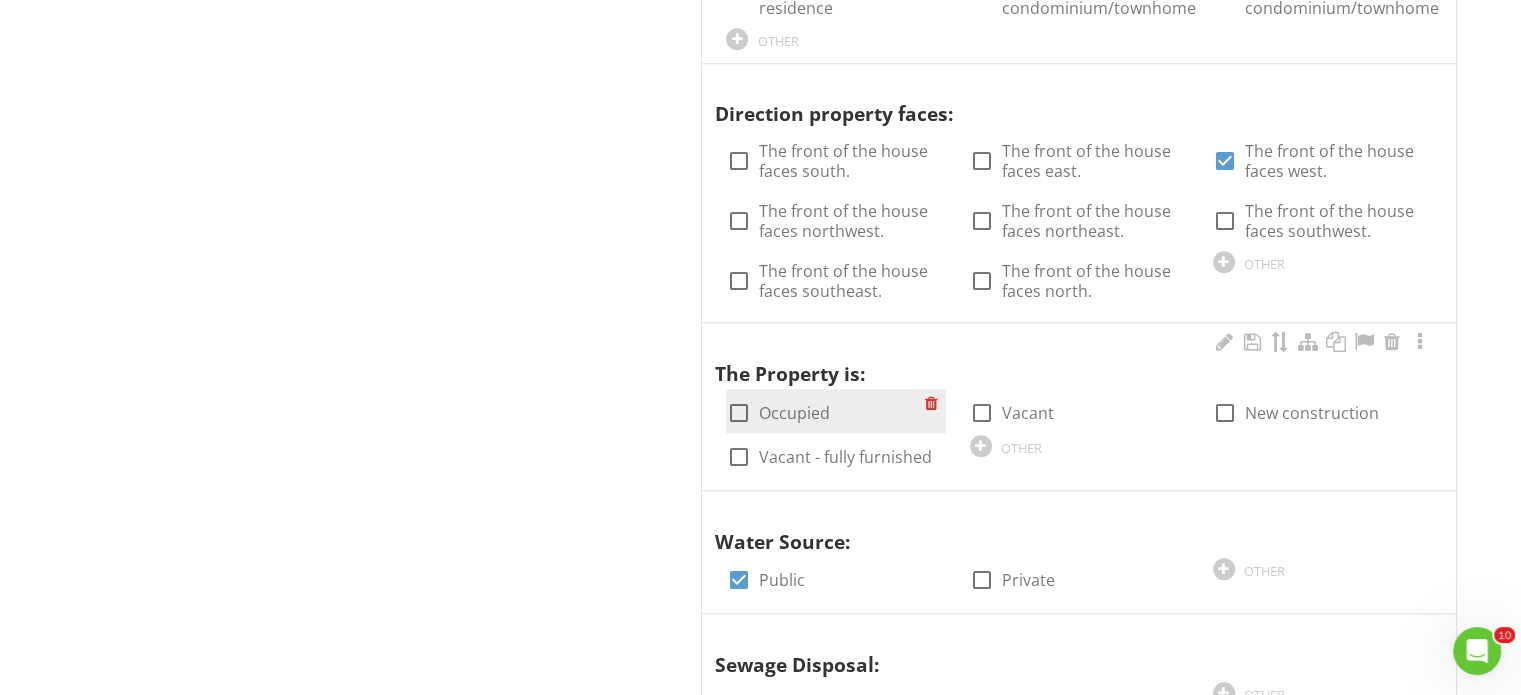 click at bounding box center [738, 413] 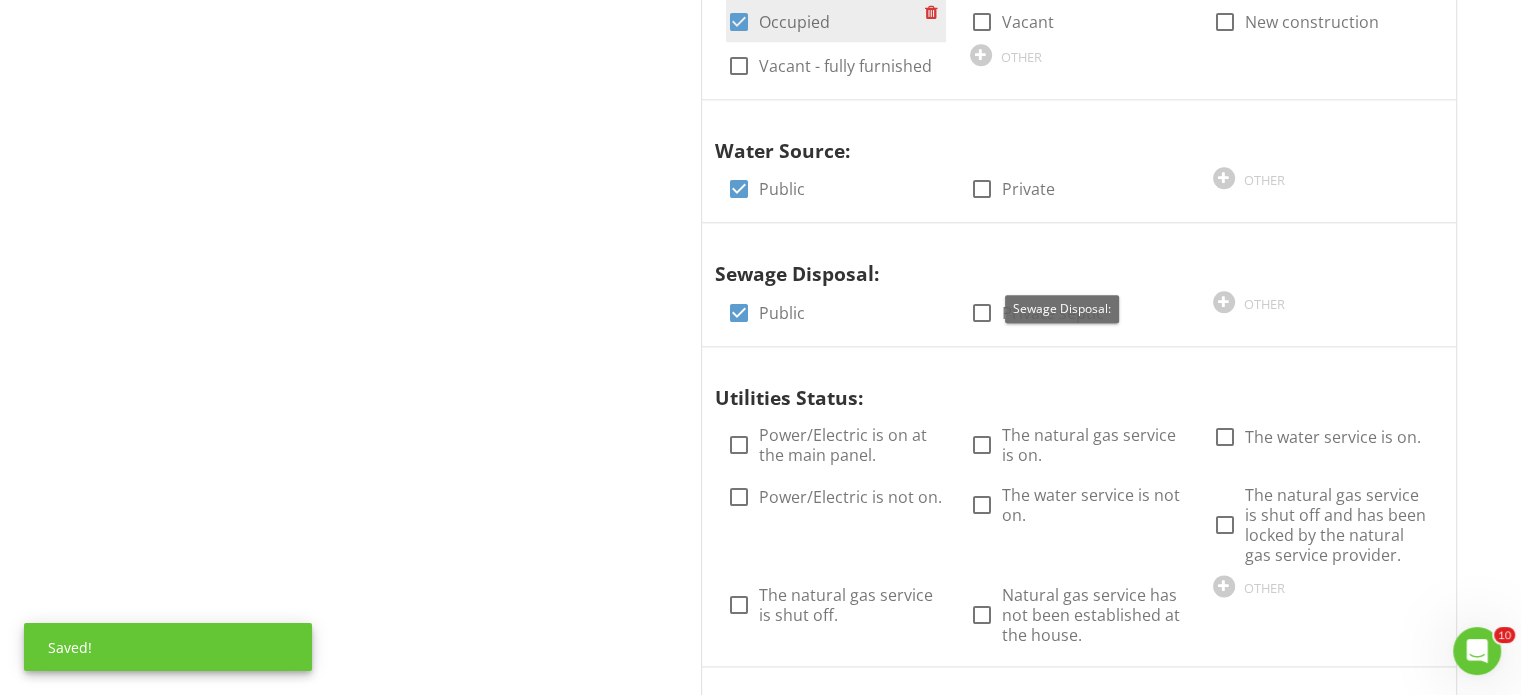 scroll, scrollTop: 2300, scrollLeft: 0, axis: vertical 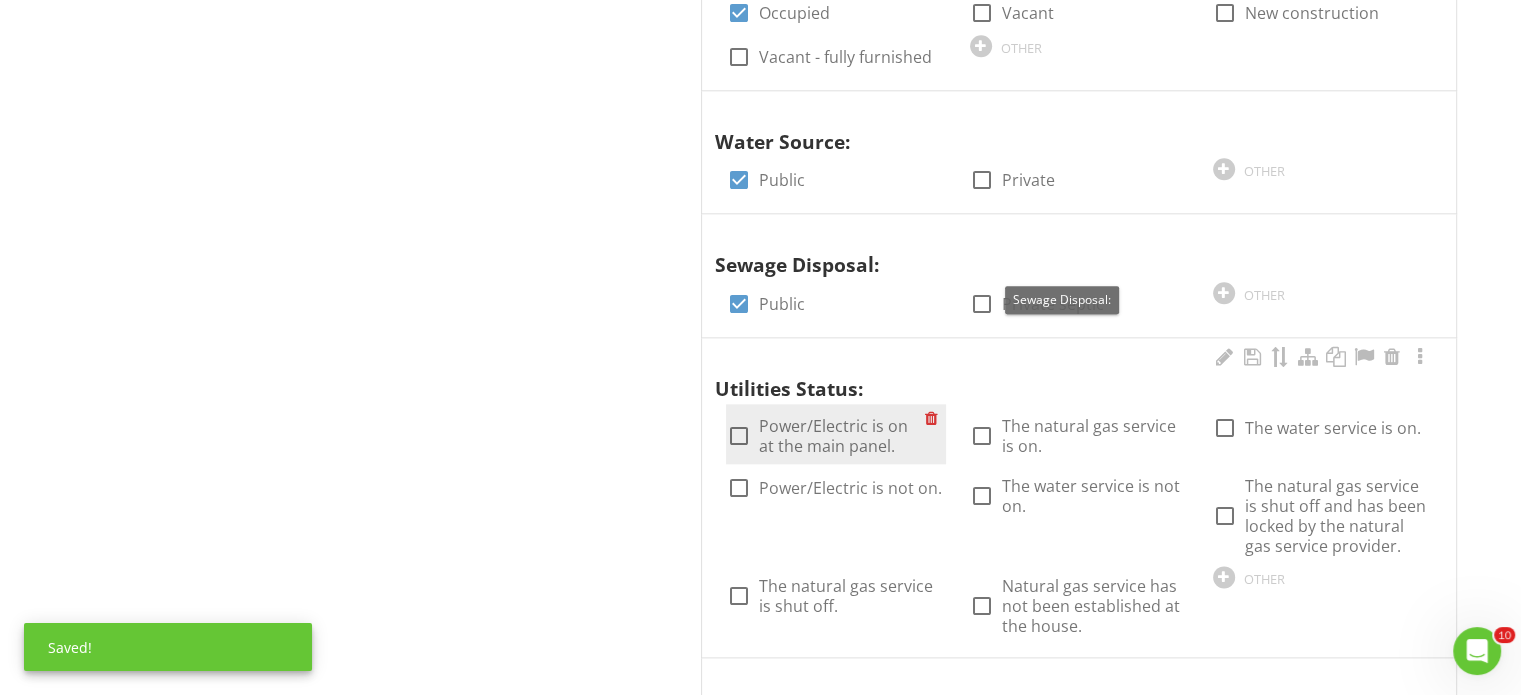 click at bounding box center (738, 436) 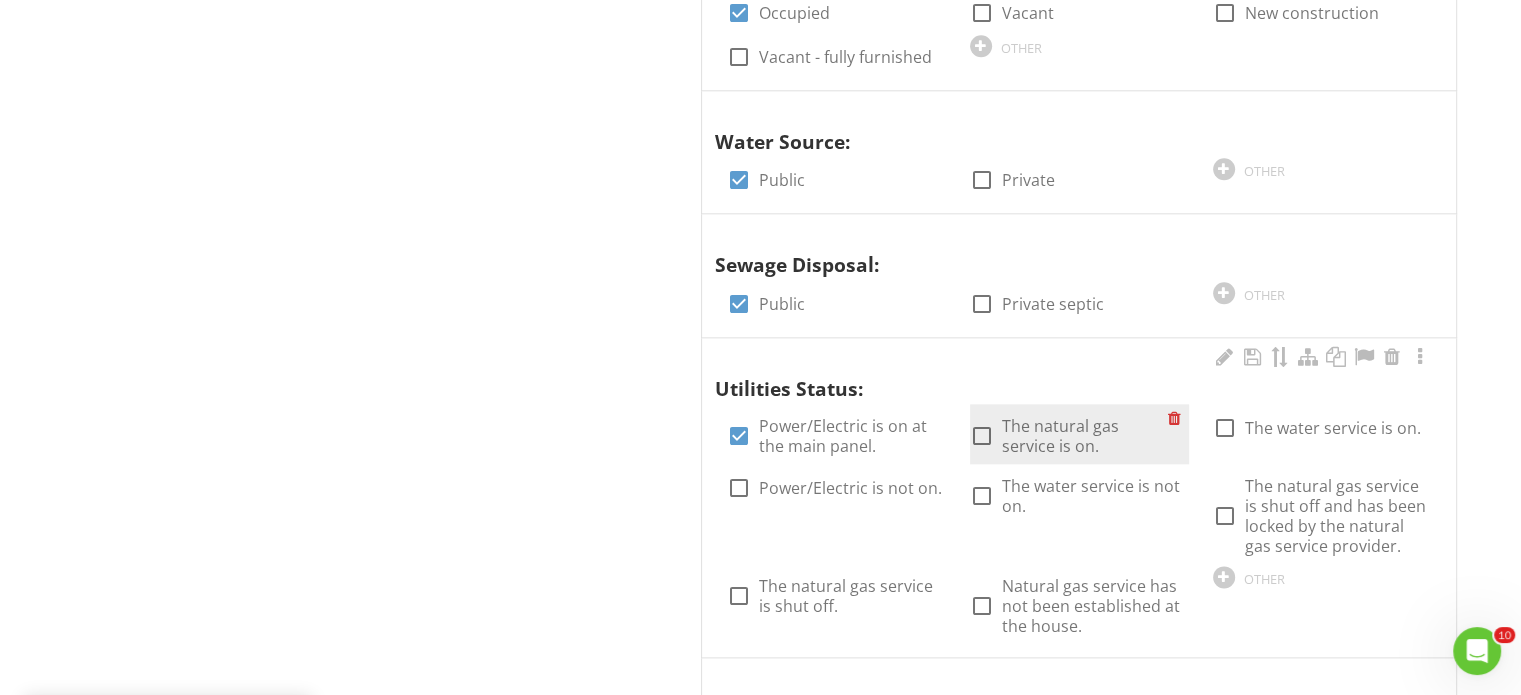 click at bounding box center [982, 436] 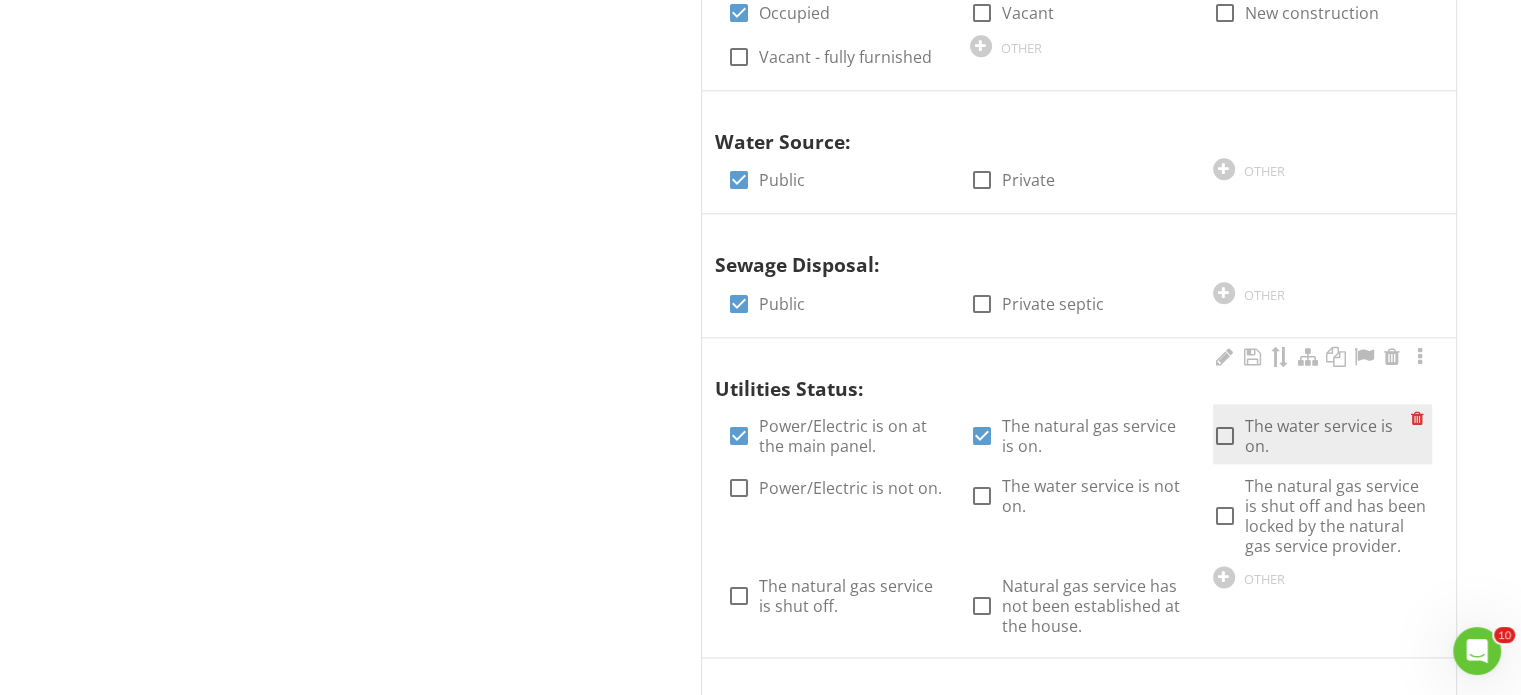 click at bounding box center (1225, 436) 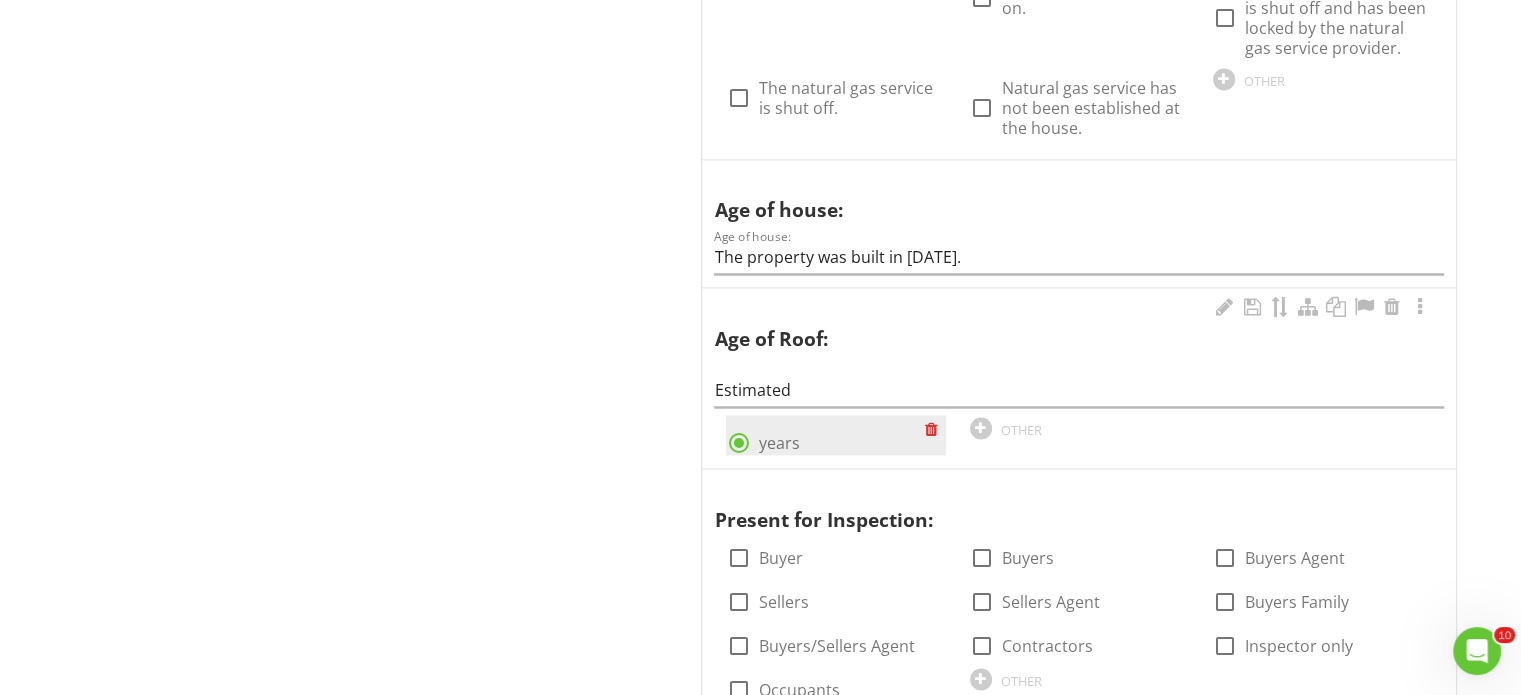 scroll, scrollTop: 2800, scrollLeft: 0, axis: vertical 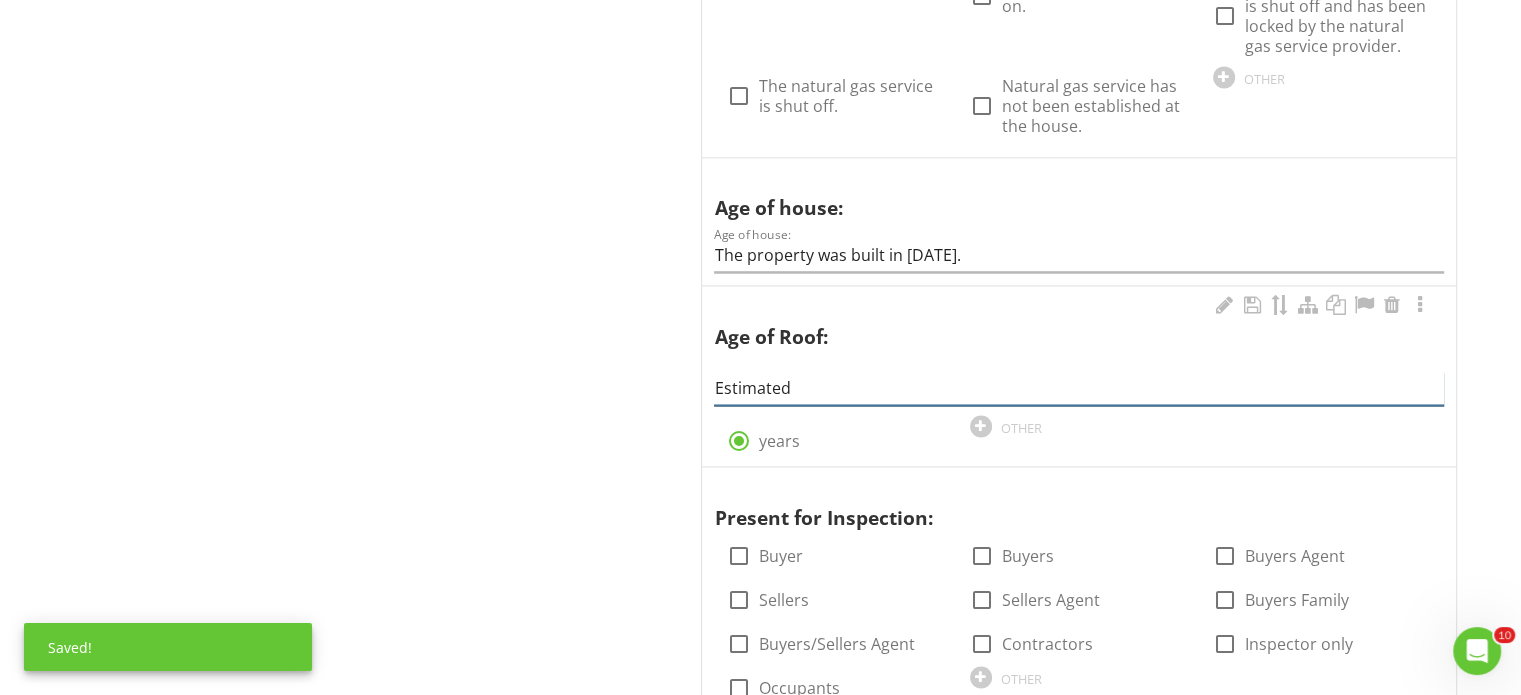 click on "Estimated" at bounding box center [1079, 388] 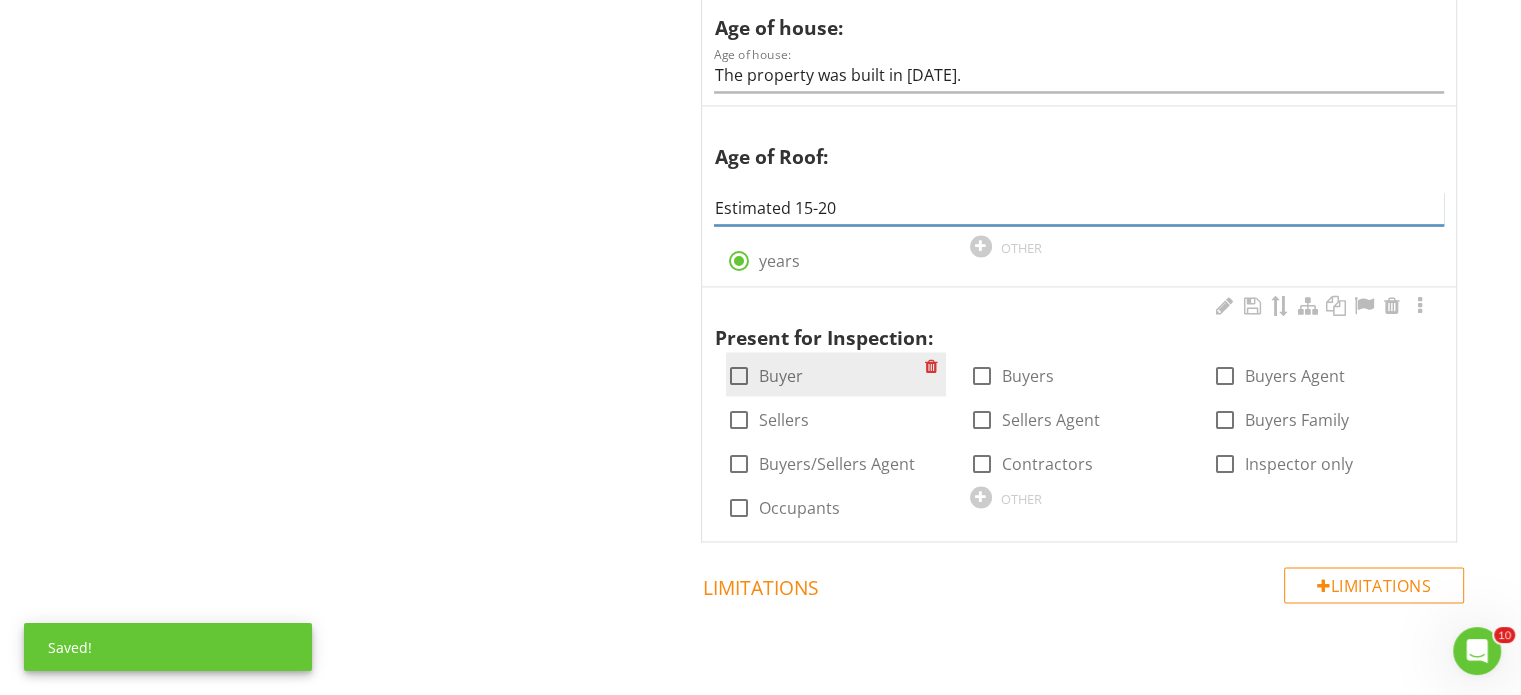 scroll, scrollTop: 3000, scrollLeft: 0, axis: vertical 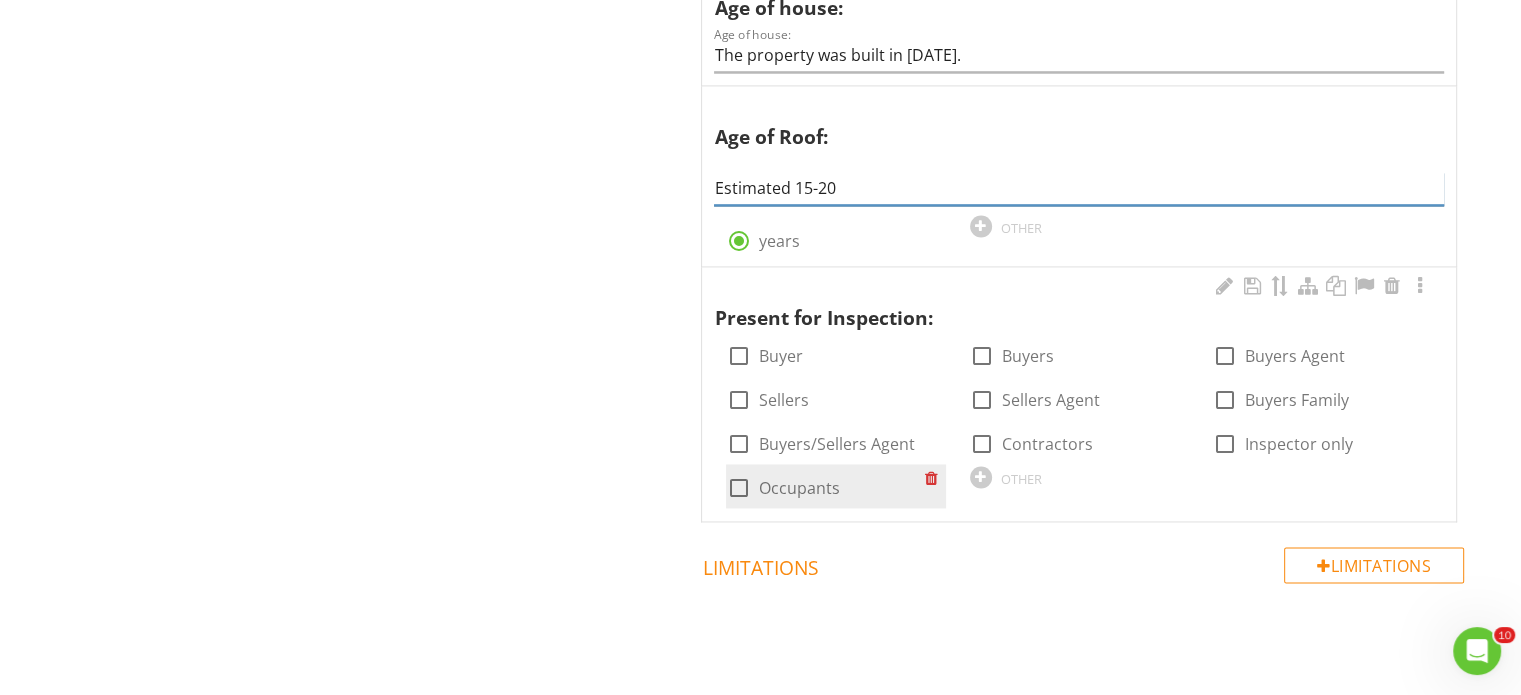 type on "Estimated 15-20" 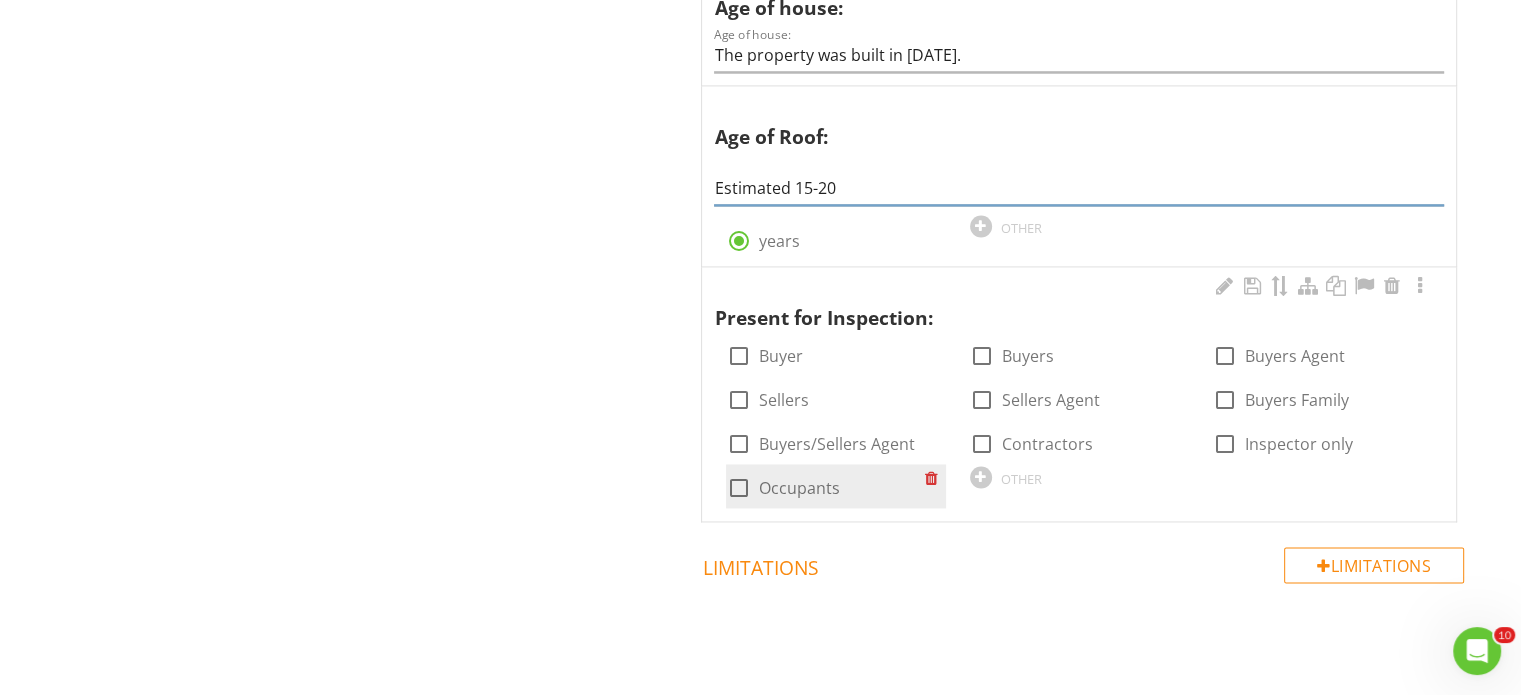 drag, startPoint x: 753, startPoint y: 484, endPoint x: 734, endPoint y: 482, distance: 19.104973 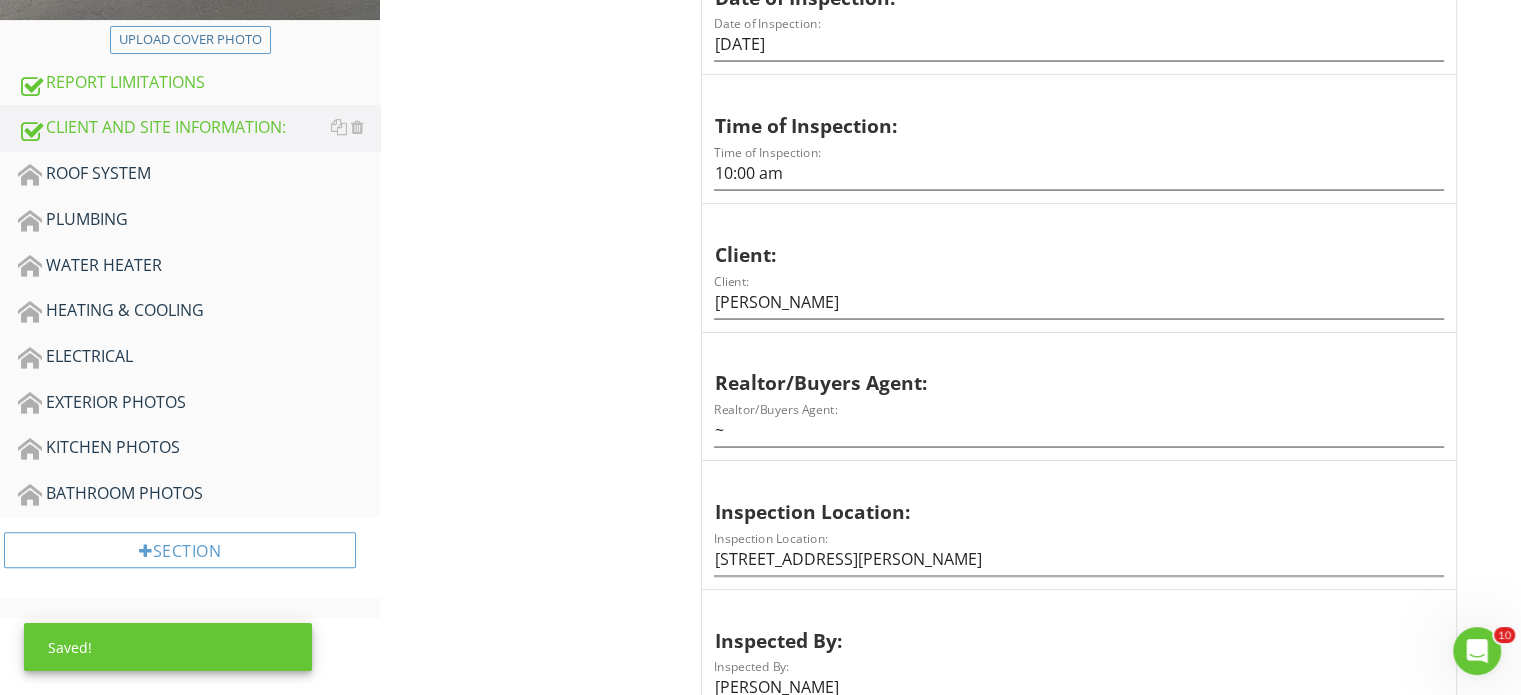 scroll, scrollTop: 444, scrollLeft: 0, axis: vertical 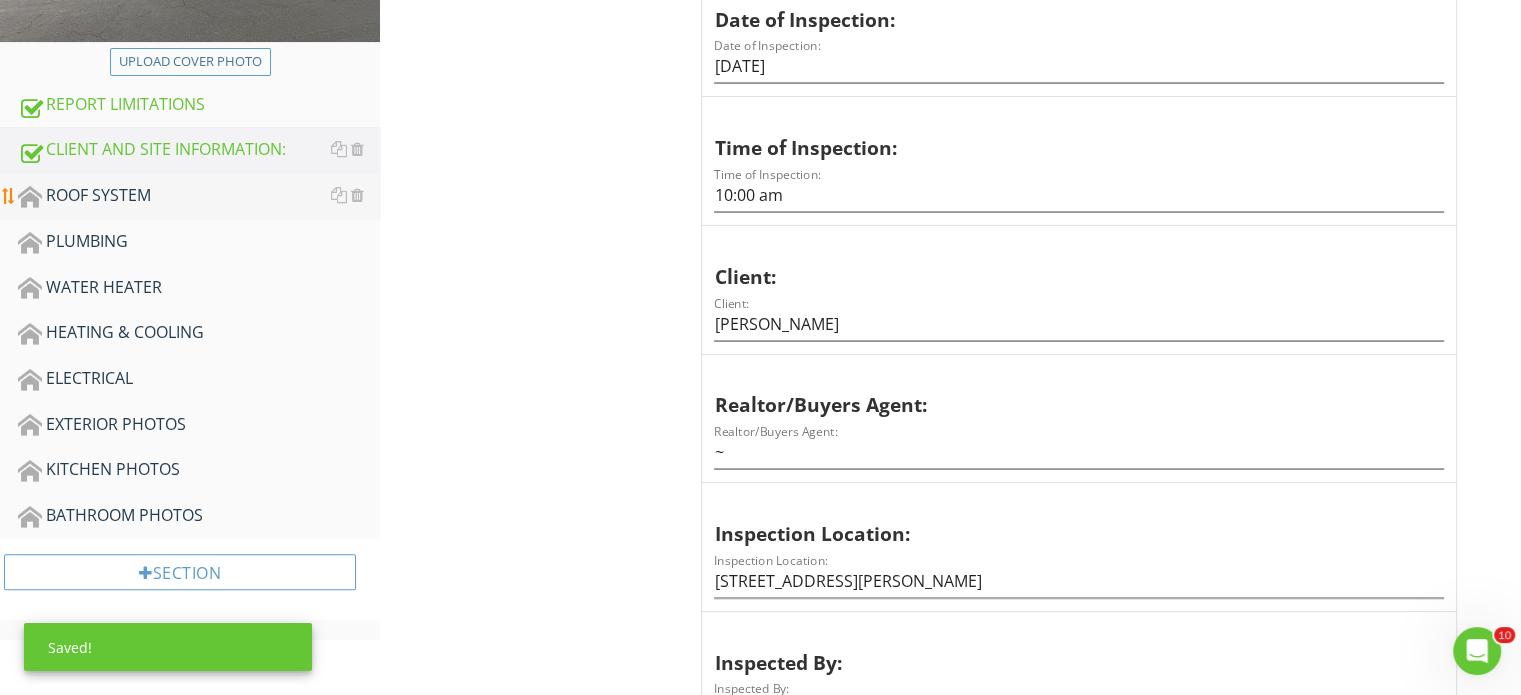 click on "ROOF SYSTEM" at bounding box center [199, 196] 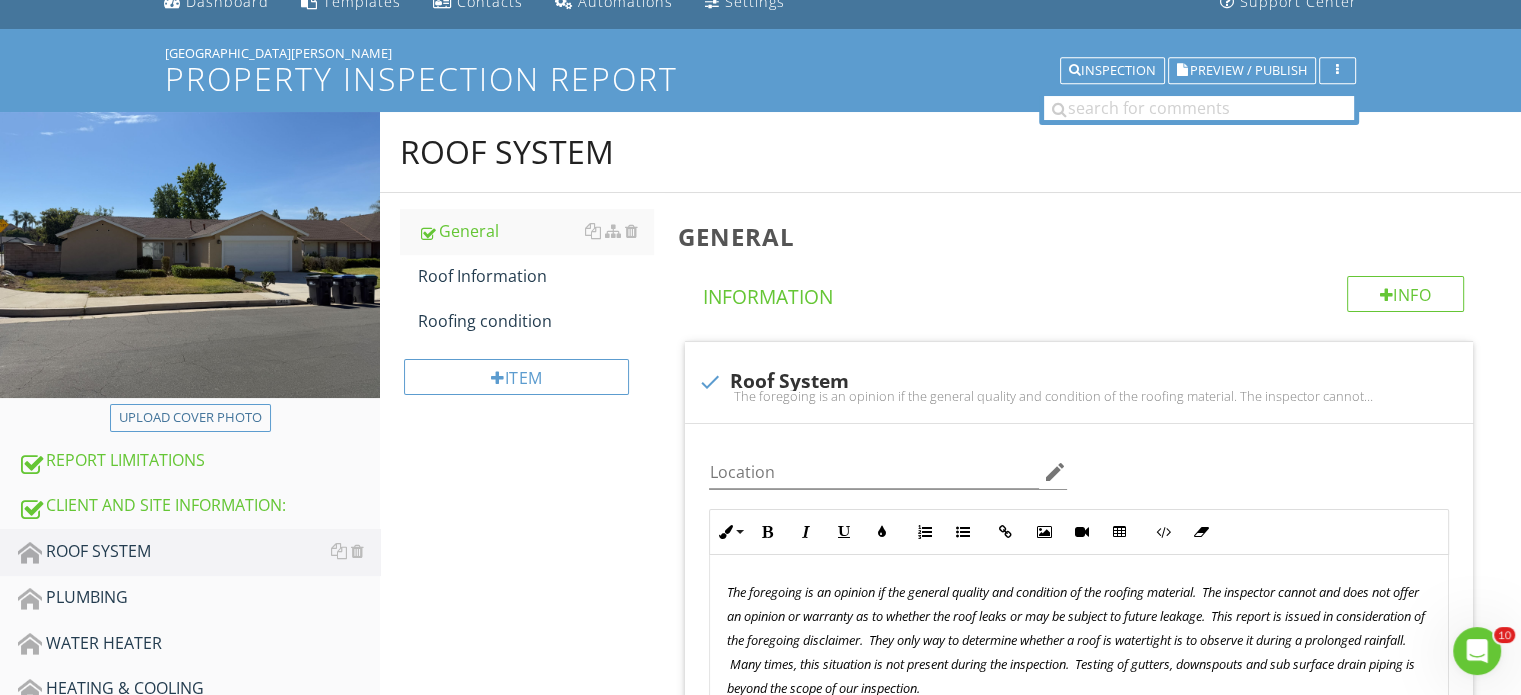scroll, scrollTop: 44, scrollLeft: 0, axis: vertical 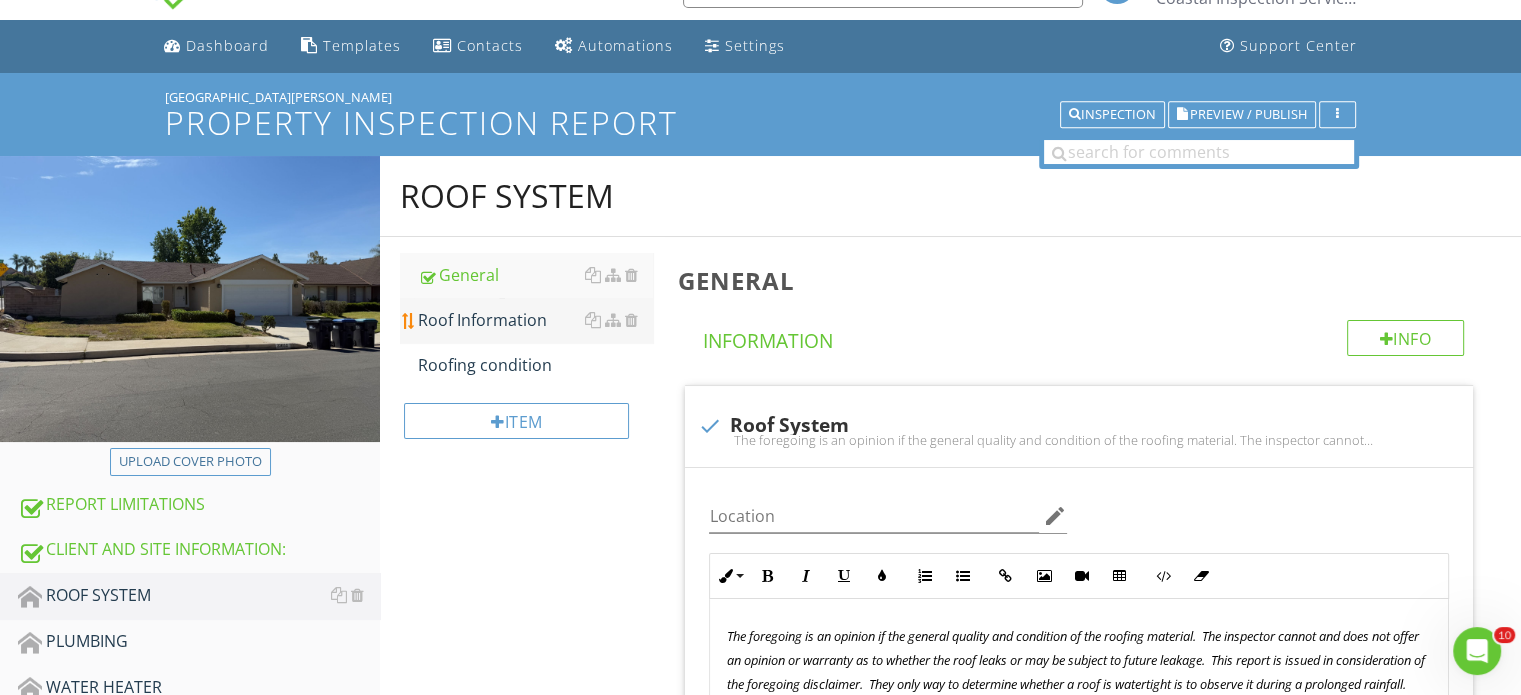 click on "Roof Information" at bounding box center [535, 320] 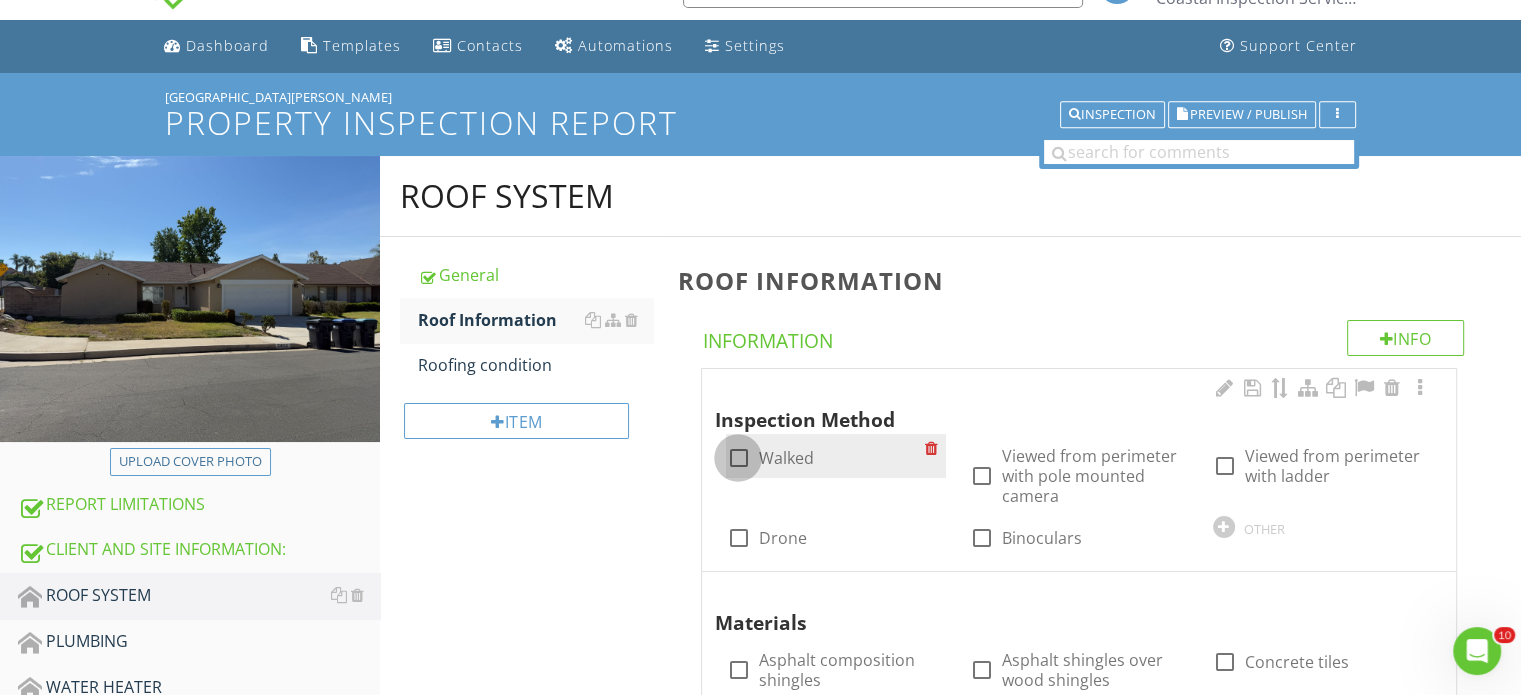 click at bounding box center [738, 458] 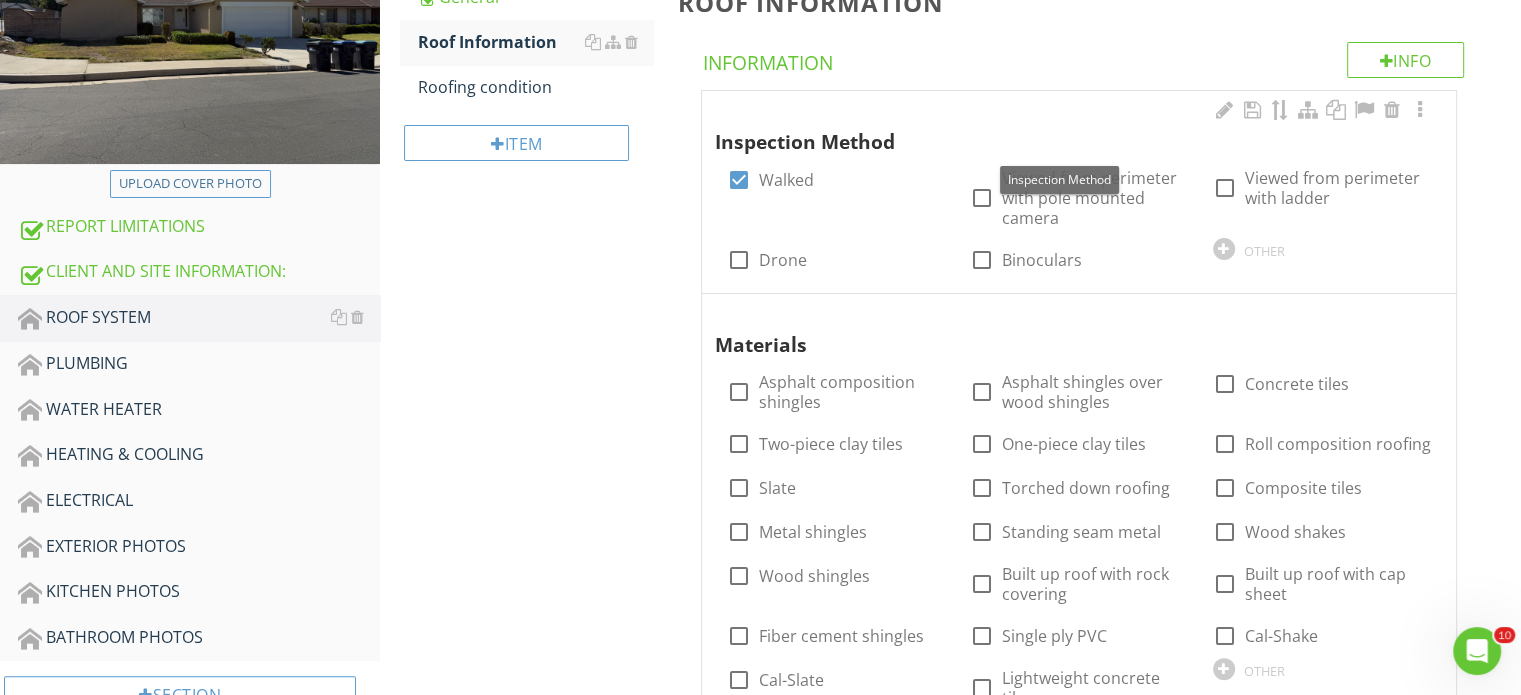 scroll, scrollTop: 344, scrollLeft: 0, axis: vertical 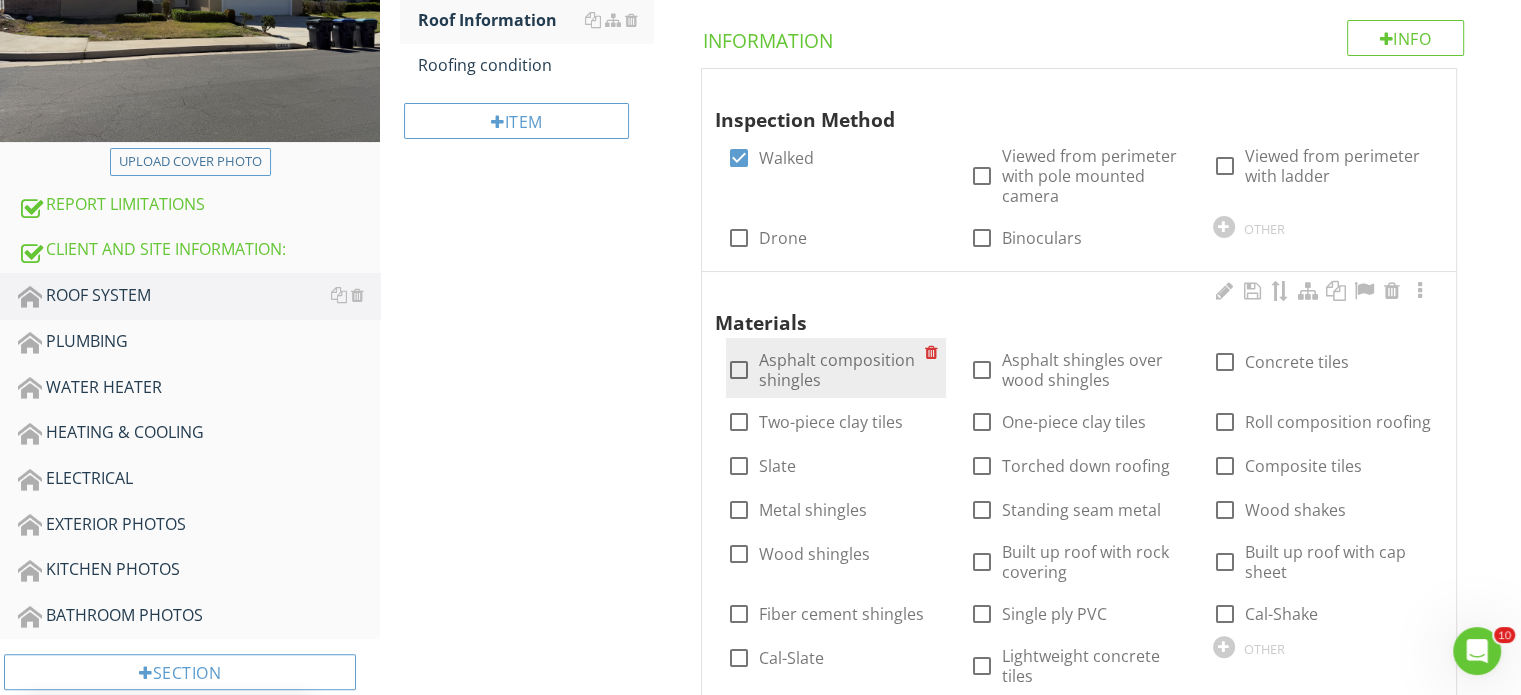 click at bounding box center (738, 370) 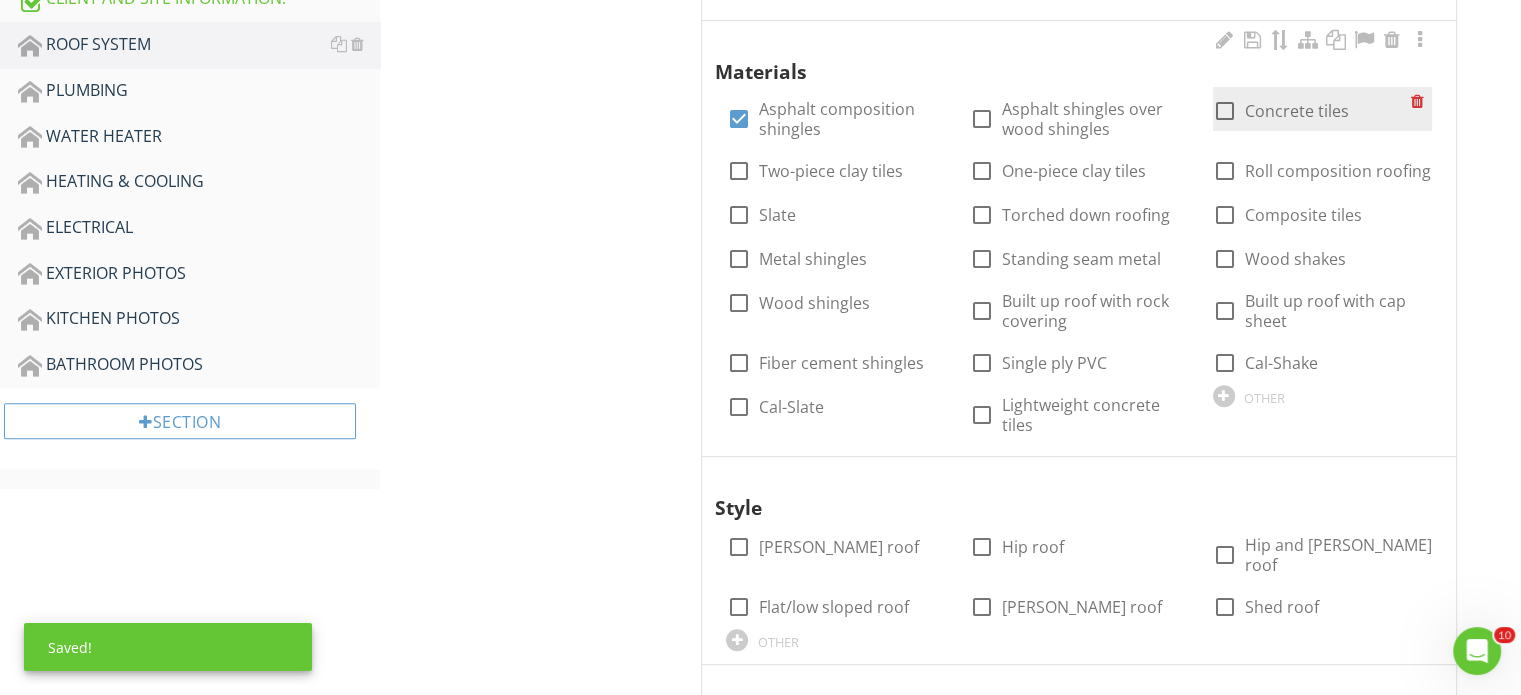 scroll, scrollTop: 744, scrollLeft: 0, axis: vertical 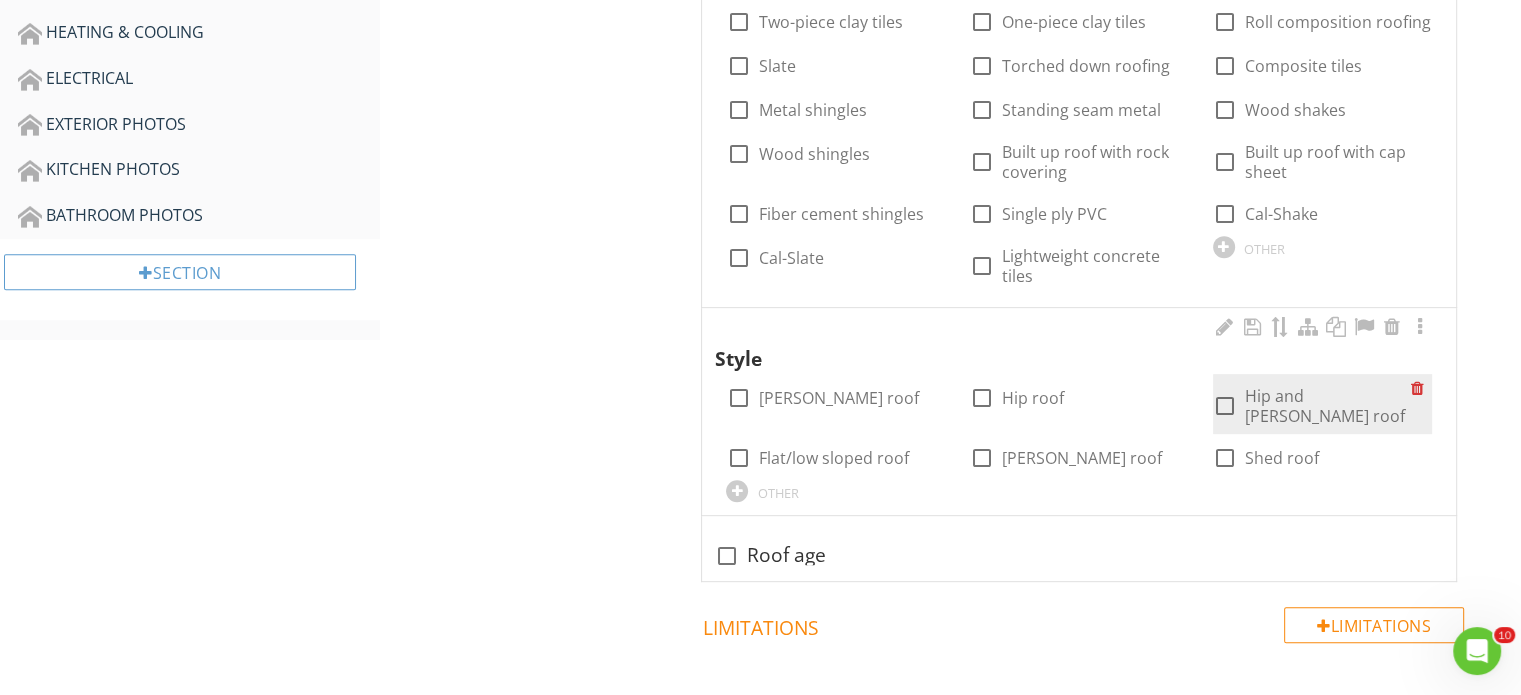 click at bounding box center (1225, 406) 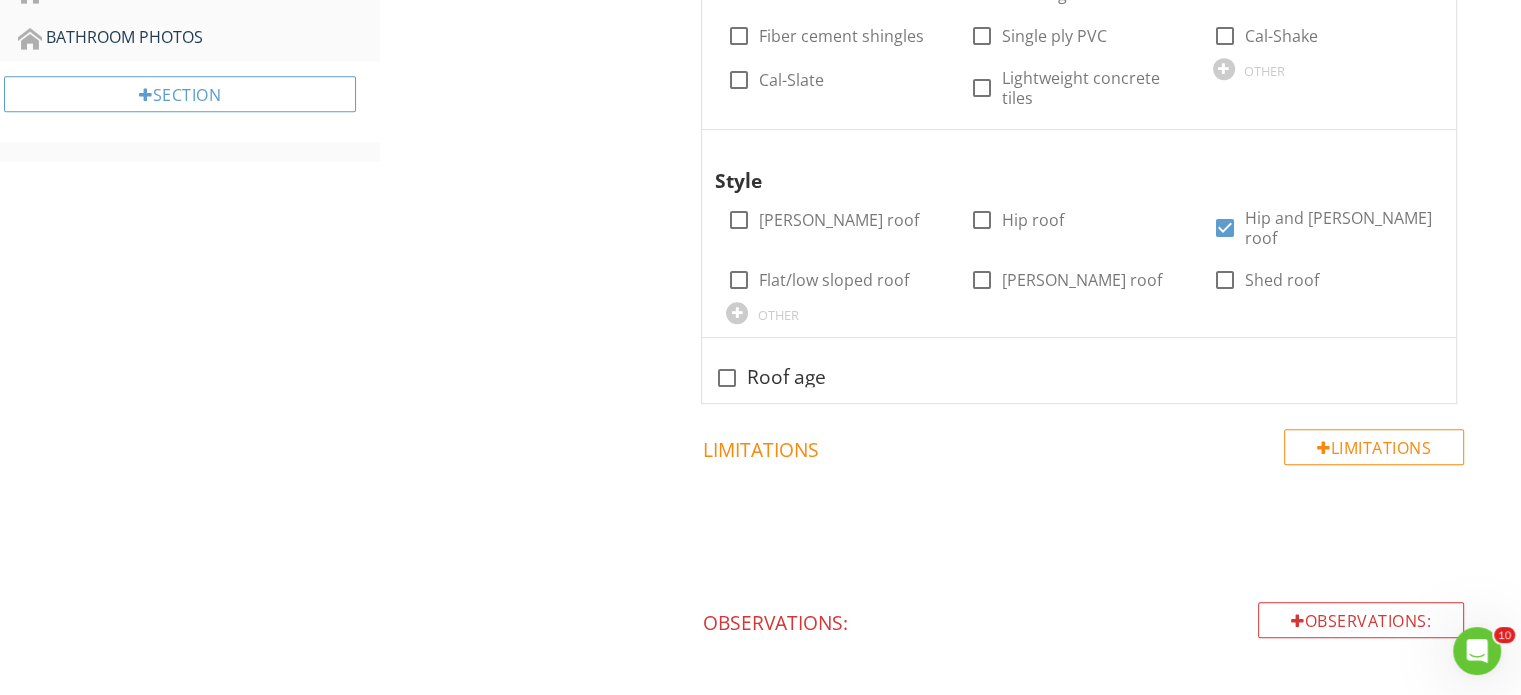 scroll, scrollTop: 944, scrollLeft: 0, axis: vertical 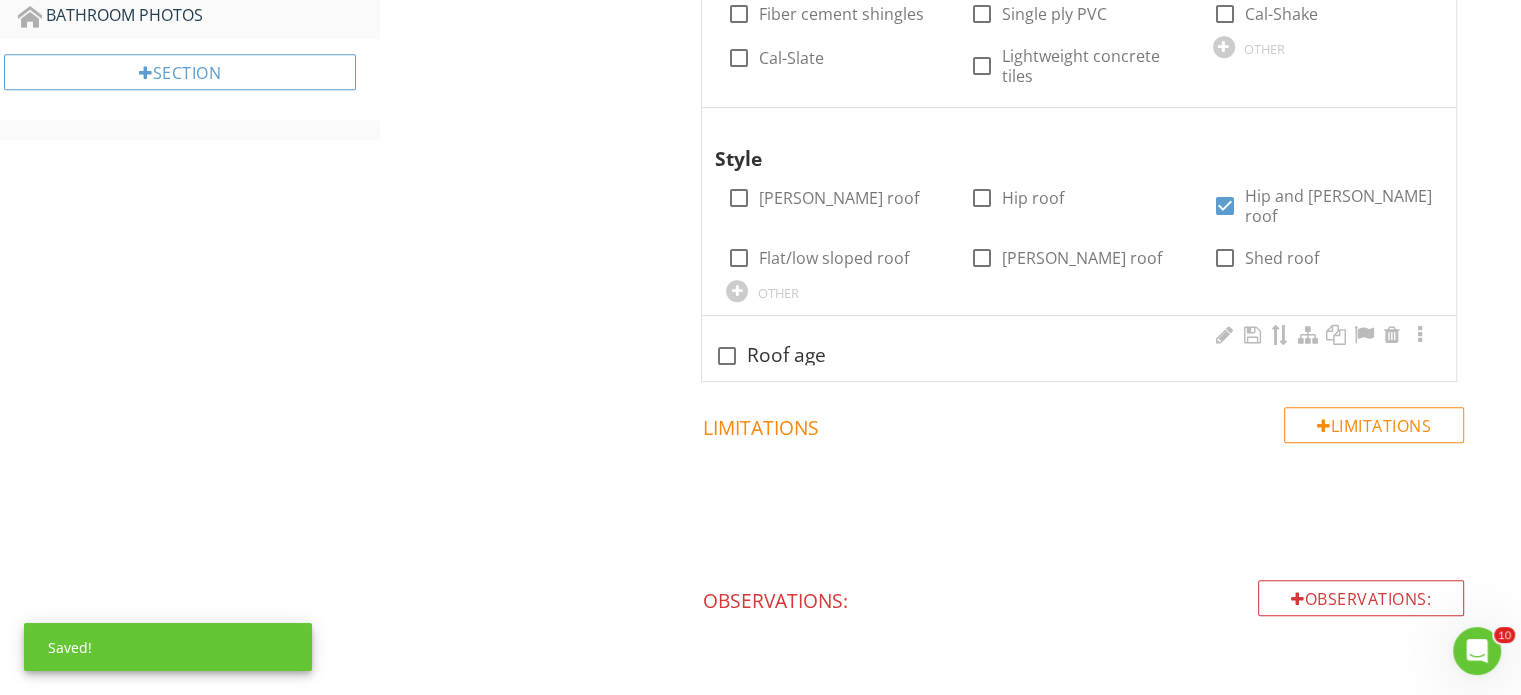 click at bounding box center (726, 356) 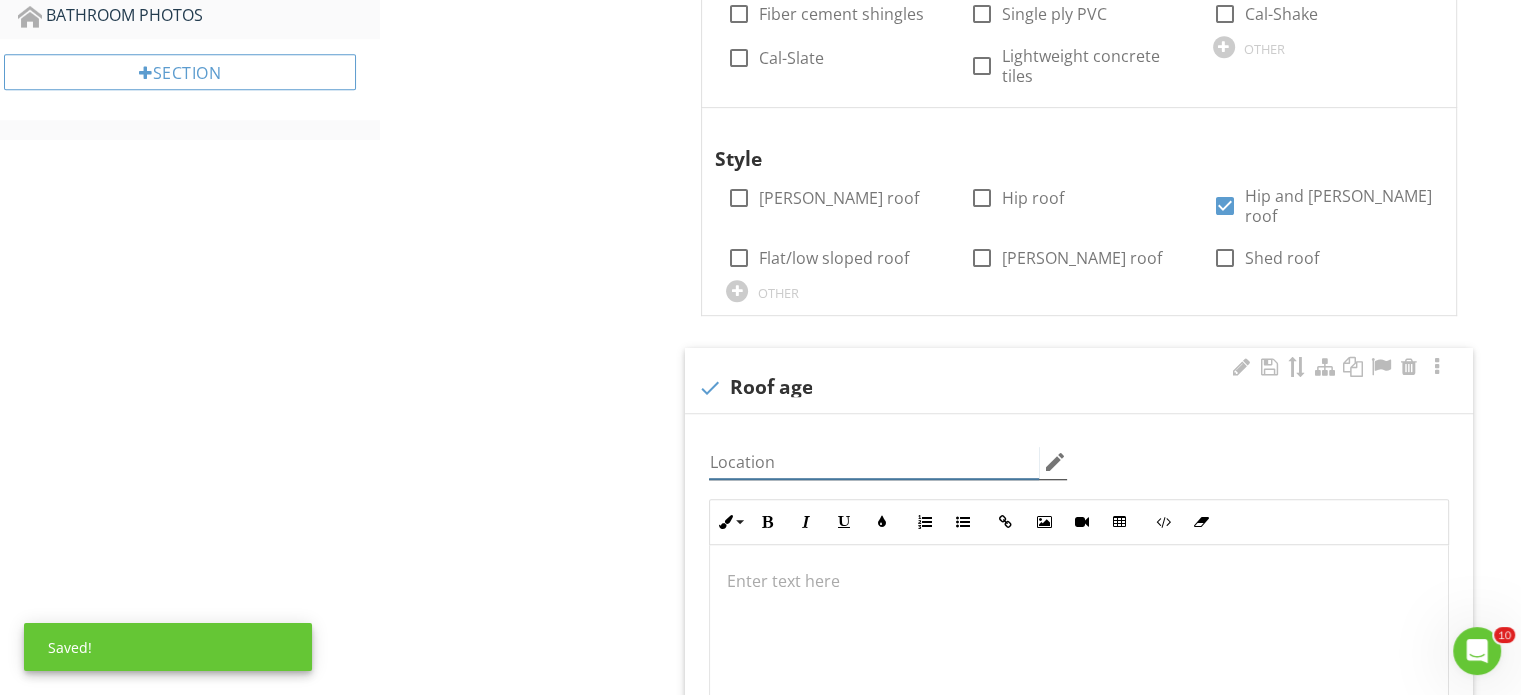 click at bounding box center [874, 462] 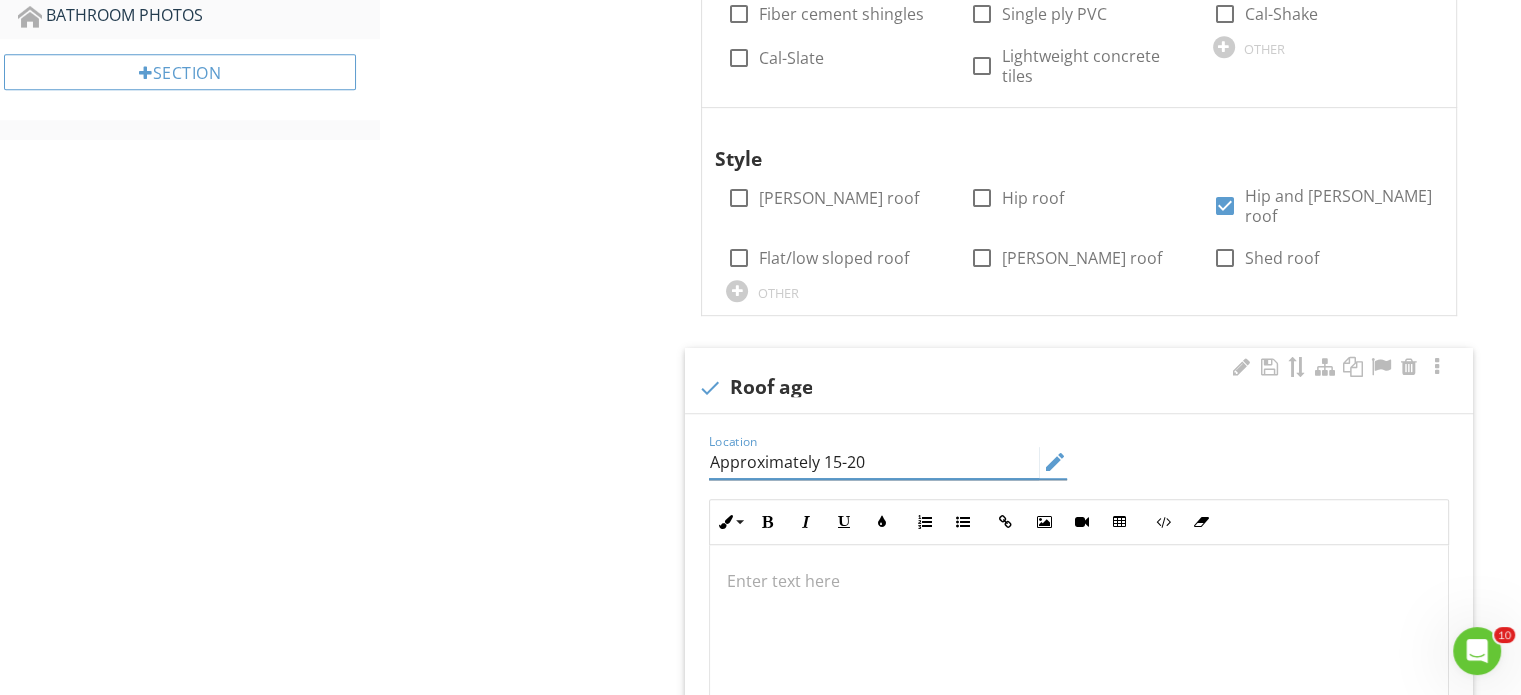 click on "Approximately 15-20" at bounding box center [874, 462] 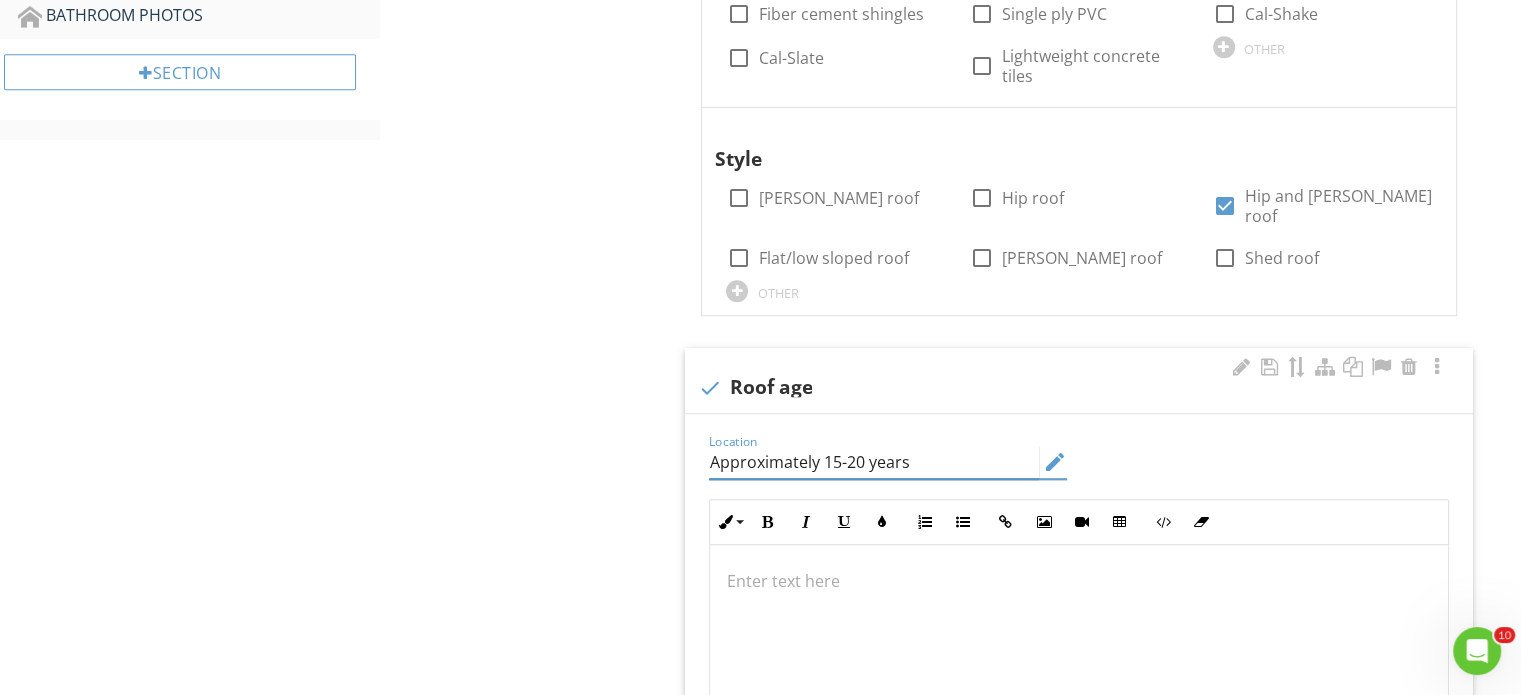 drag, startPoint x: 962, startPoint y: 447, endPoint x: 699, endPoint y: 461, distance: 263.37234 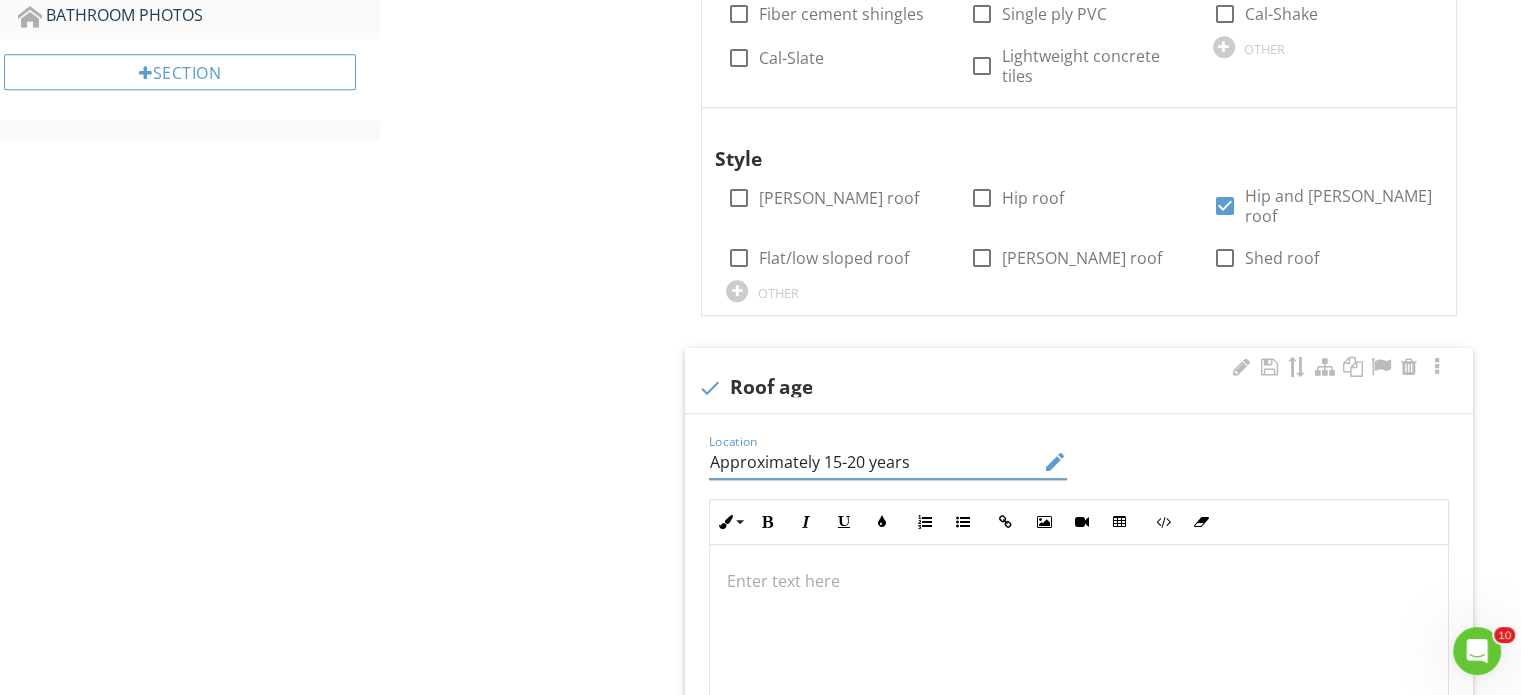 click at bounding box center [1079, 645] 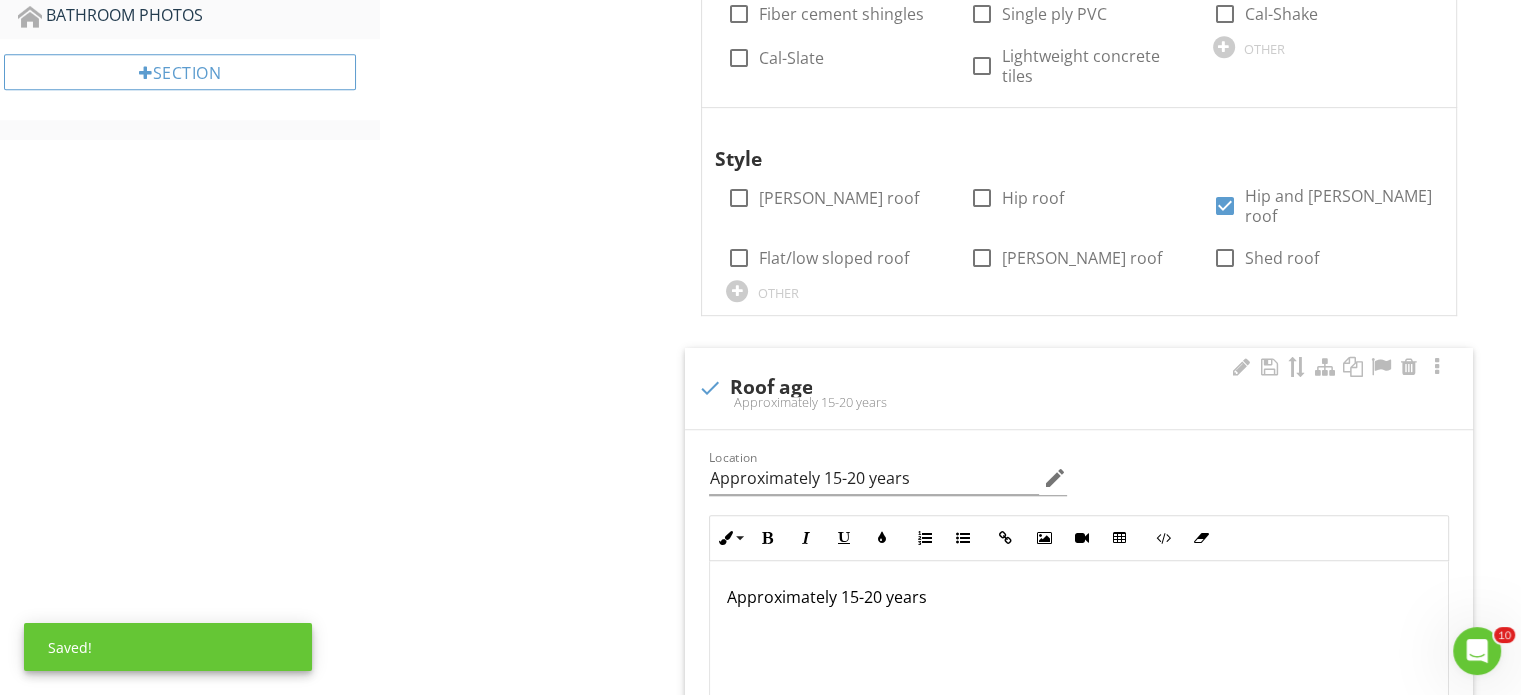 scroll, scrollTop: 960, scrollLeft: 0, axis: vertical 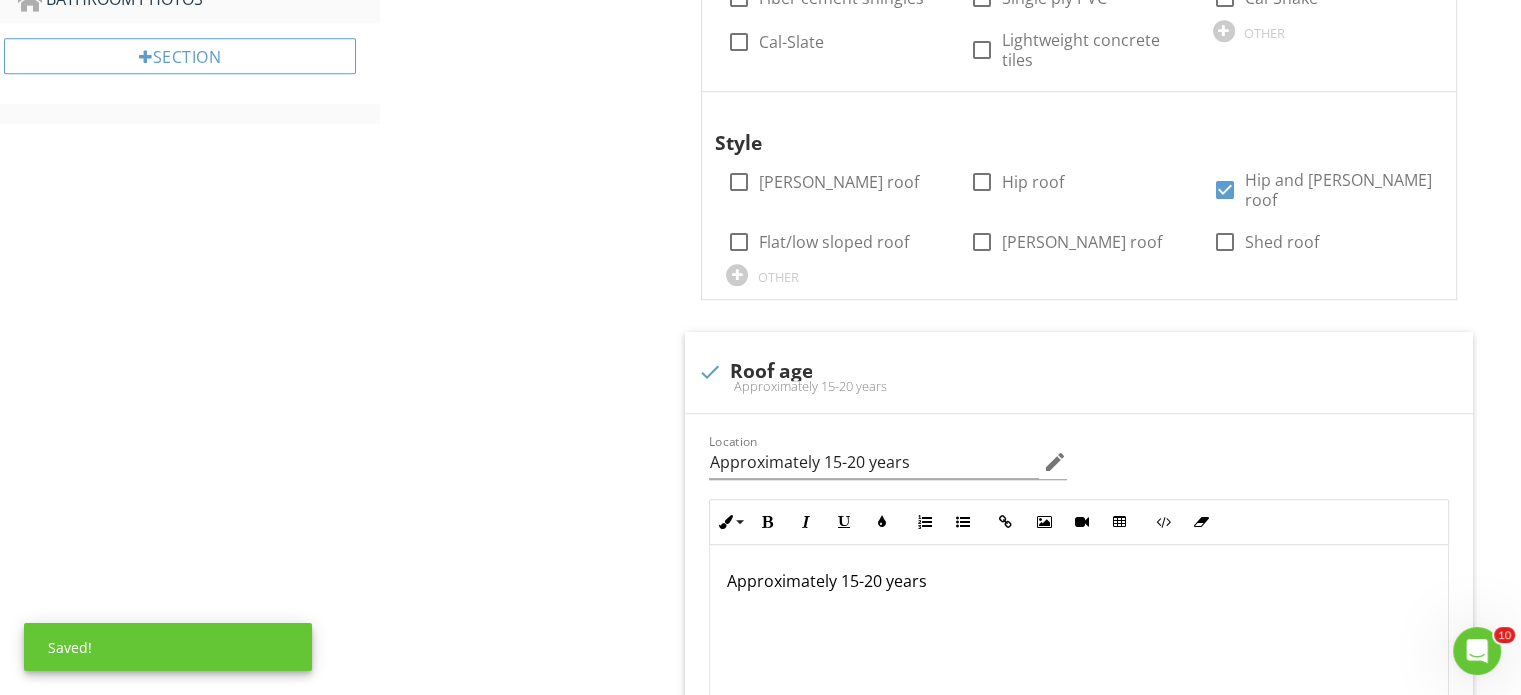 click on "ROOF SYSTEM
General
Roof Information
Roofing condition
Item
Roof Information
Info
Information
Inspection Method
check_box Walked   check_box_outline_blank Viewed from perimeter with pole mounted camera   check_box_outline_blank Viewed from perimeter with ladder   check_box_outline_blank Drone   check_box_outline_blank Binoculars         OTHER
Materials
check_box Asphalt composition shingles   check_box_outline_blank Asphalt shingles over wood shingles   check_box_outline_blank Concrete tiles   check_box_outline_blank Two-piece clay tiles   check_box_outline_blank One-piece clay tiles   check_box_outline_blank Roll composition roofing   Slate" at bounding box center (950, 257) 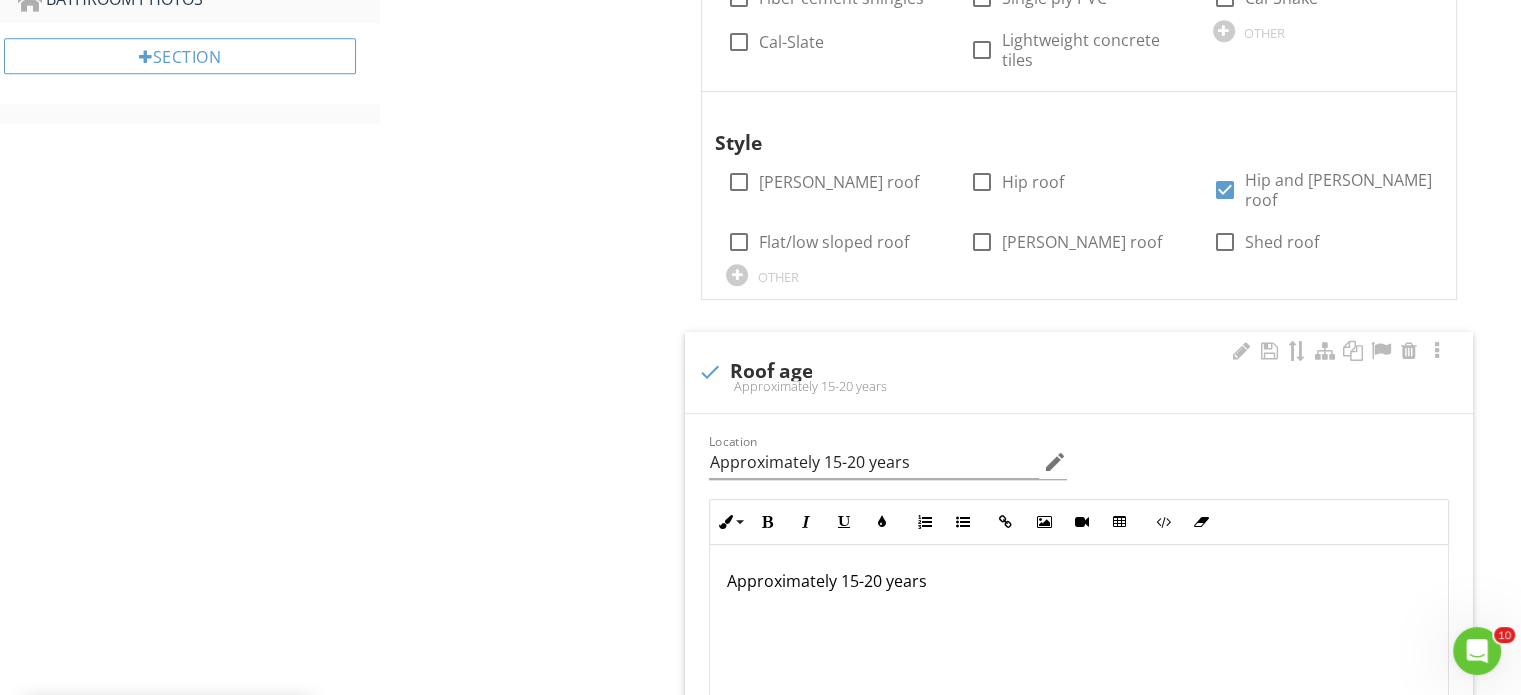 click on "Approximately 15-20 years" at bounding box center [1079, 581] 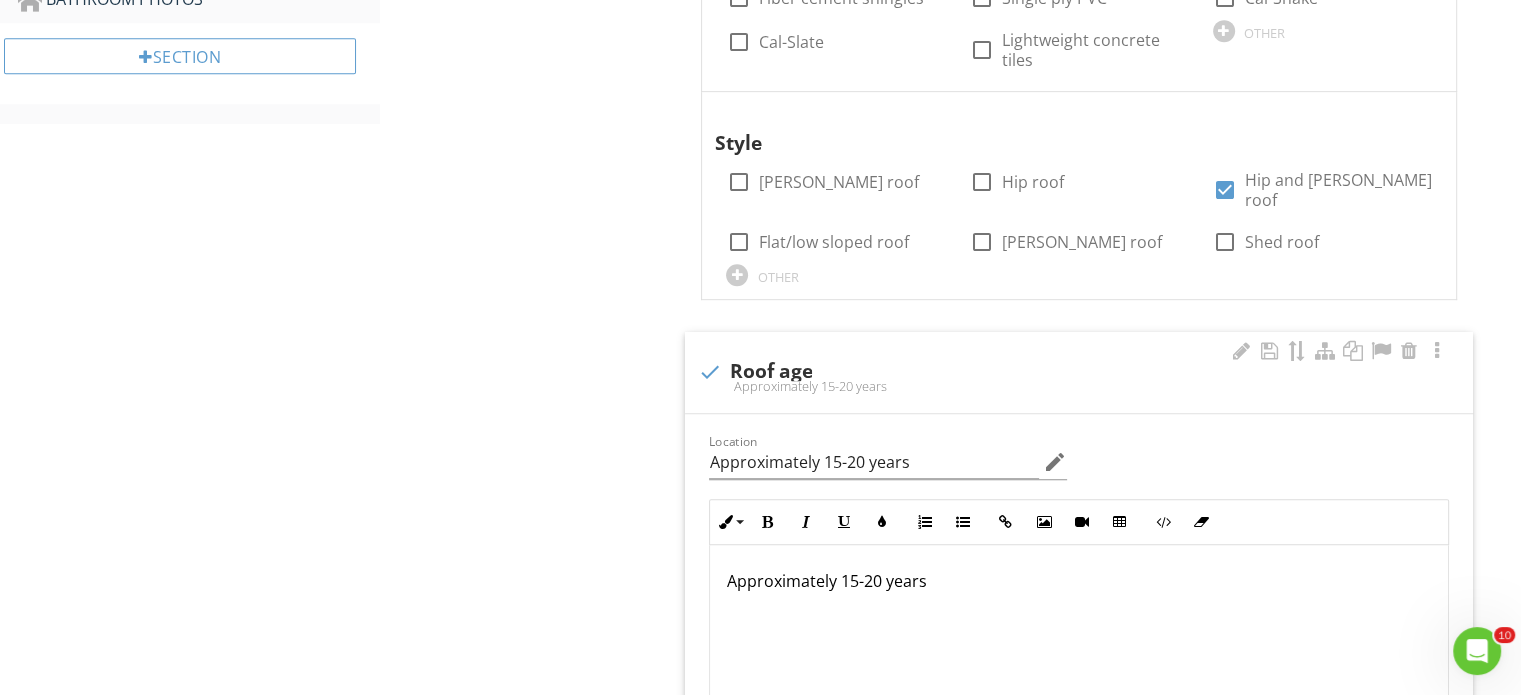 type 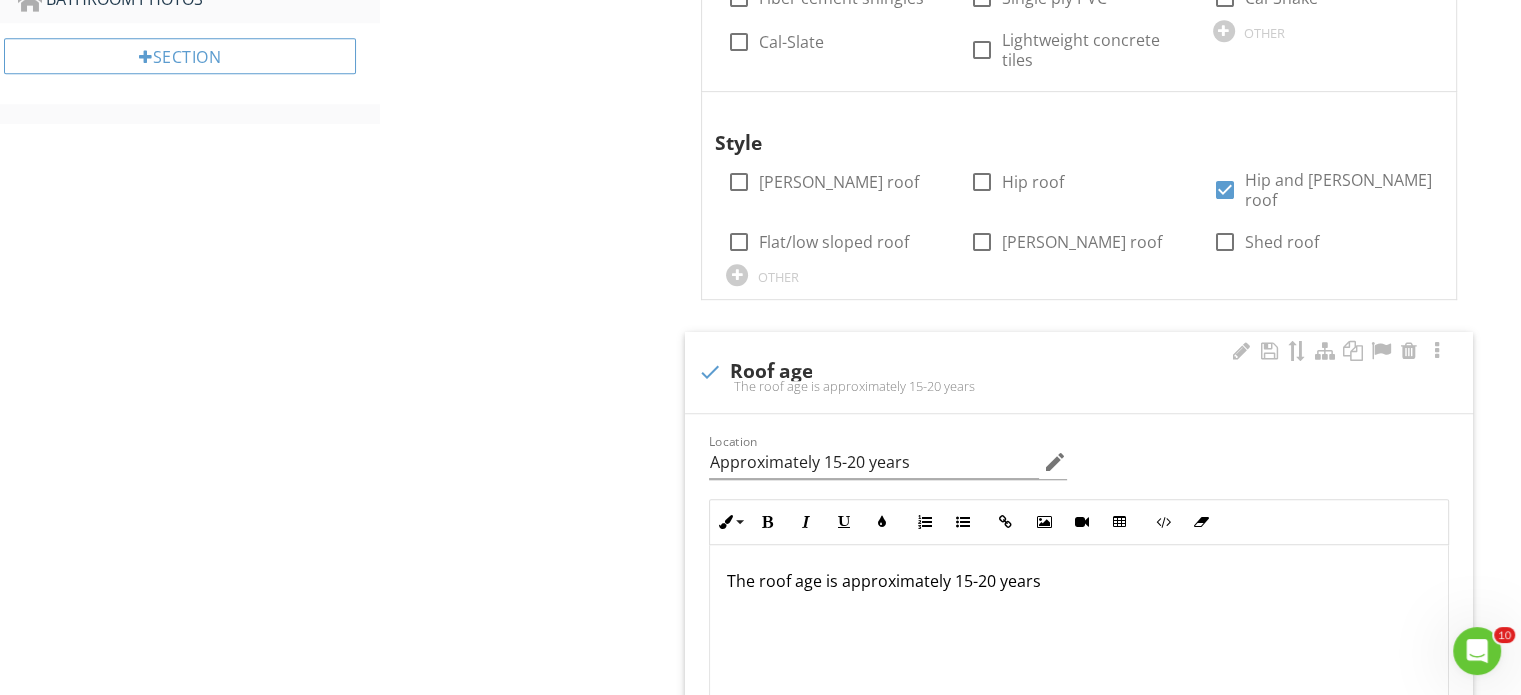 click on "The roof age is approximately 15-20 years" at bounding box center (1079, 581) 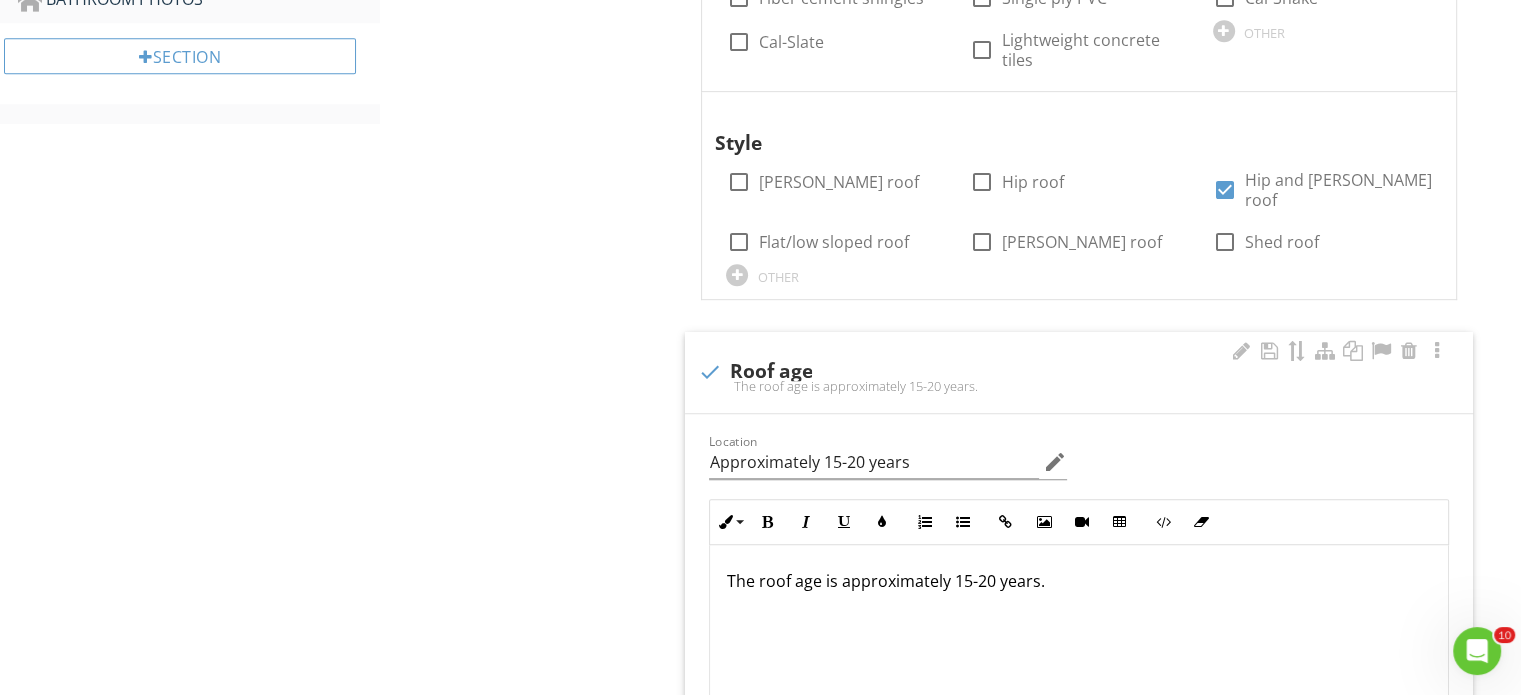 scroll, scrollTop: 0, scrollLeft: 0, axis: both 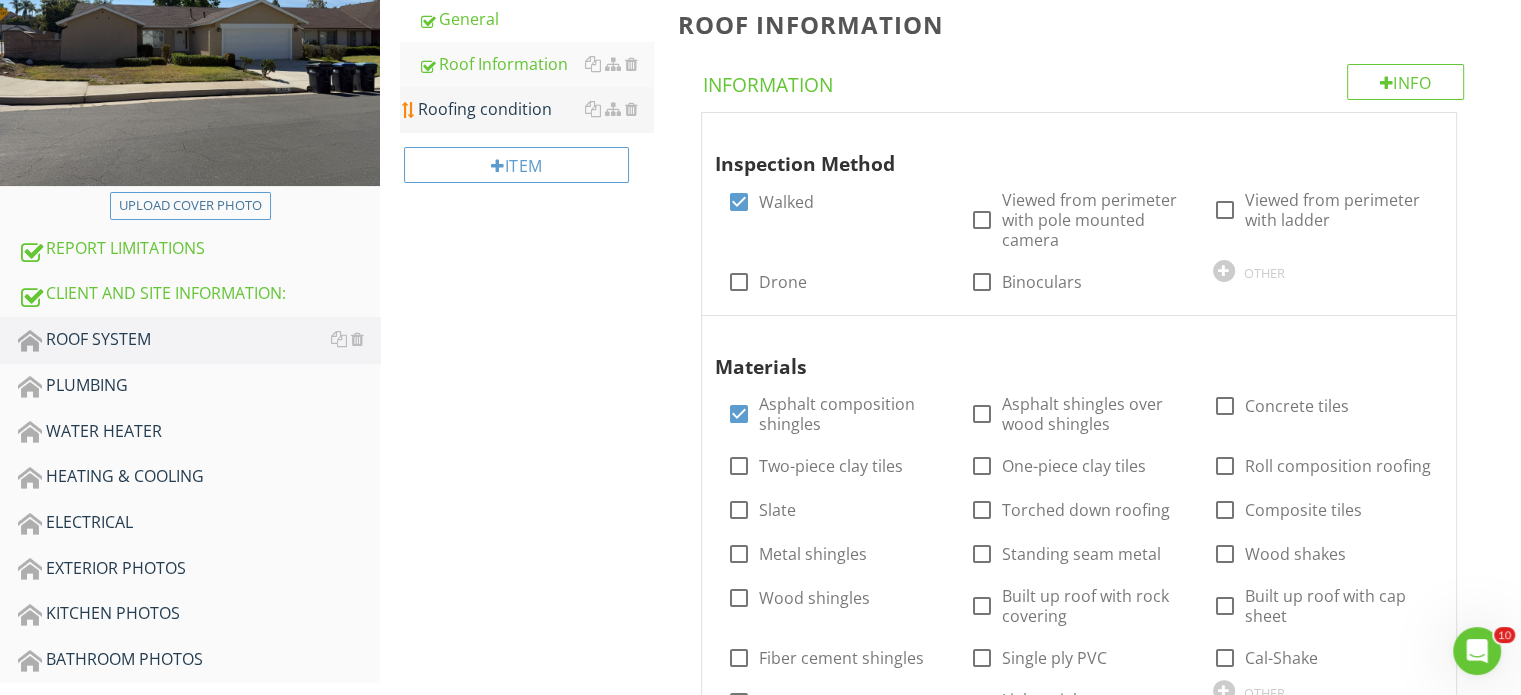 click on "Roofing condition" at bounding box center [535, 109] 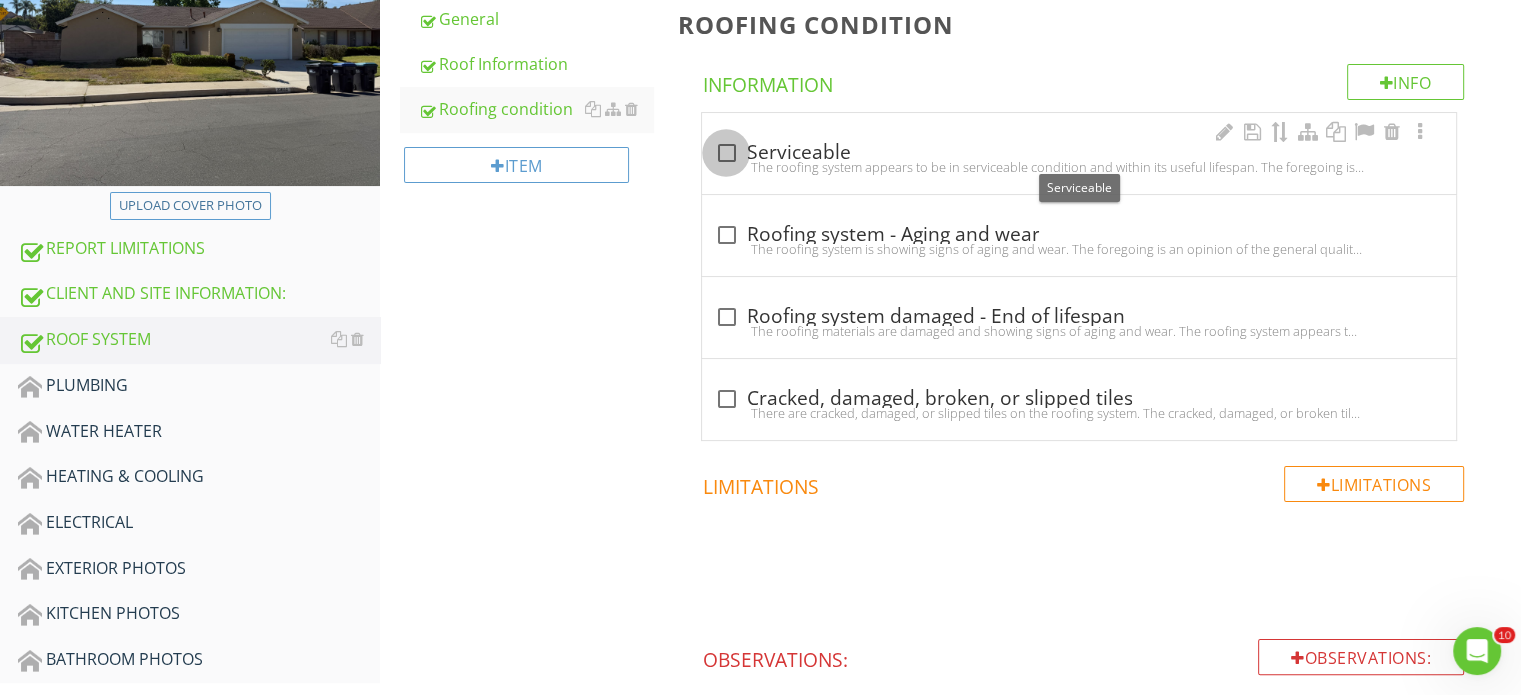 click at bounding box center (726, 153) 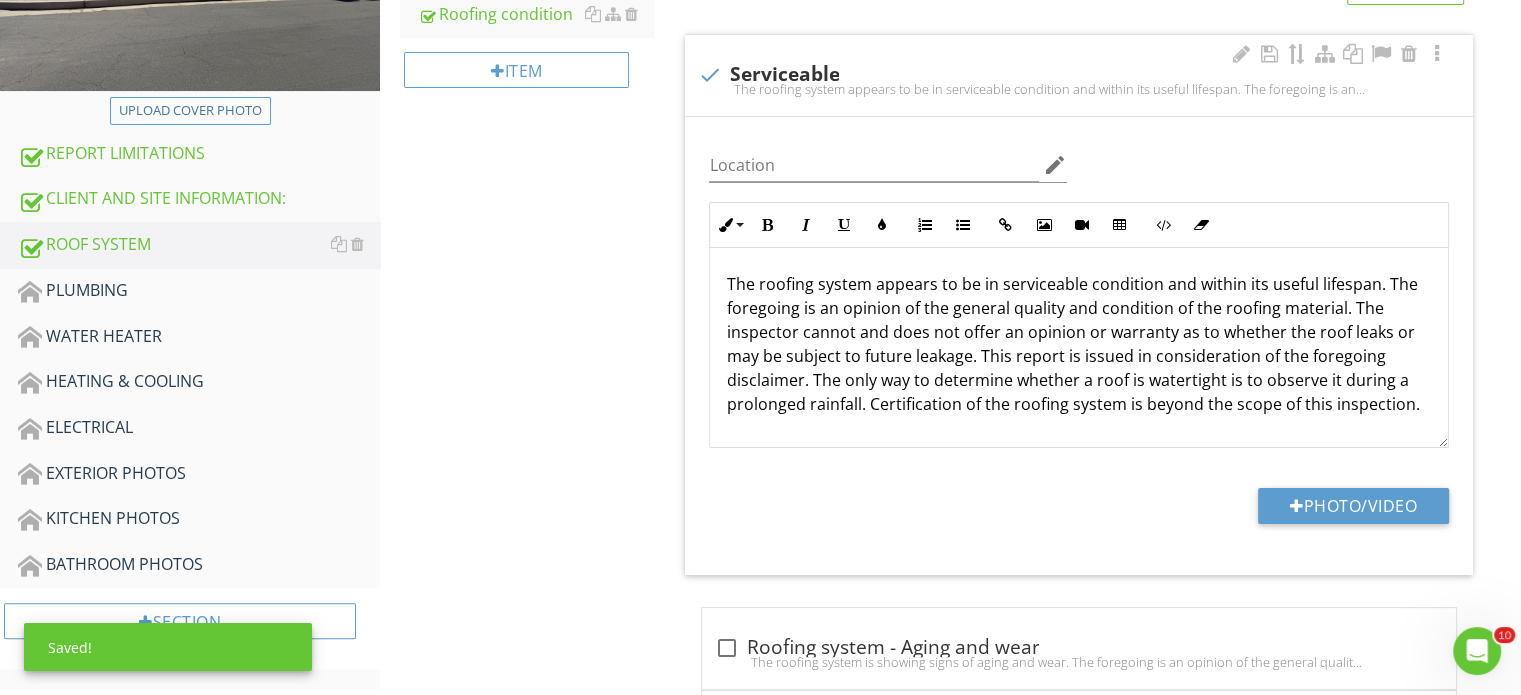 scroll, scrollTop: 400, scrollLeft: 0, axis: vertical 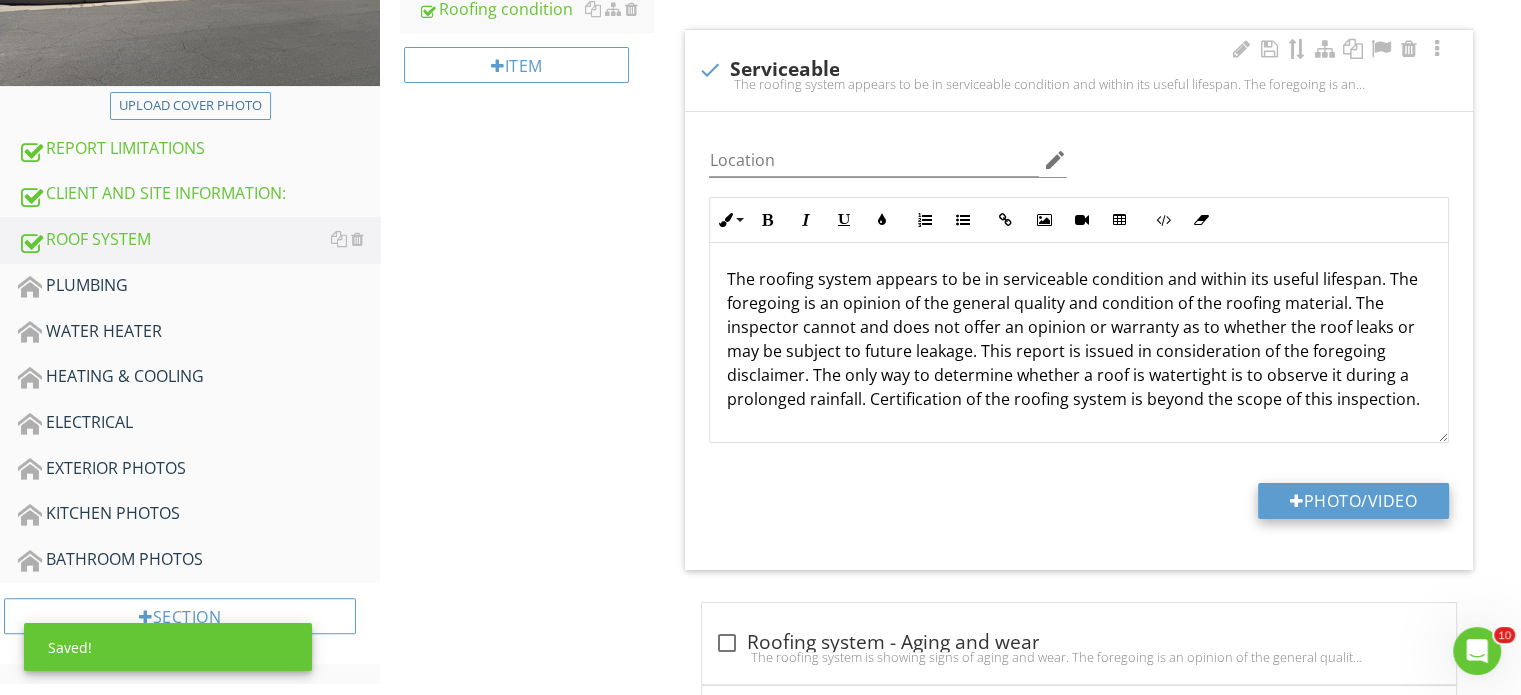 click on "Photo/Video" at bounding box center (1353, 501) 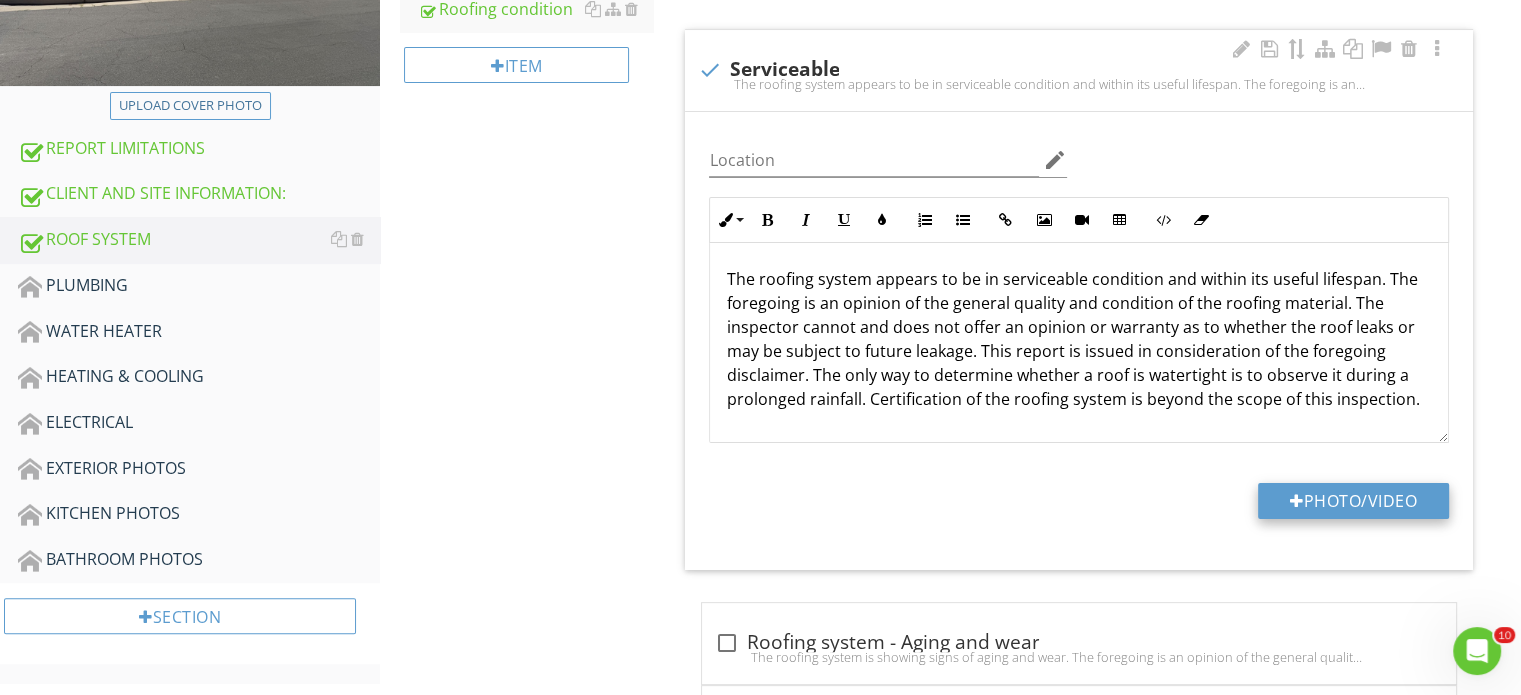 type on "C:\fakepath\IMG_6958.JPG" 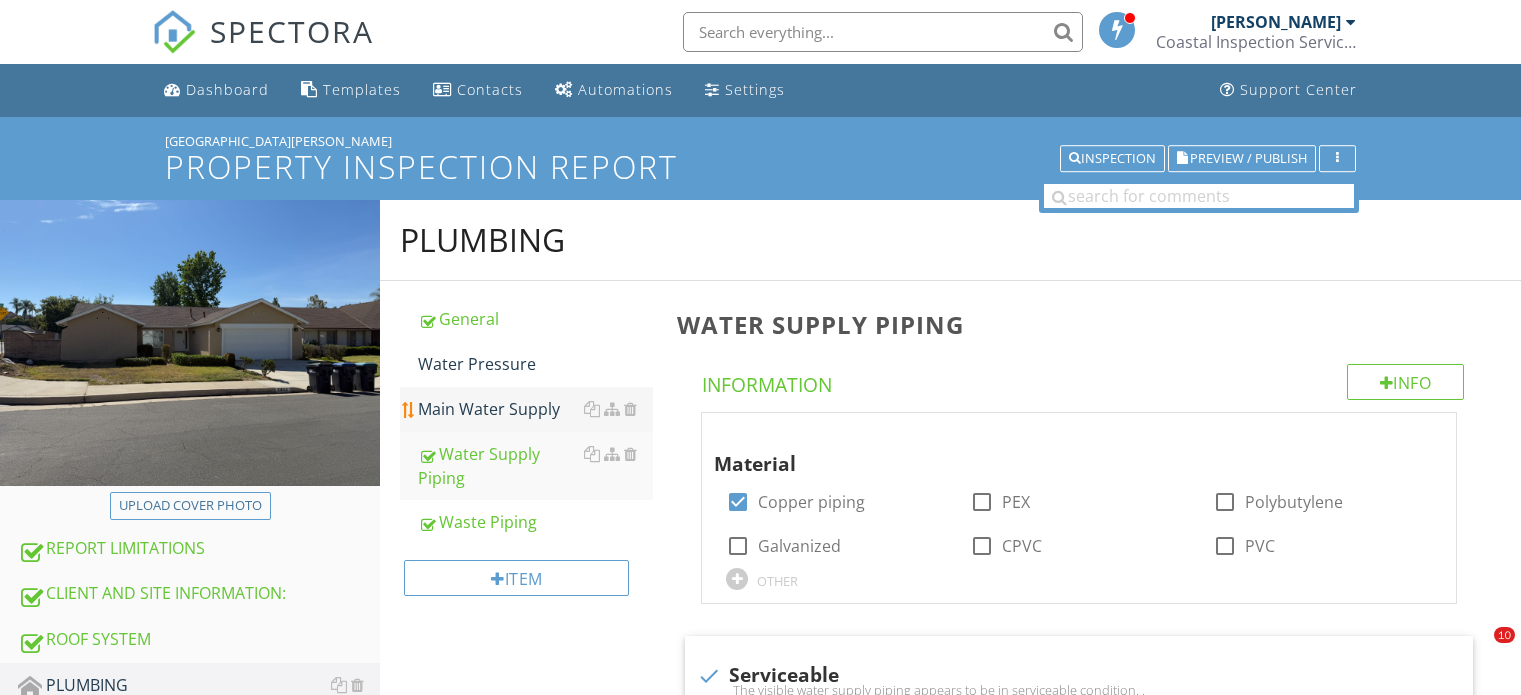 scroll, scrollTop: 0, scrollLeft: 0, axis: both 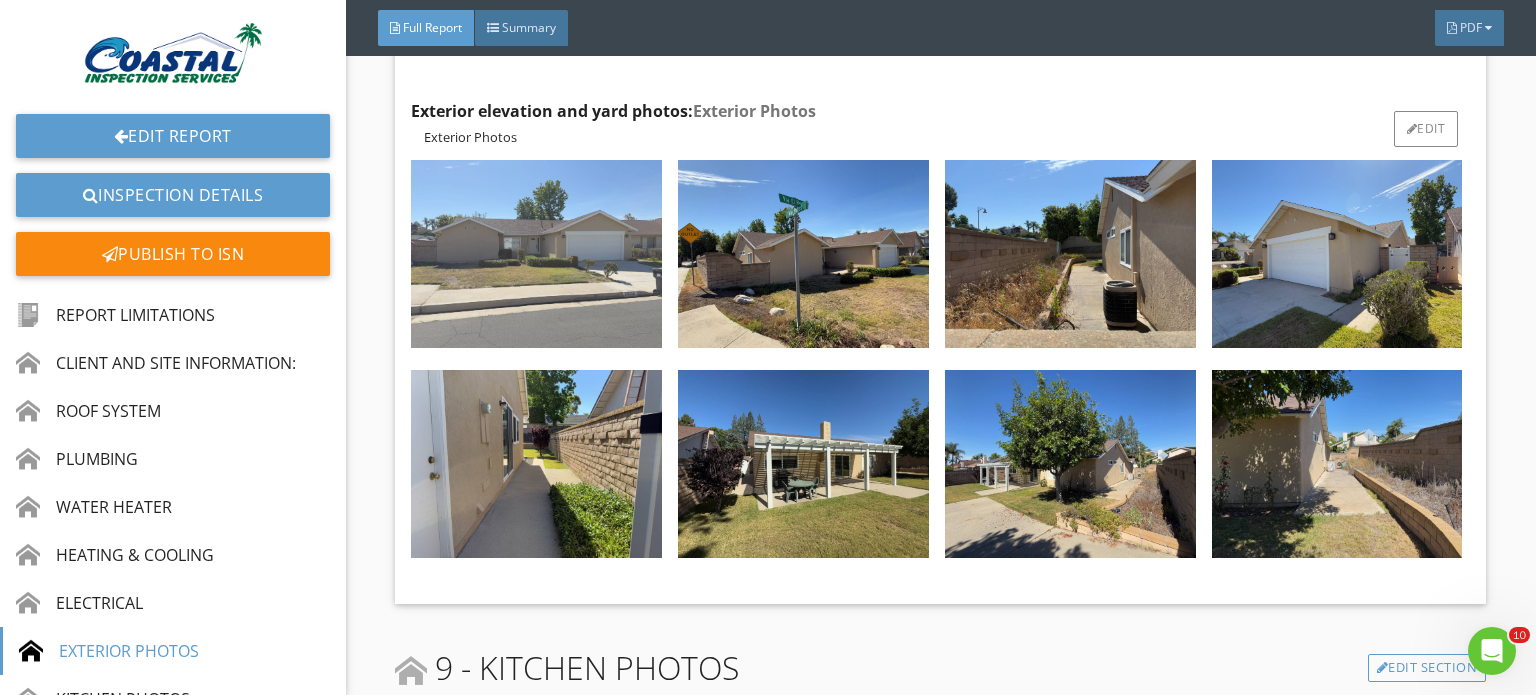 click at bounding box center [536, 254] 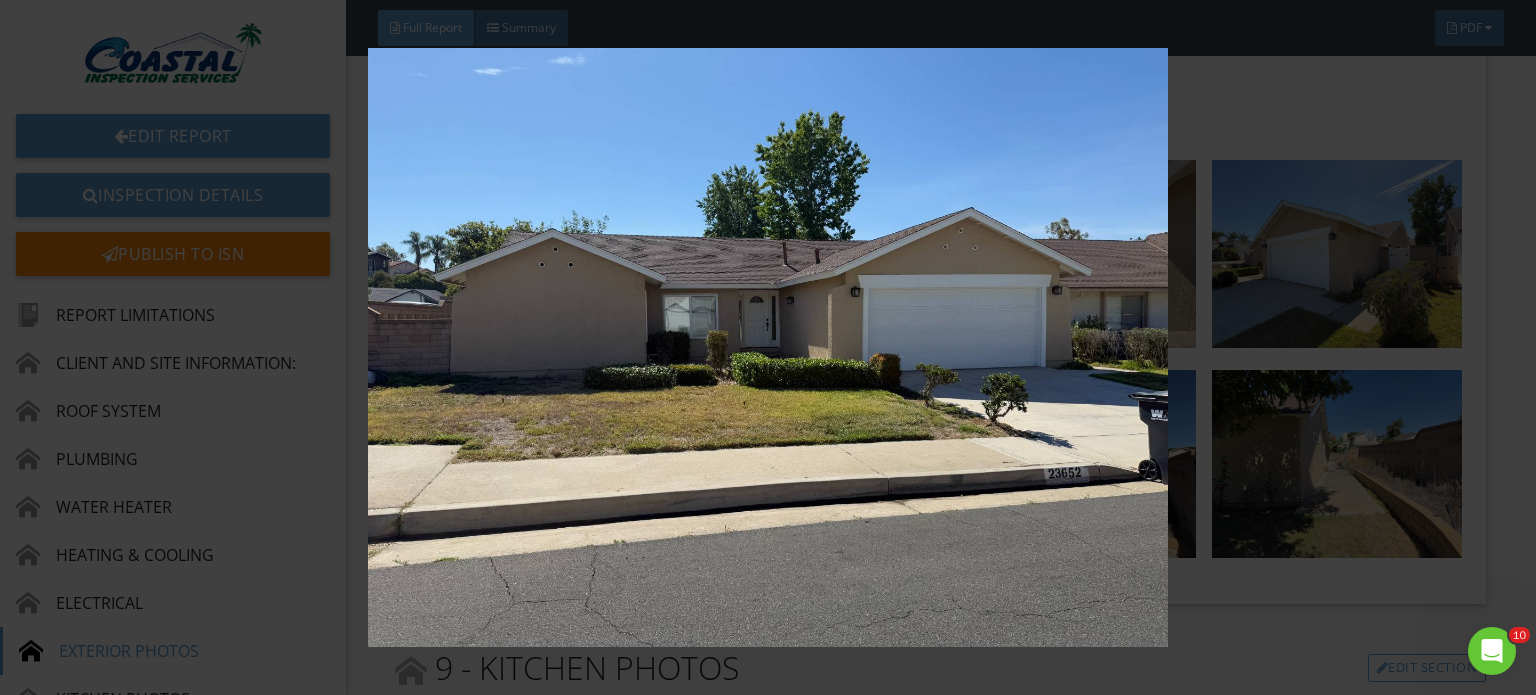 click at bounding box center (768, 347) 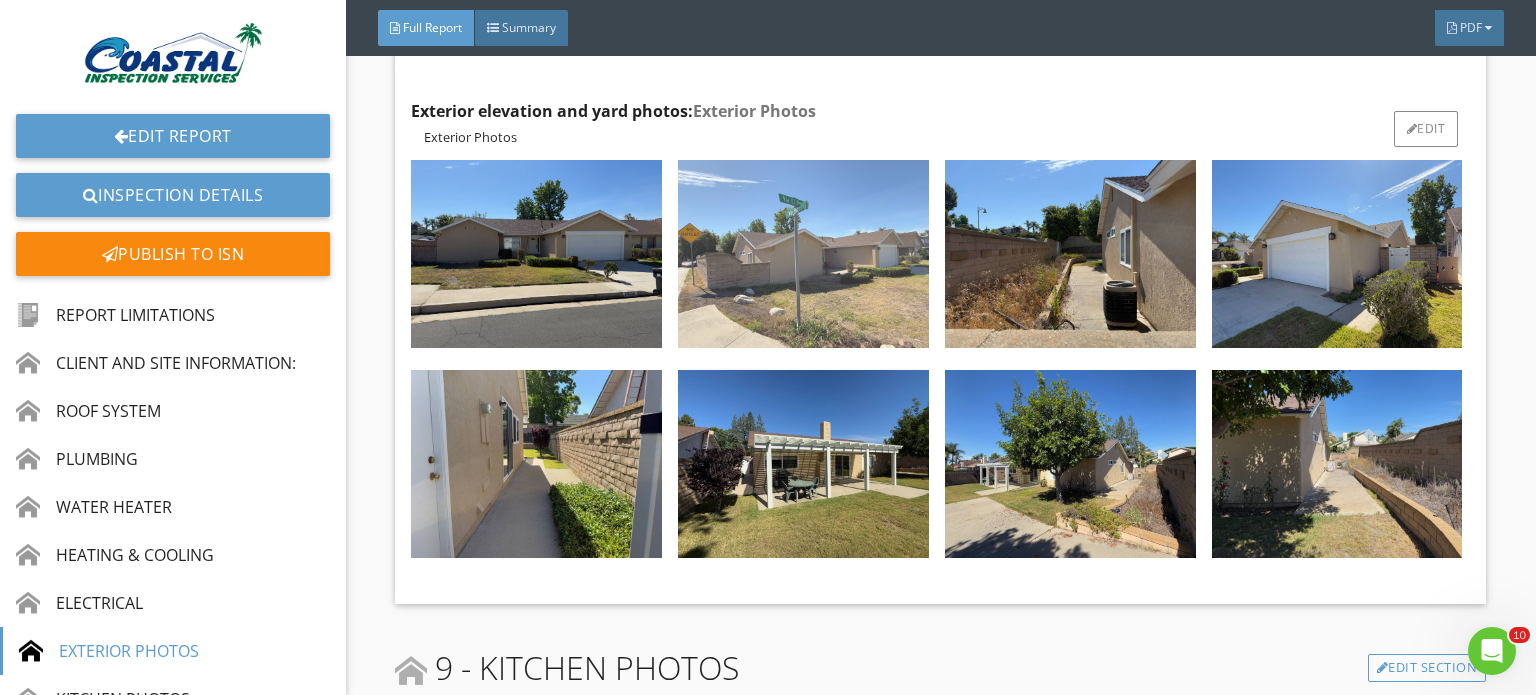 click at bounding box center [803, 254] 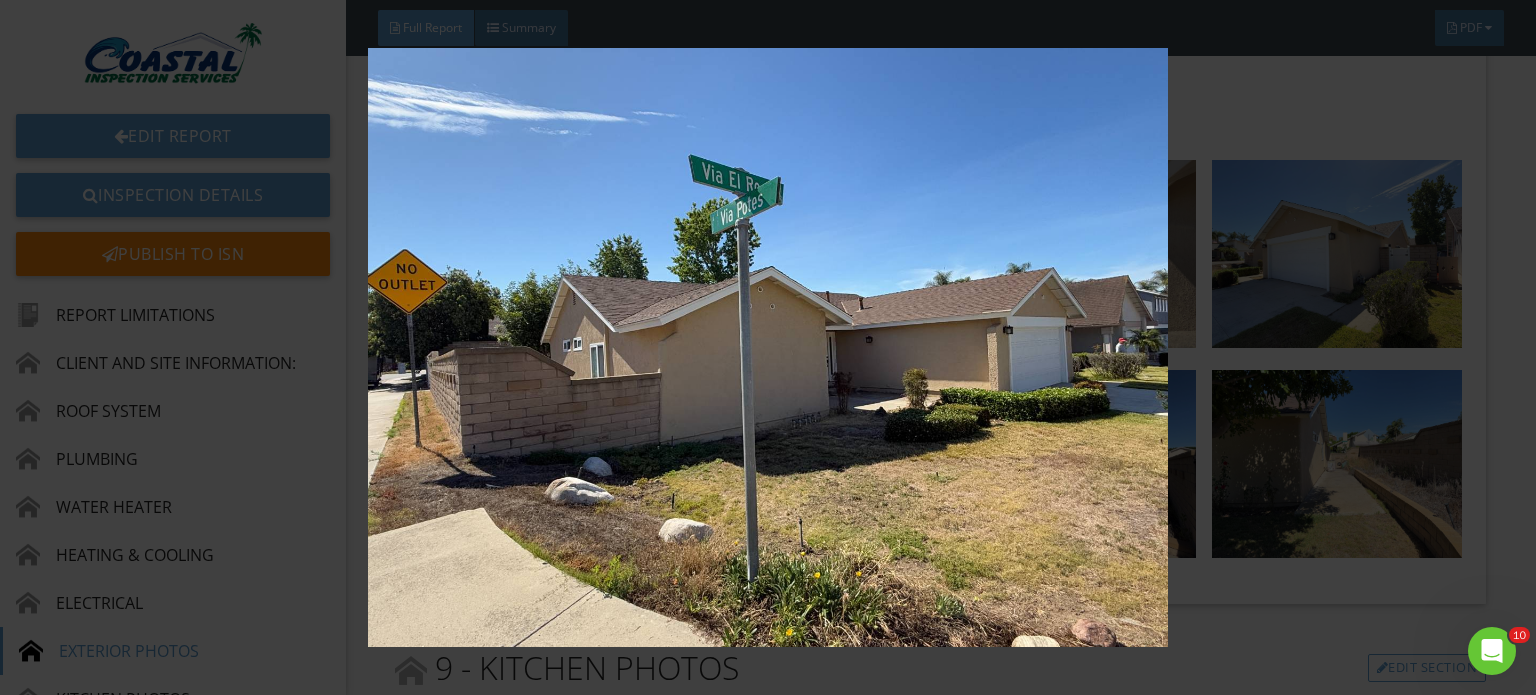 click at bounding box center [768, 347] 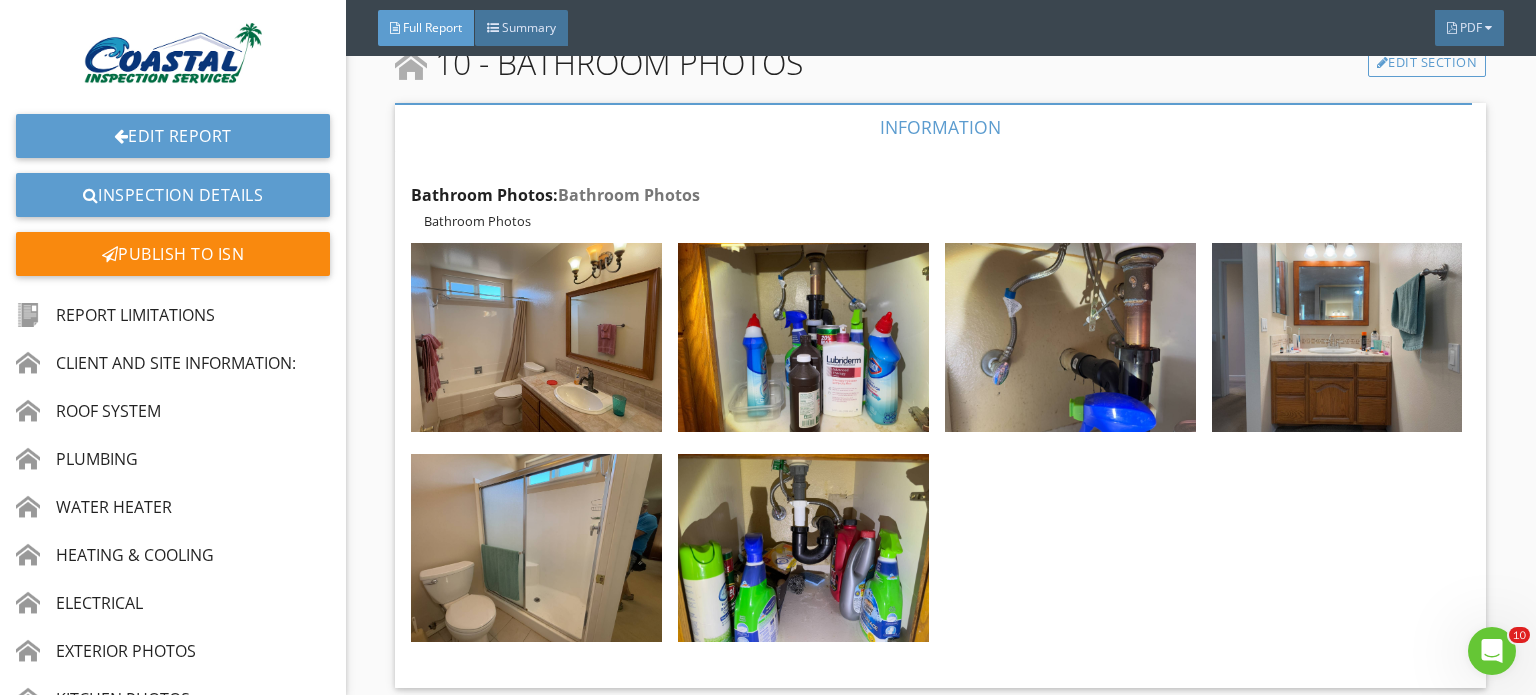scroll, scrollTop: 9212, scrollLeft: 0, axis: vertical 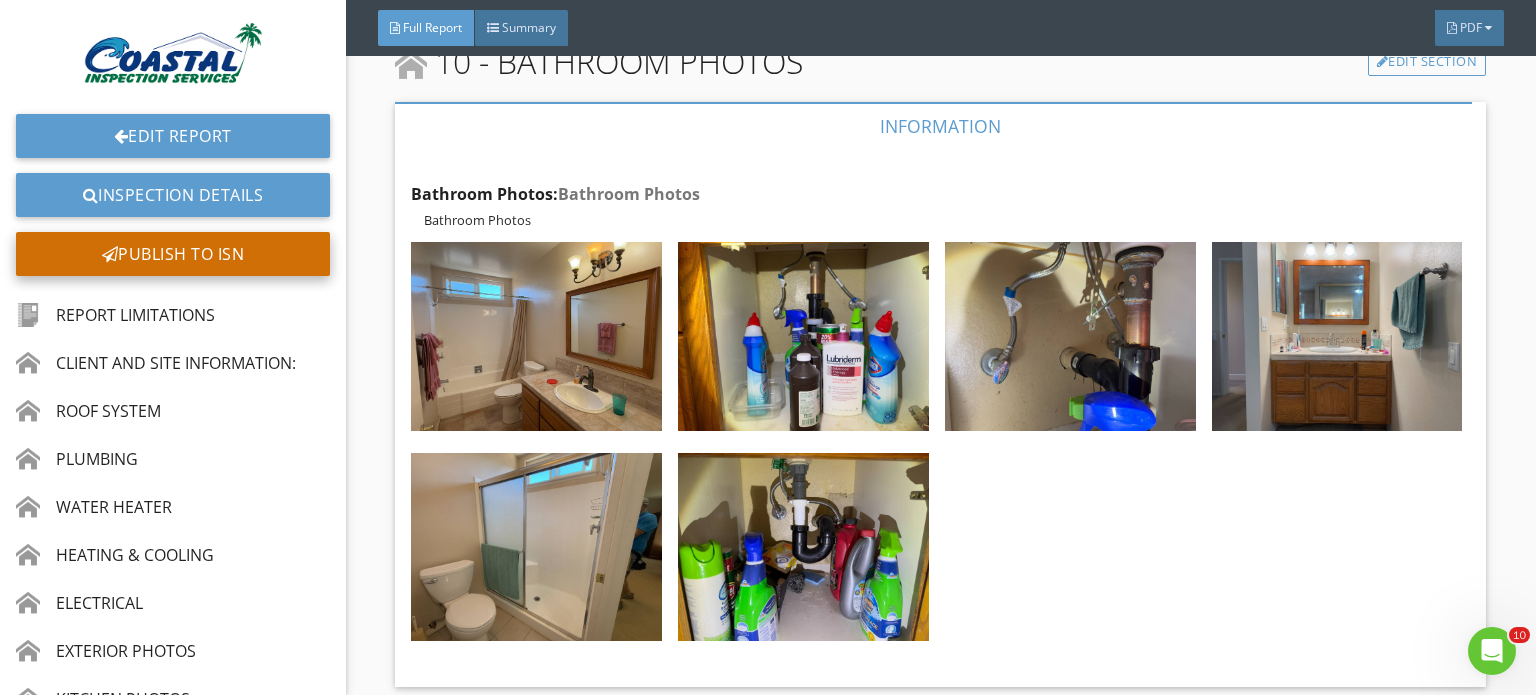 click on "Publish to ISN" at bounding box center [173, 254] 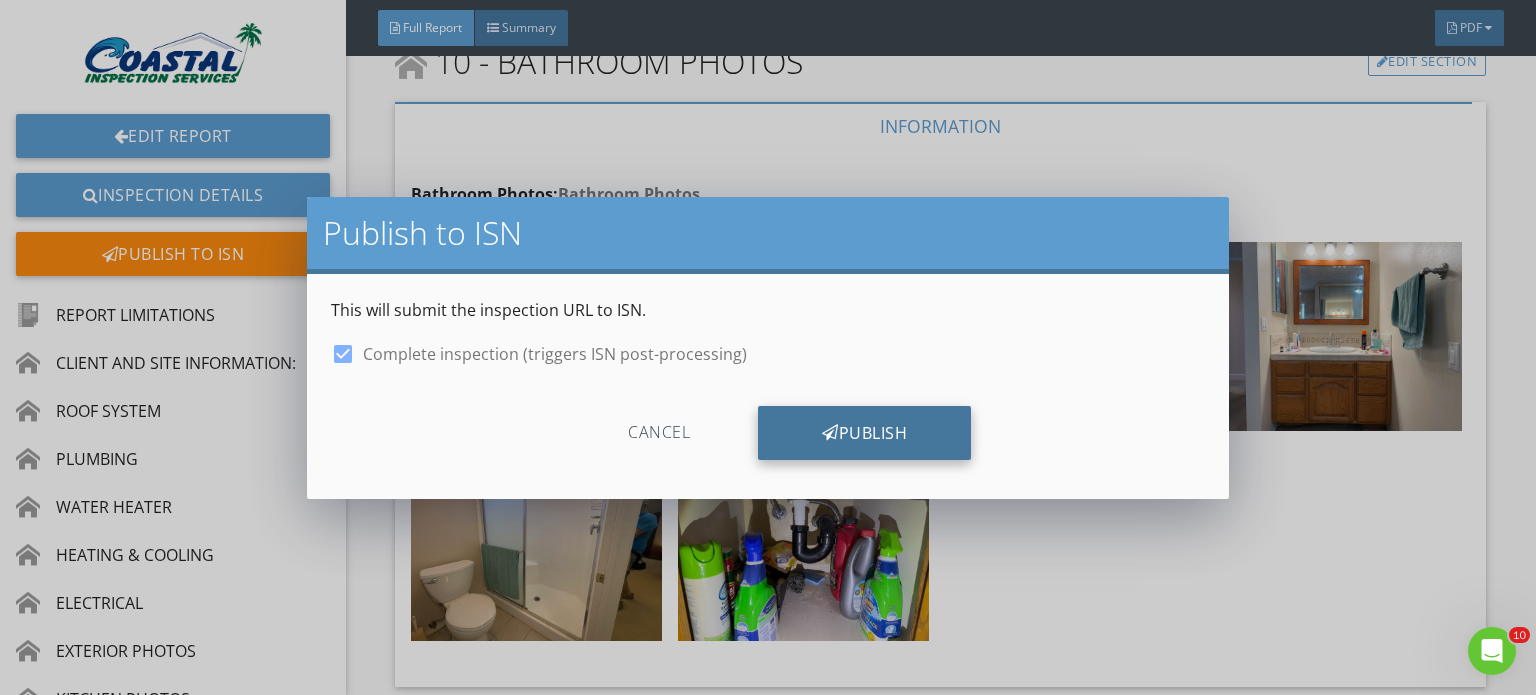 click on "Publish" at bounding box center (864, 433) 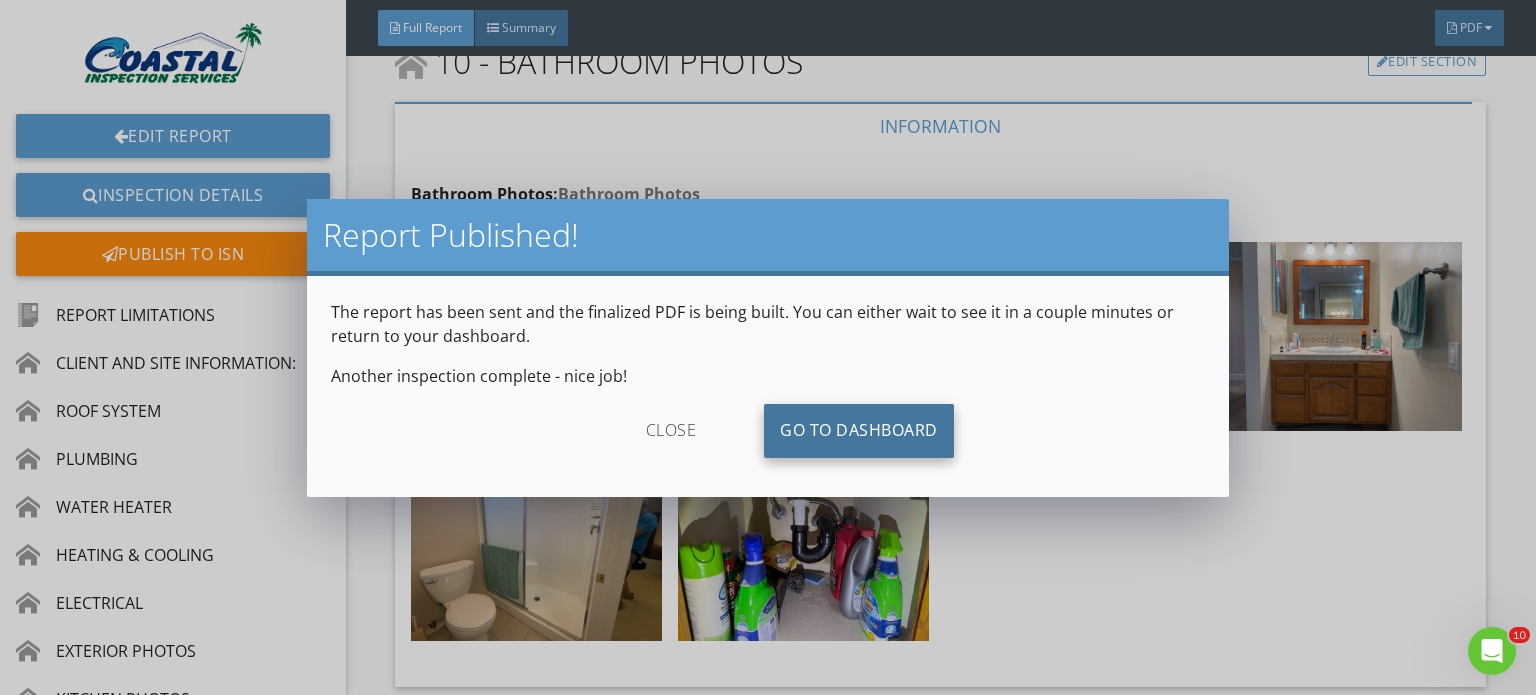 click on "Go To Dashboard" at bounding box center (859, 431) 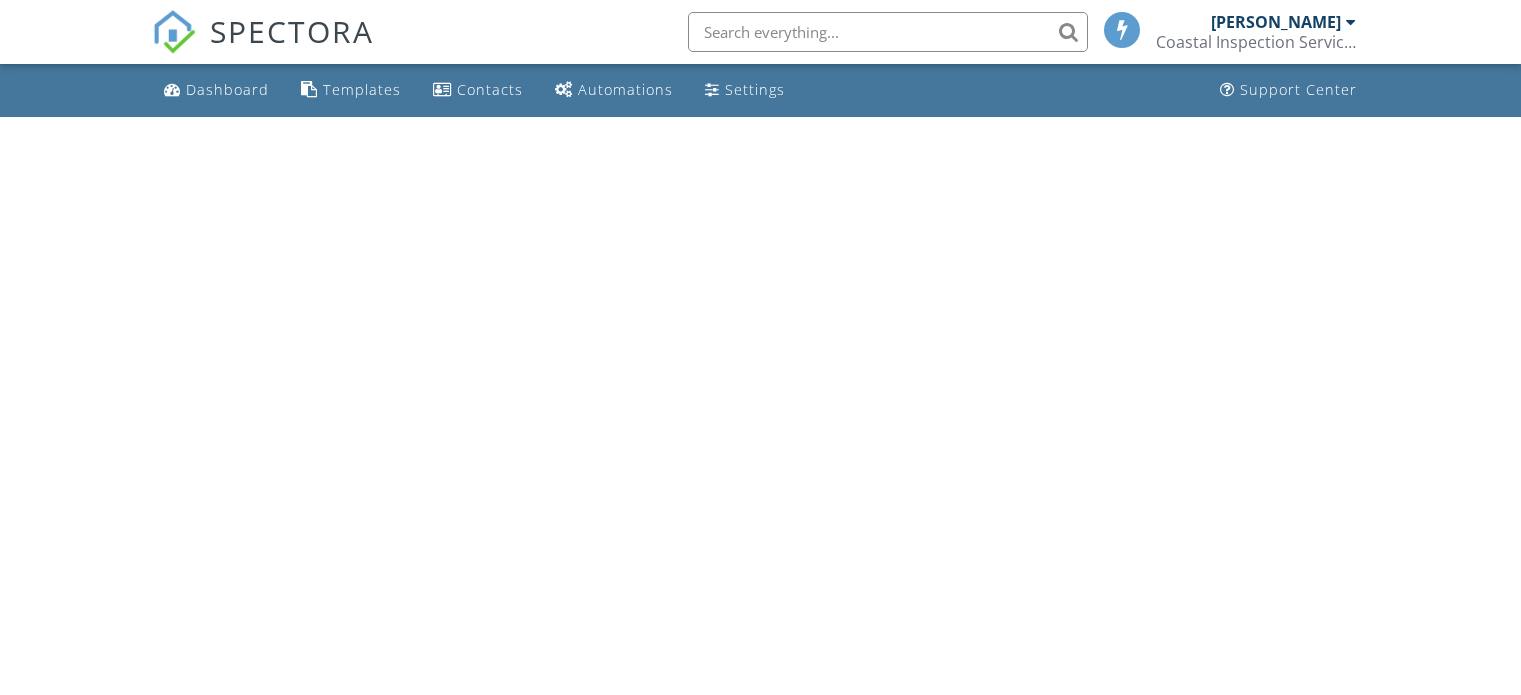 scroll, scrollTop: 0, scrollLeft: 0, axis: both 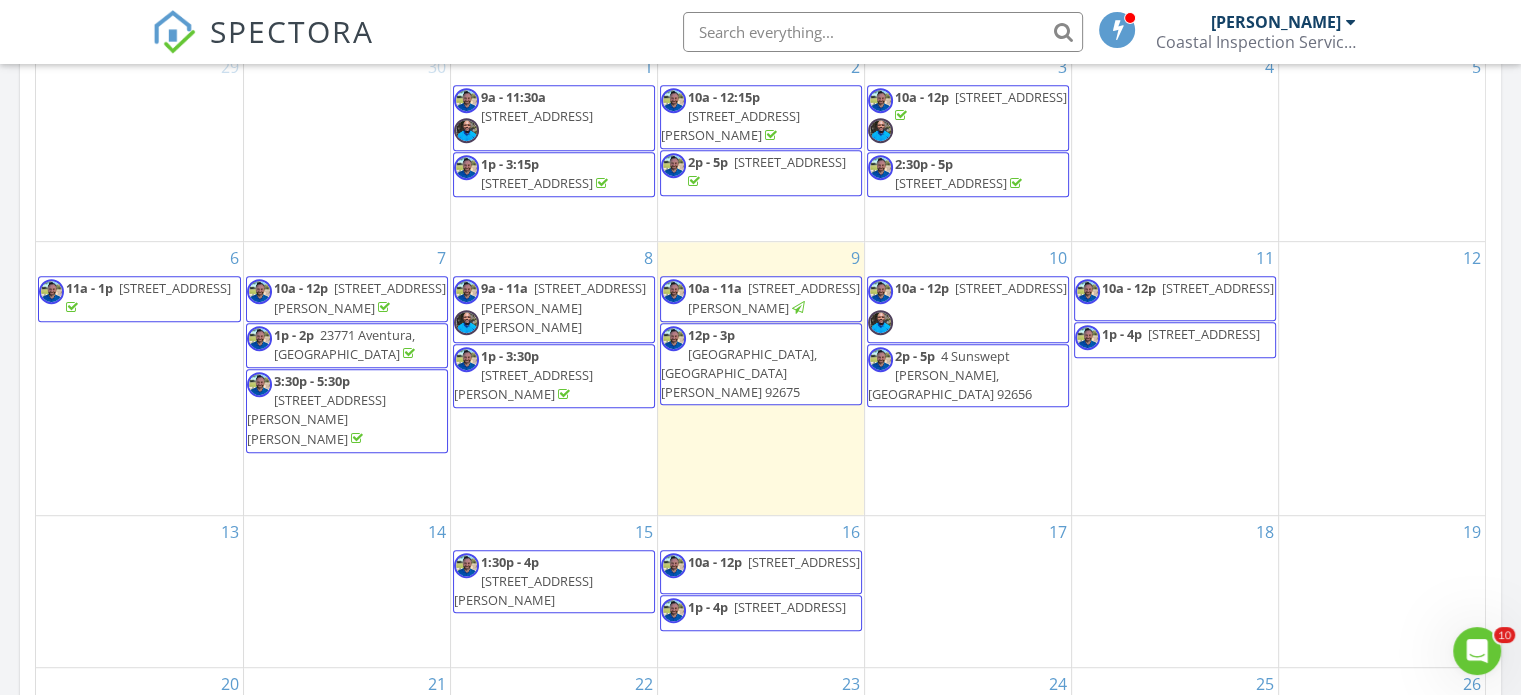 click on "14" at bounding box center [347, 591] 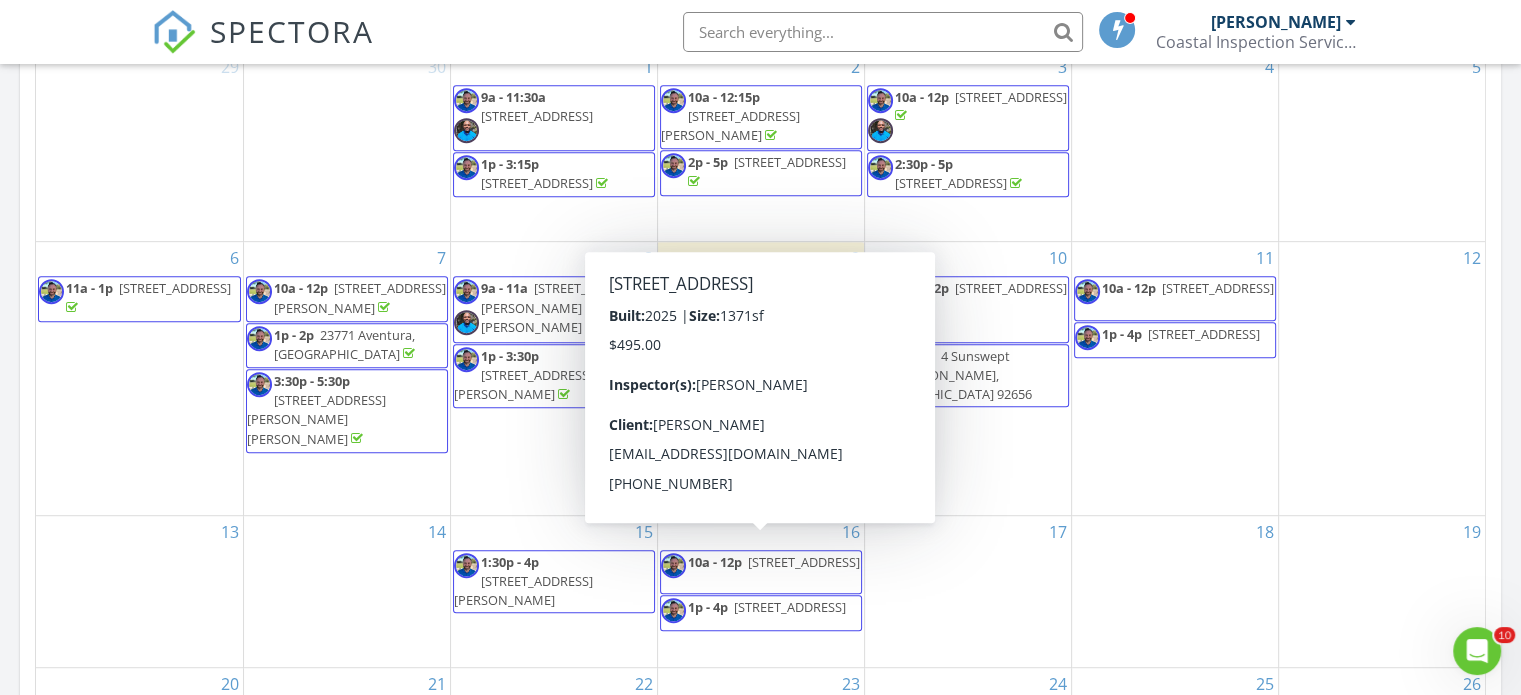 click on "[STREET_ADDRESS]" at bounding box center [804, 562] 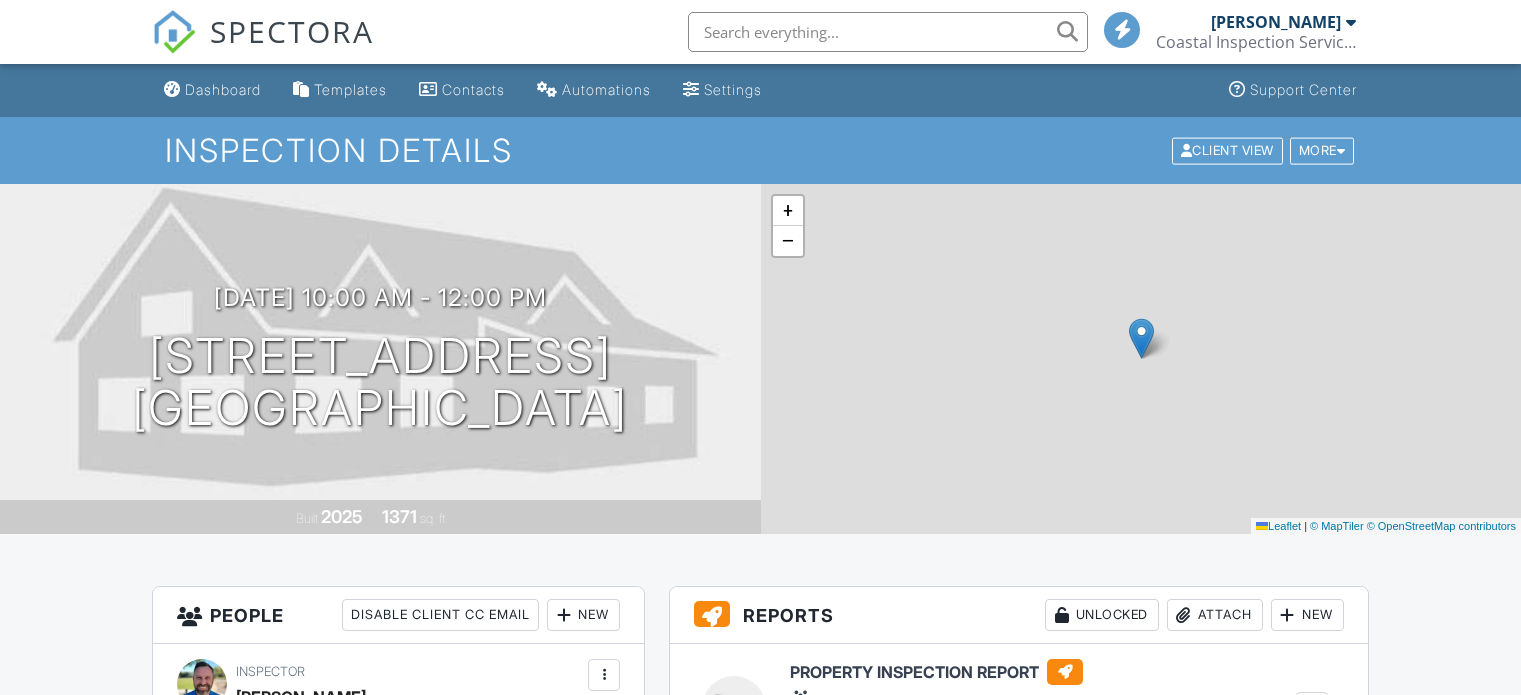 scroll, scrollTop: 0, scrollLeft: 0, axis: both 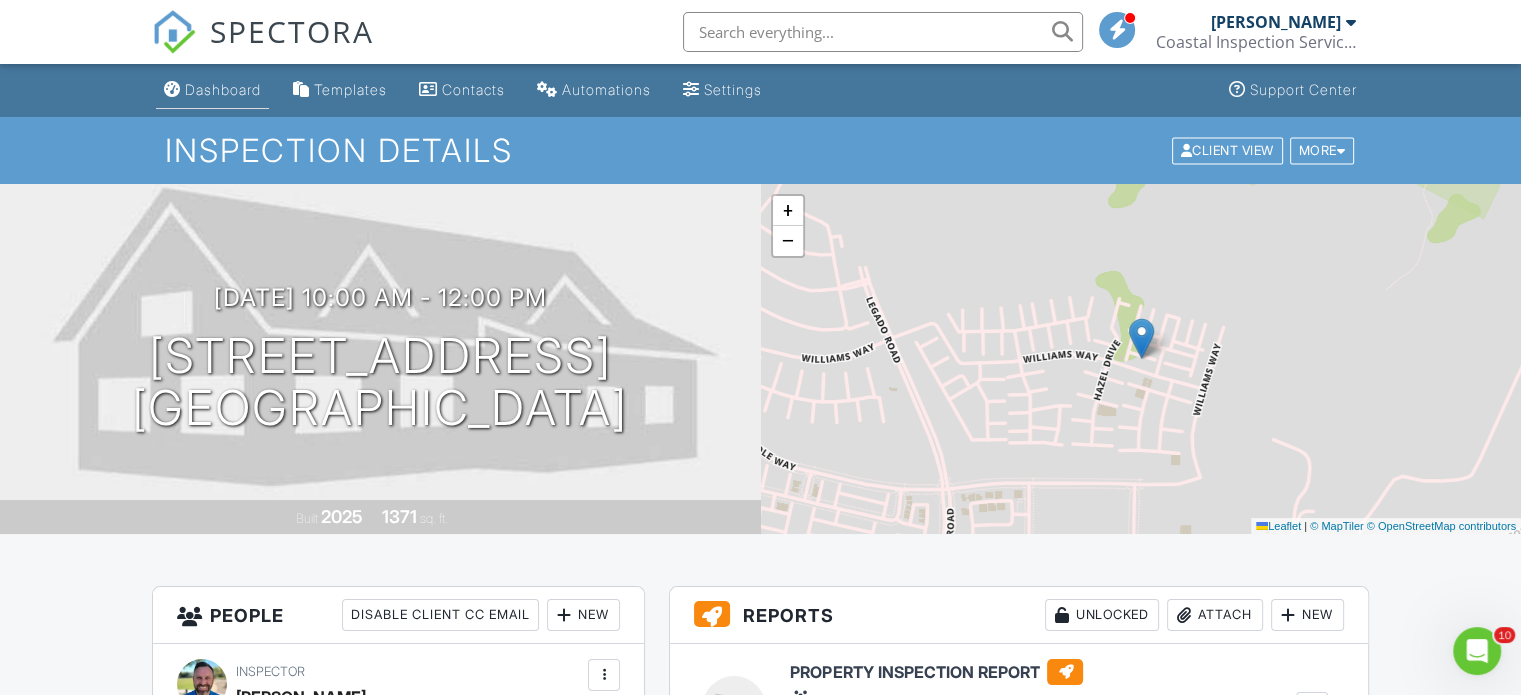 click on "Dashboard" at bounding box center [223, 89] 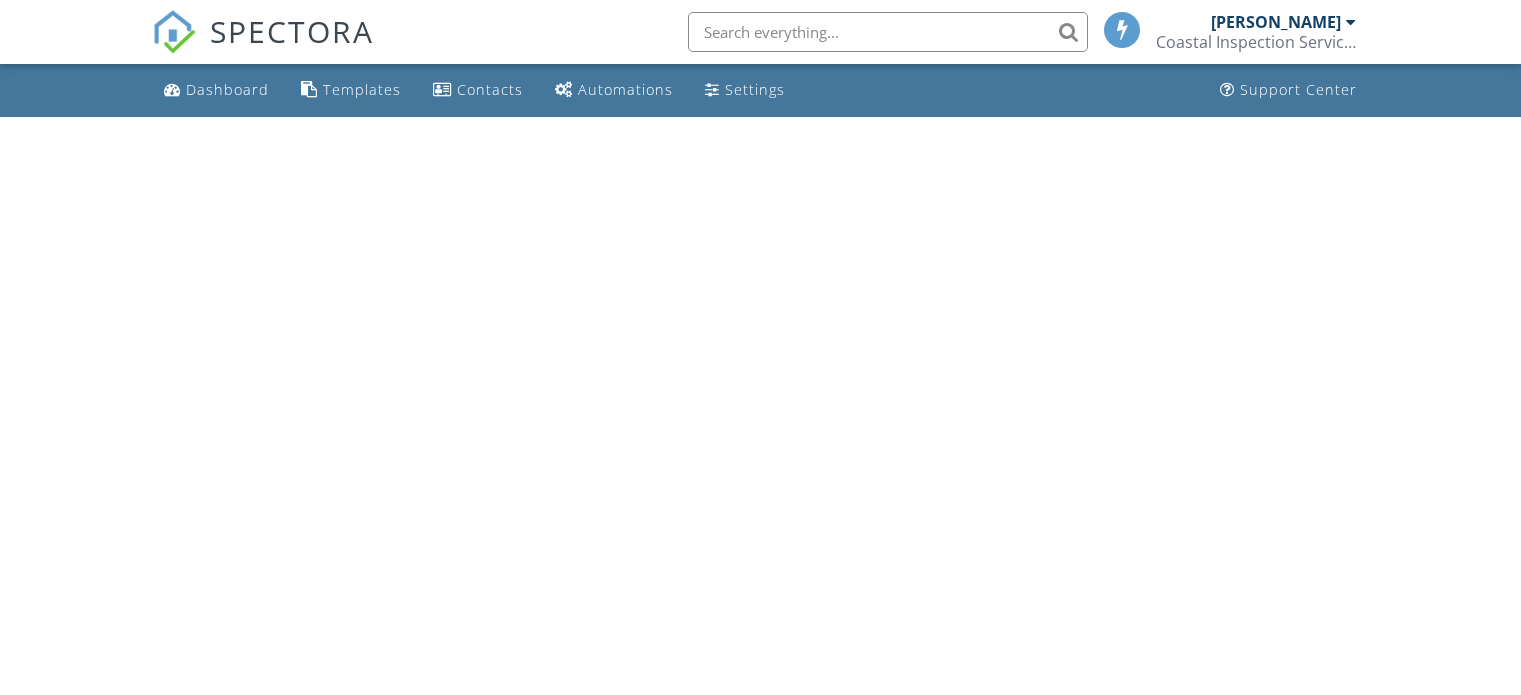 scroll, scrollTop: 0, scrollLeft: 0, axis: both 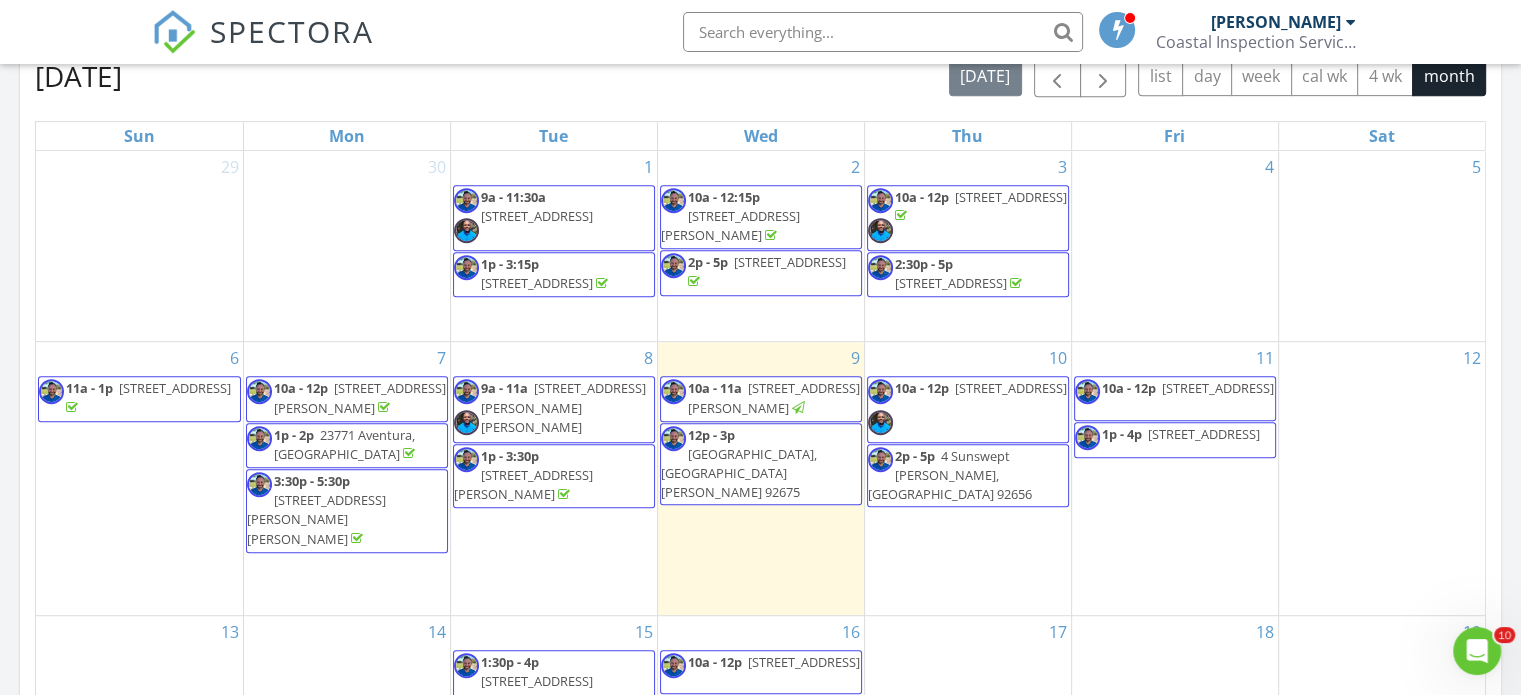 click on "[STREET_ADDRESS]" at bounding box center [1011, 388] 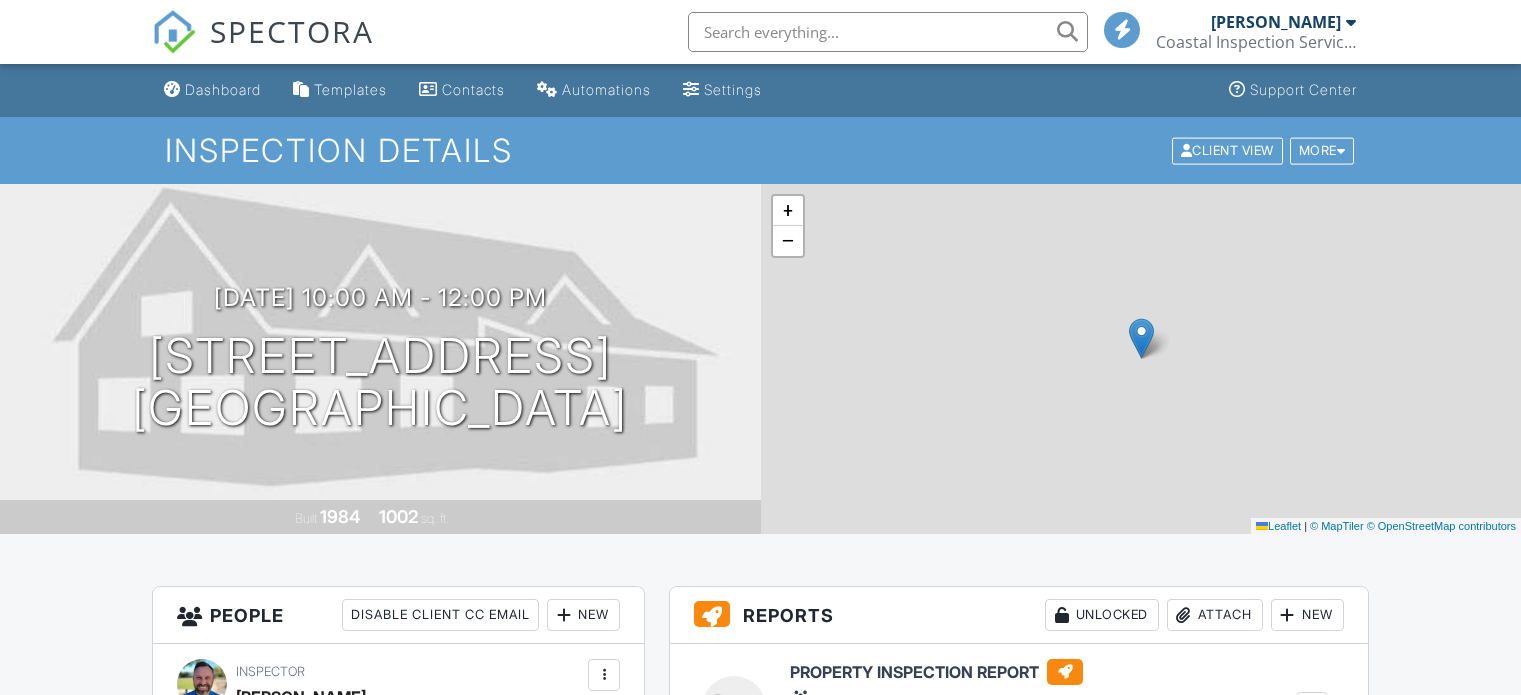 scroll, scrollTop: 193, scrollLeft: 0, axis: vertical 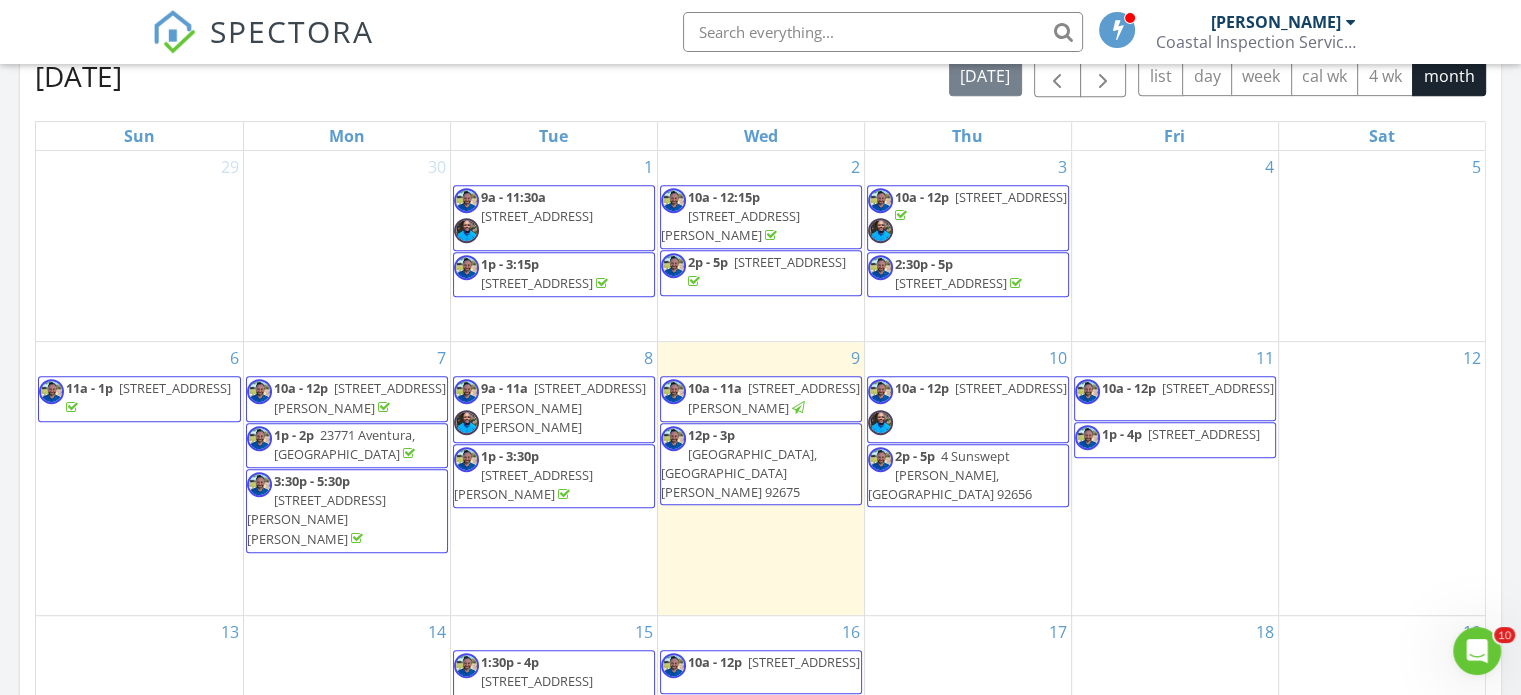 click on "2p - 5p
4 Sunswept Mesa, [GEOGRAPHIC_DATA]" at bounding box center [968, 476] 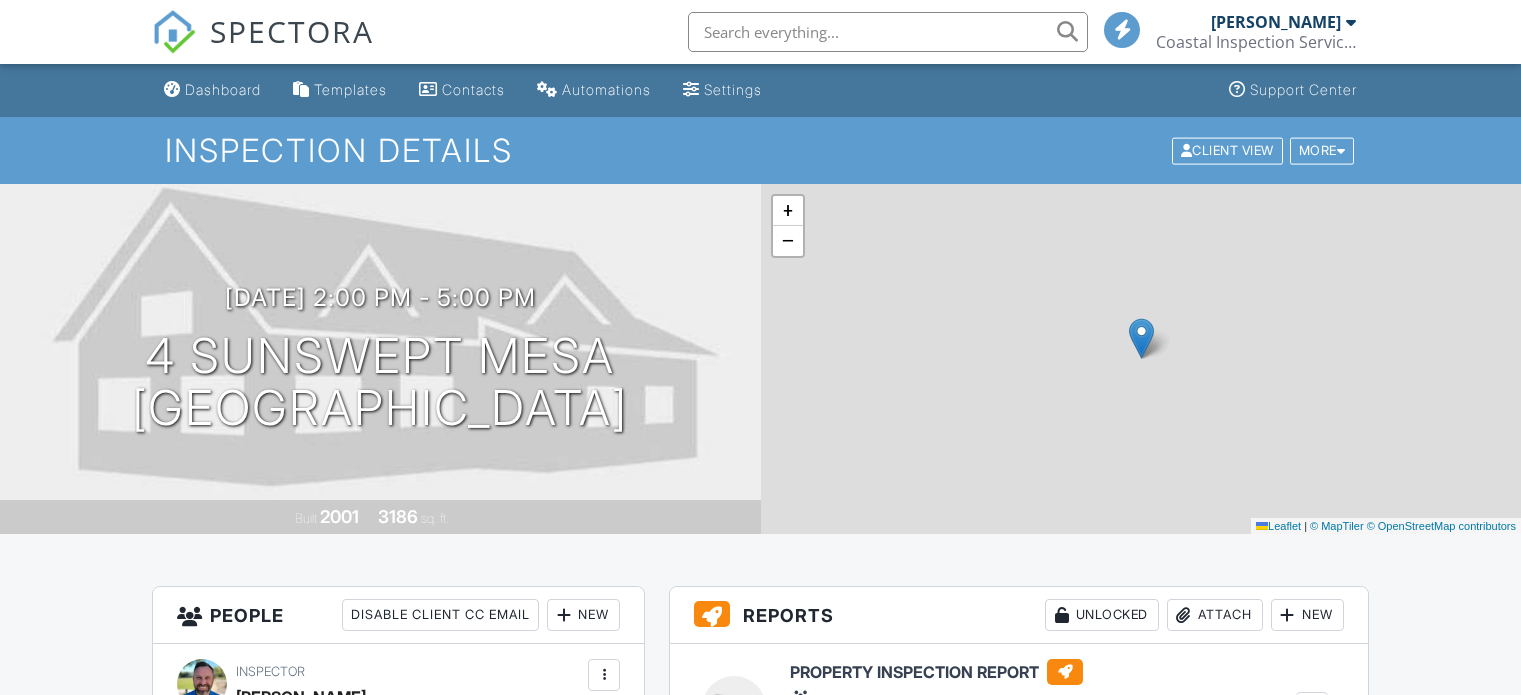scroll, scrollTop: 0, scrollLeft: 0, axis: both 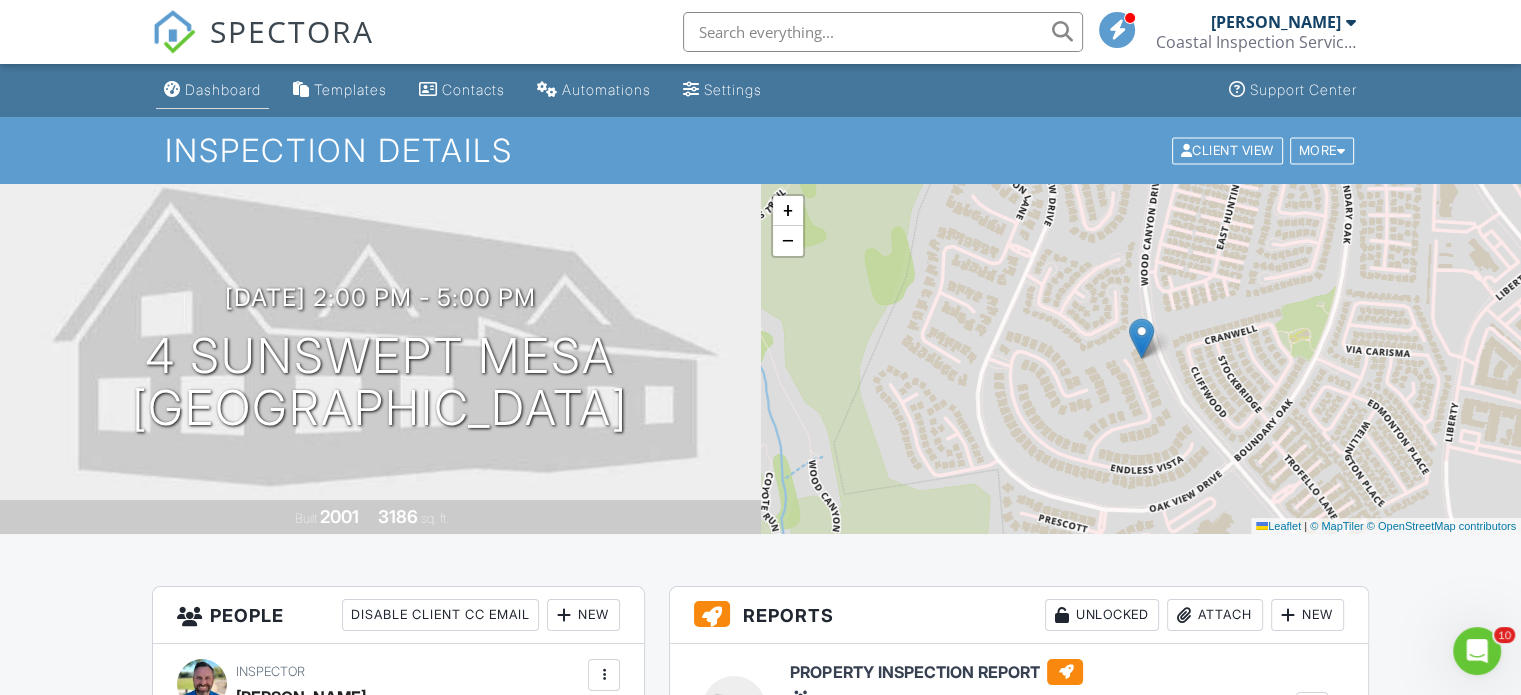 click on "Dashboard" at bounding box center [223, 89] 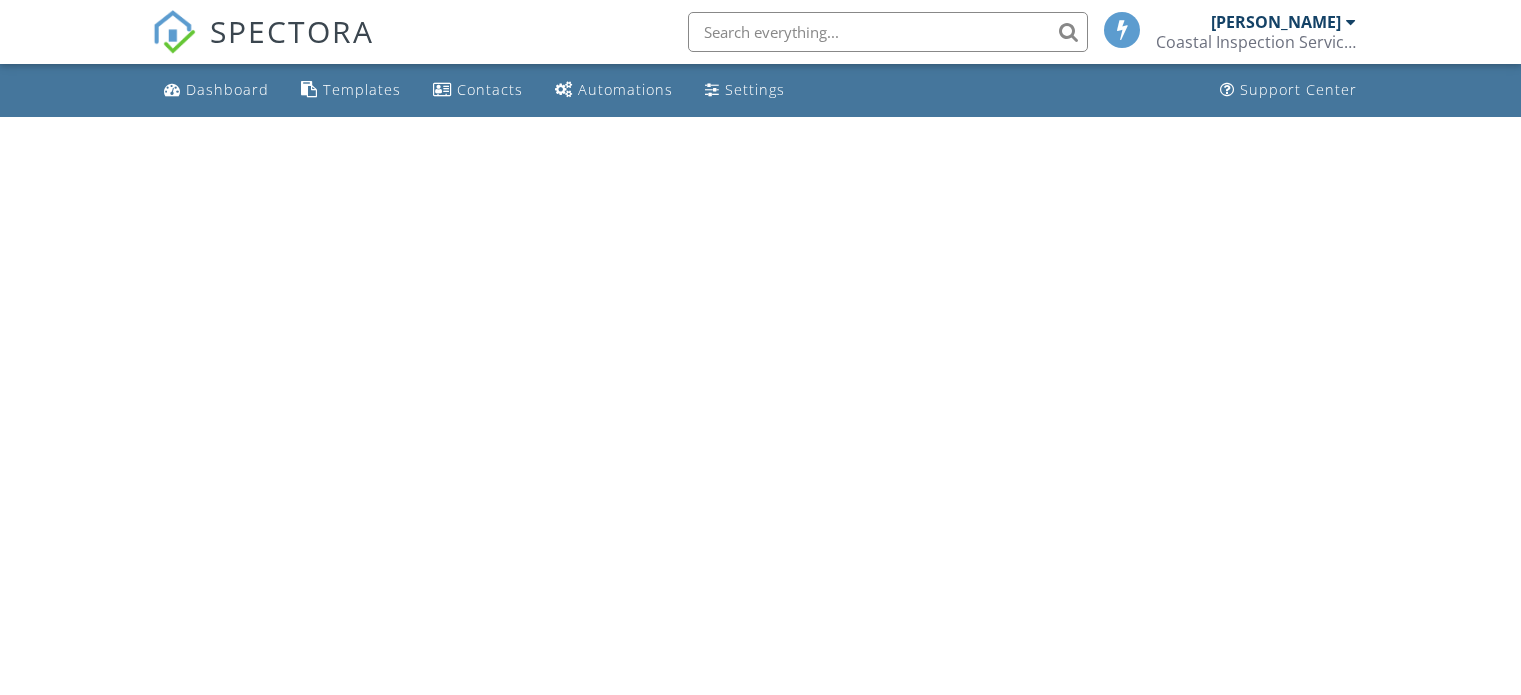 scroll, scrollTop: 0, scrollLeft: 0, axis: both 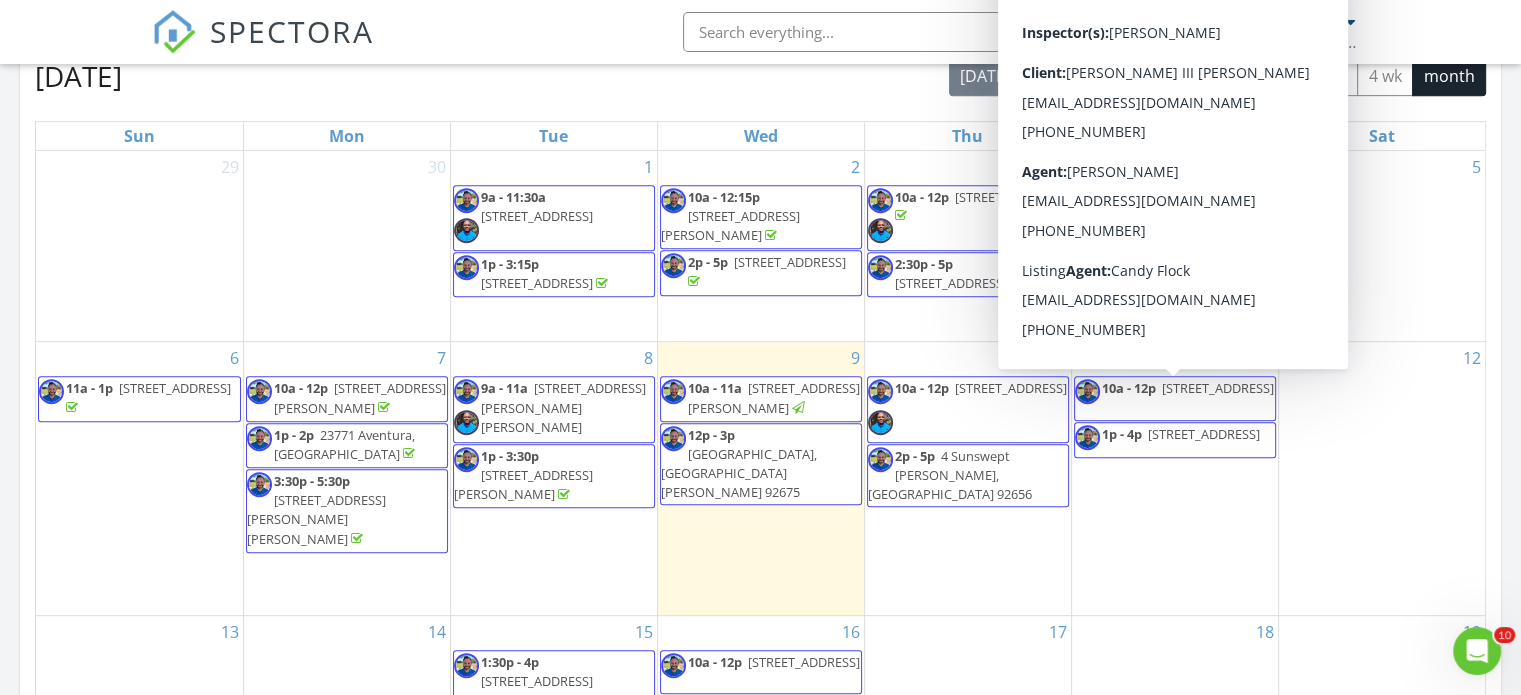 click on "409 Arenoso Ln Apt 4, San Clemente 92672" at bounding box center (1218, 388) 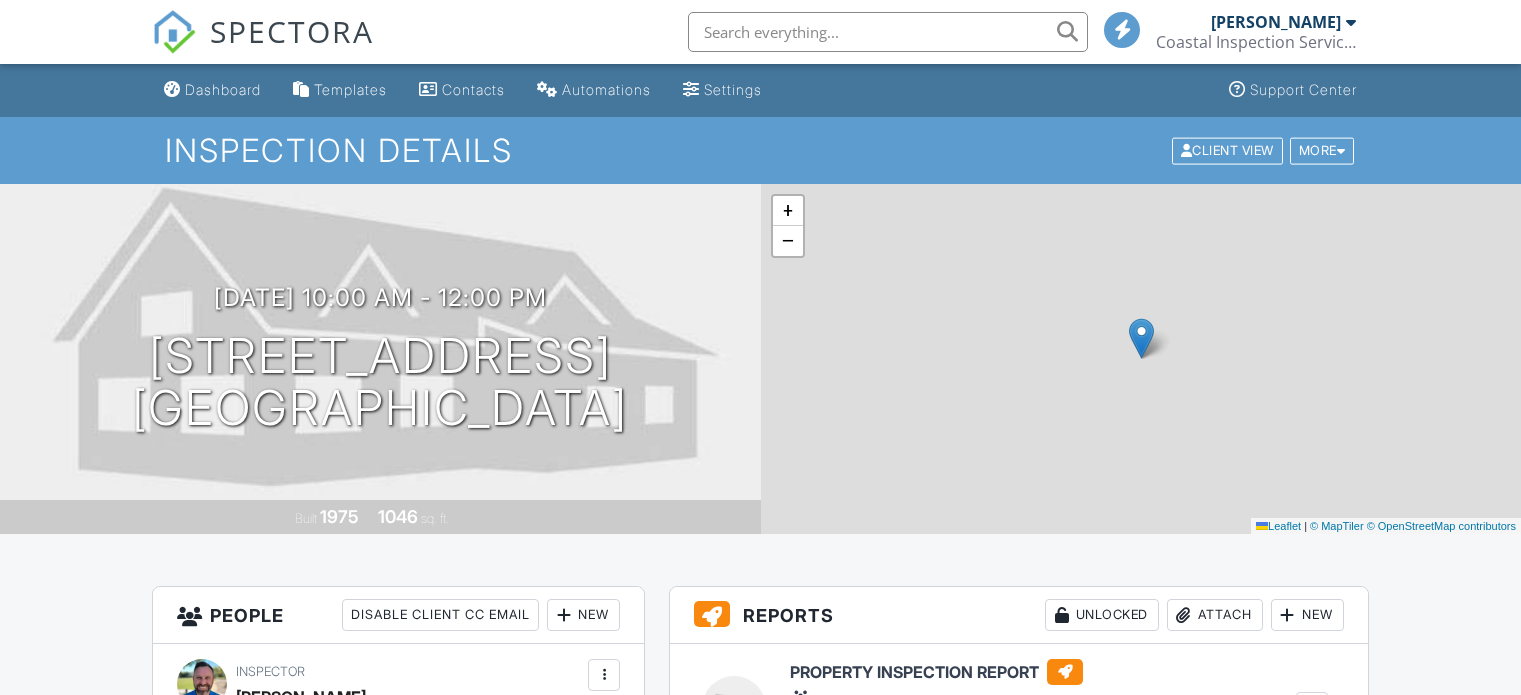 scroll, scrollTop: 0, scrollLeft: 0, axis: both 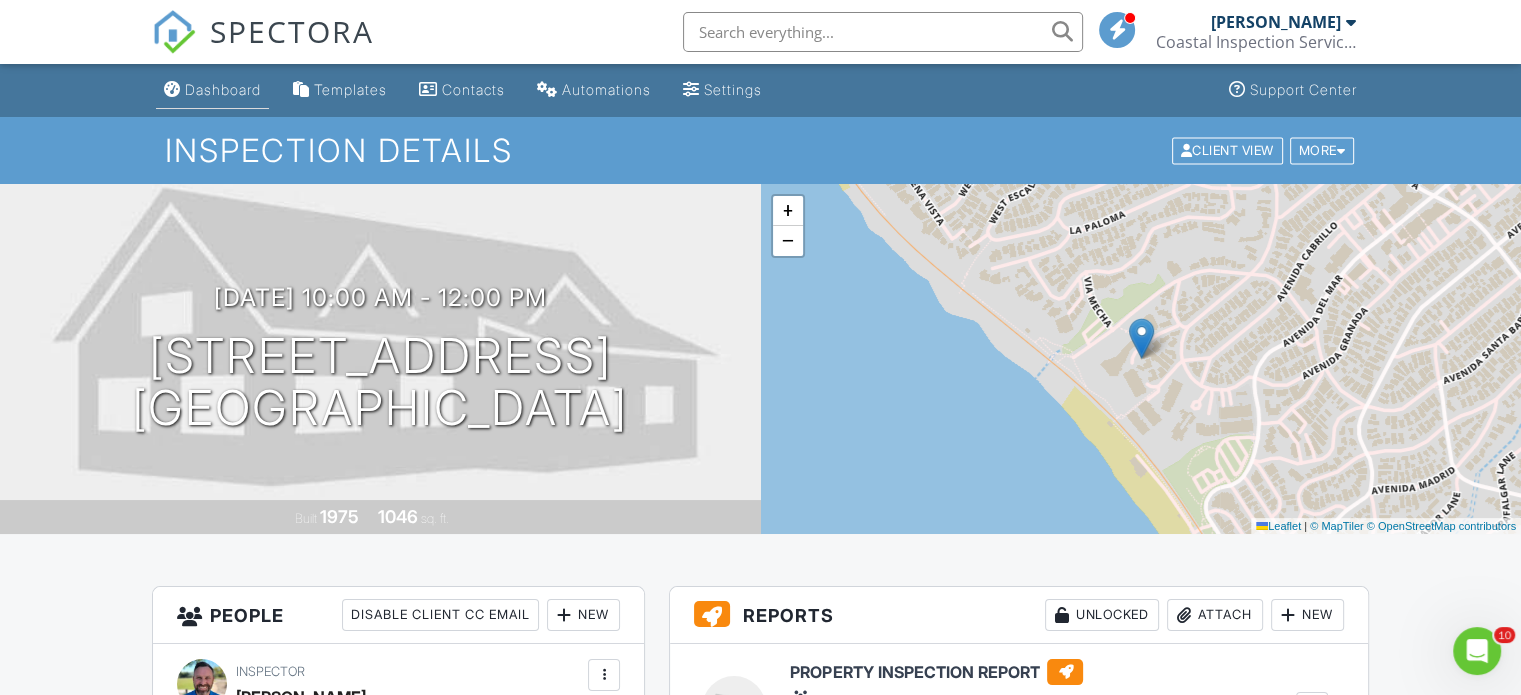click on "Dashboard" at bounding box center (223, 89) 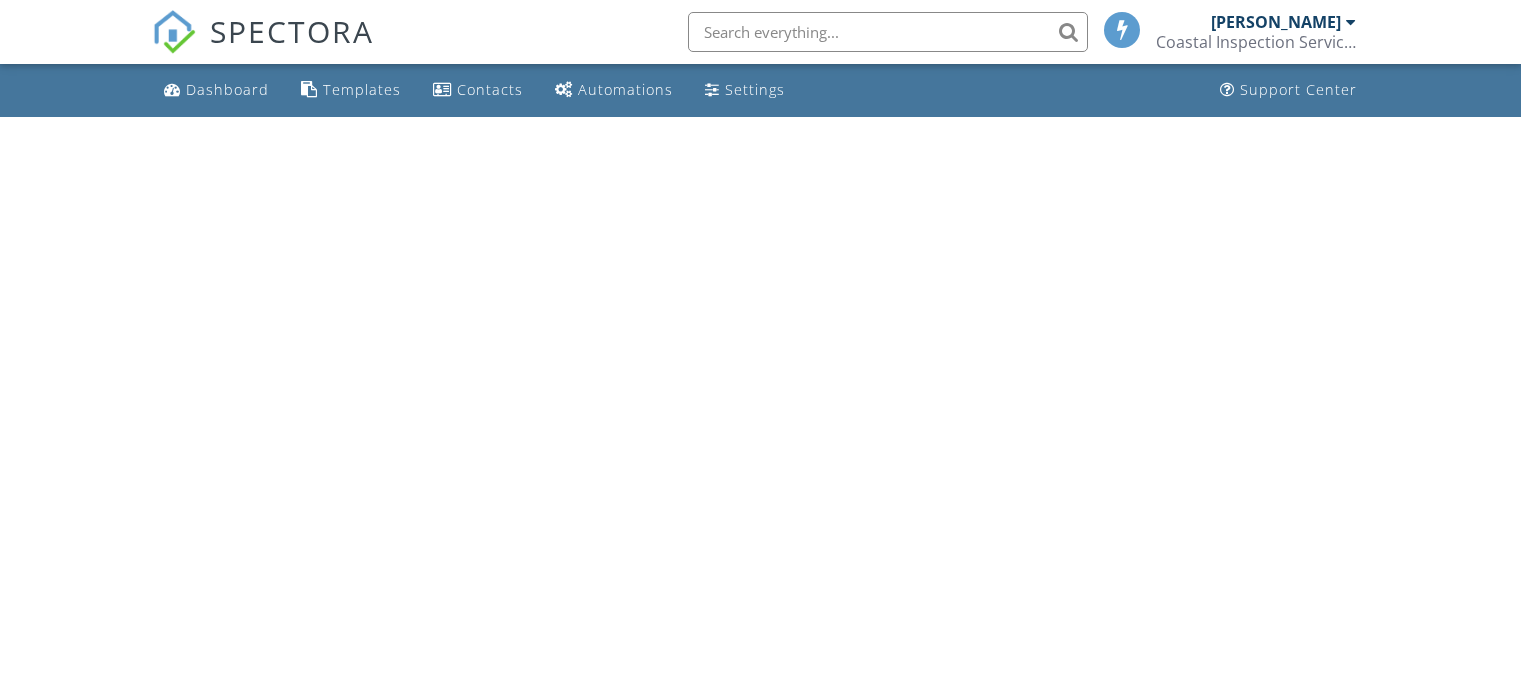 scroll, scrollTop: 0, scrollLeft: 0, axis: both 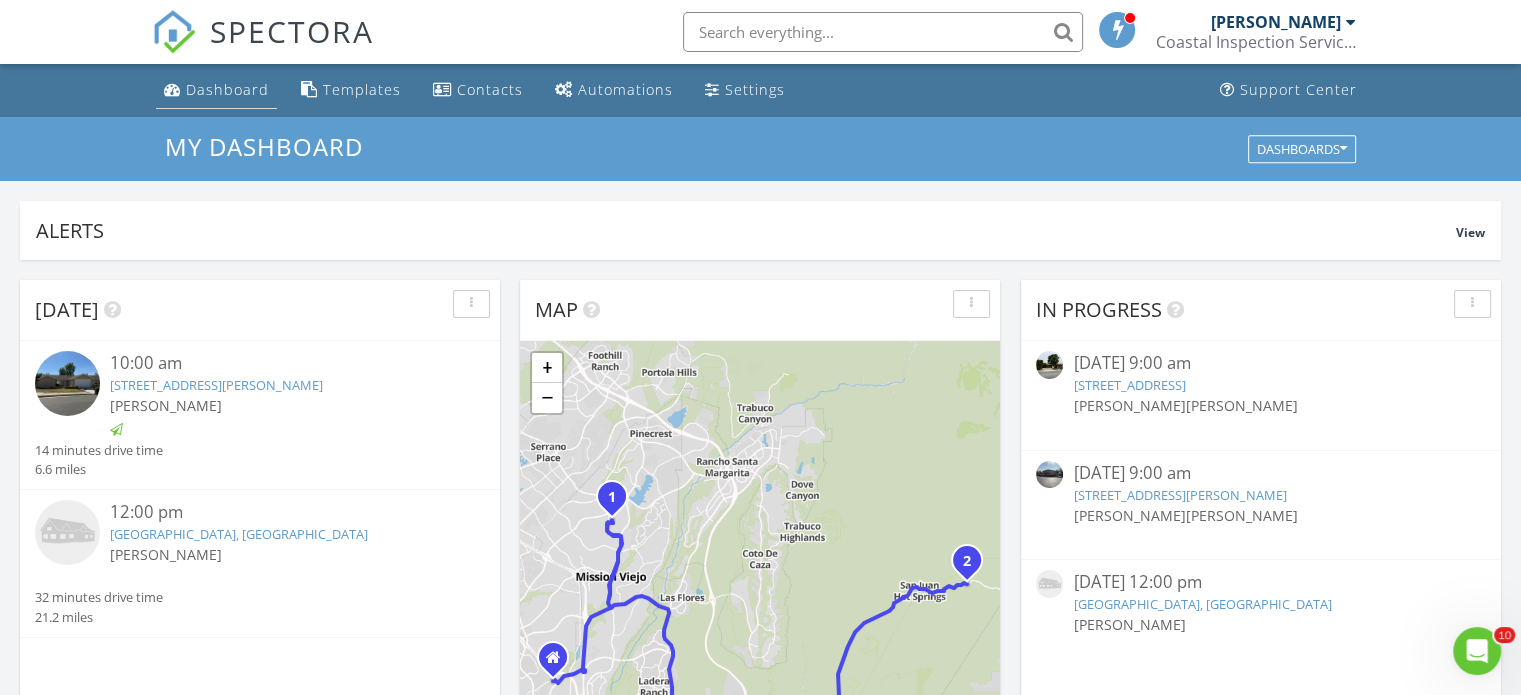 click on "Dashboard" at bounding box center [227, 89] 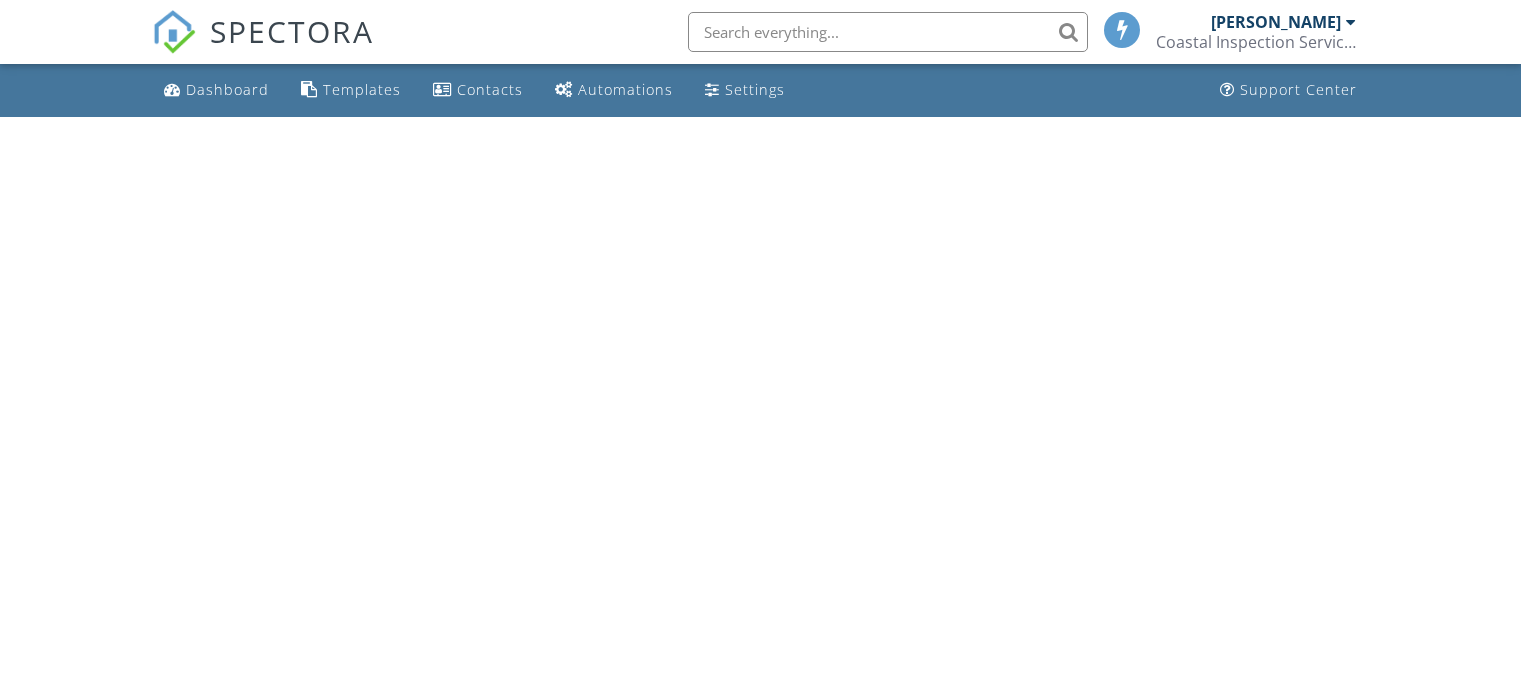 scroll, scrollTop: 0, scrollLeft: 0, axis: both 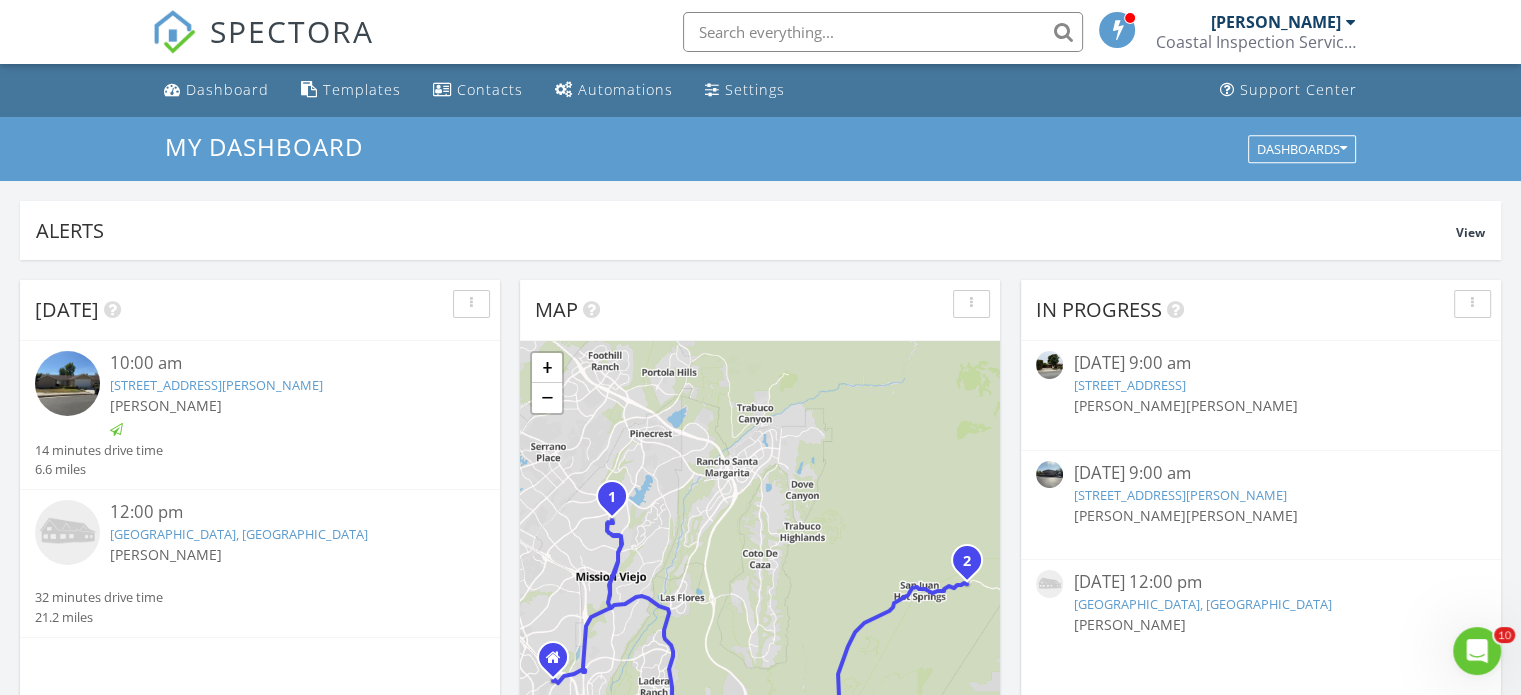 click on "24 Hot Springs, San Juan Capistrano, CA 92675" at bounding box center [1202, 604] 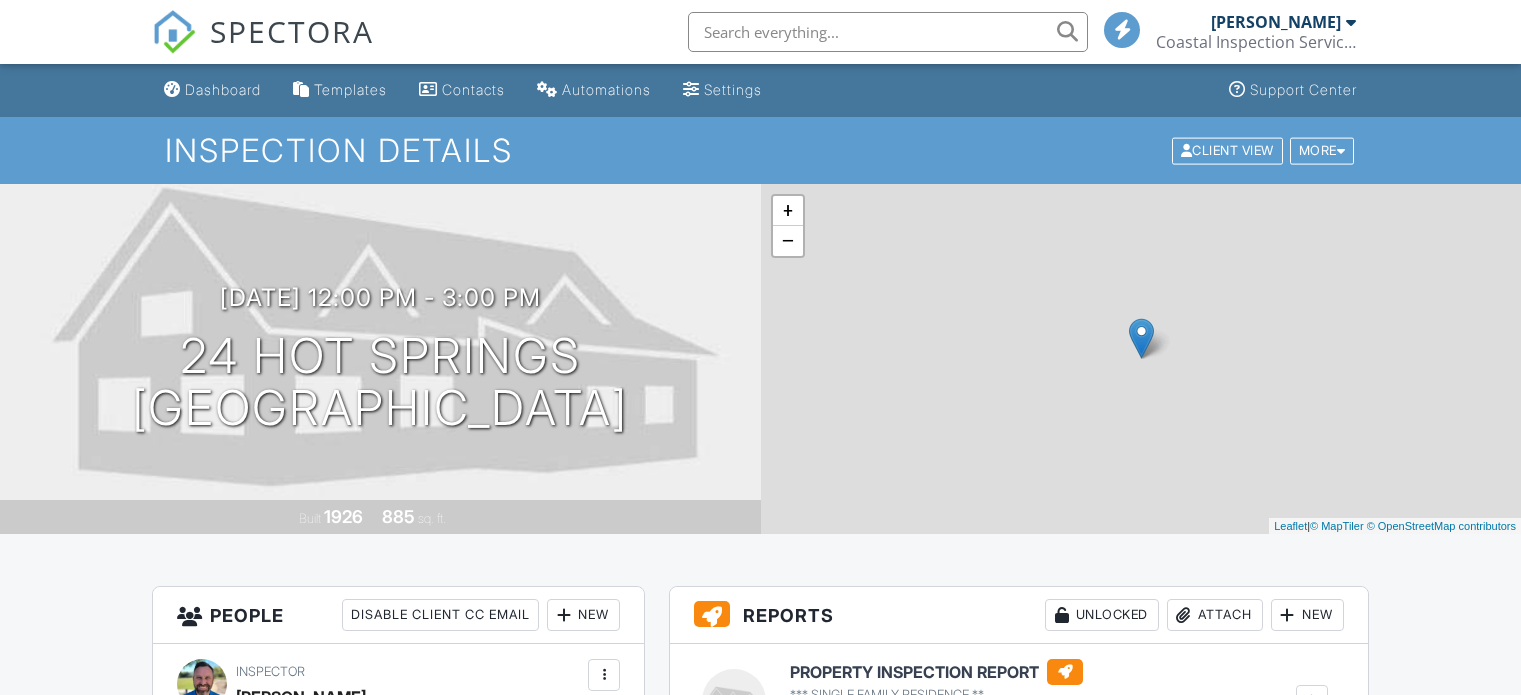 scroll, scrollTop: 0, scrollLeft: 0, axis: both 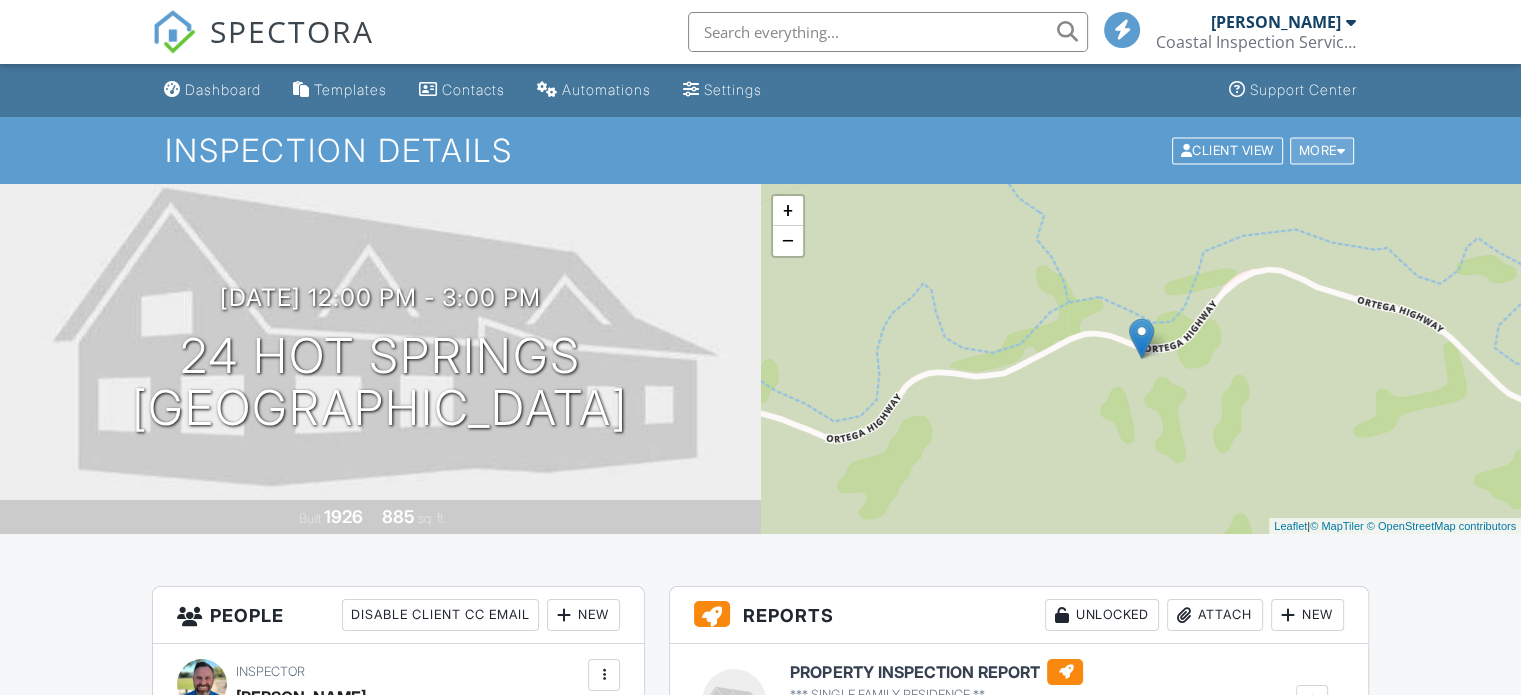 click on "More" at bounding box center (1322, 150) 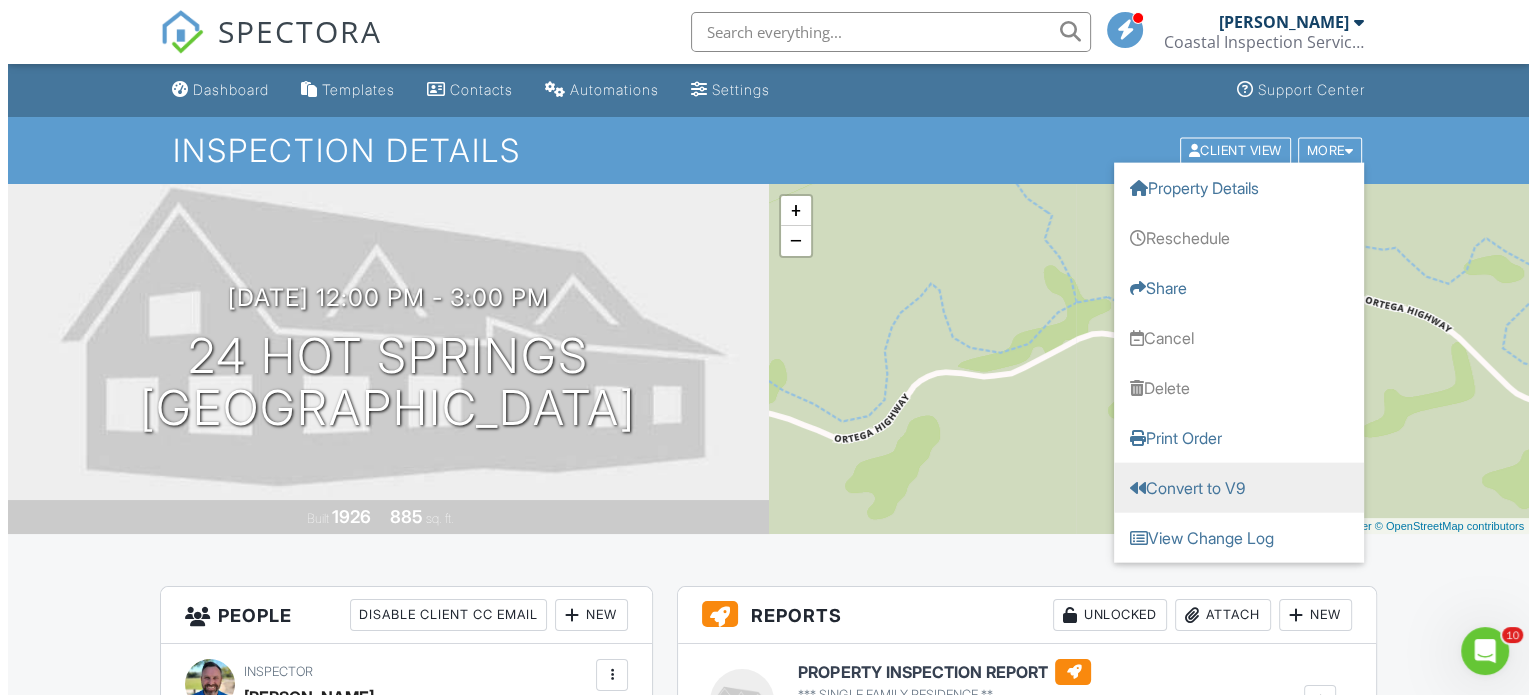 scroll, scrollTop: 0, scrollLeft: 0, axis: both 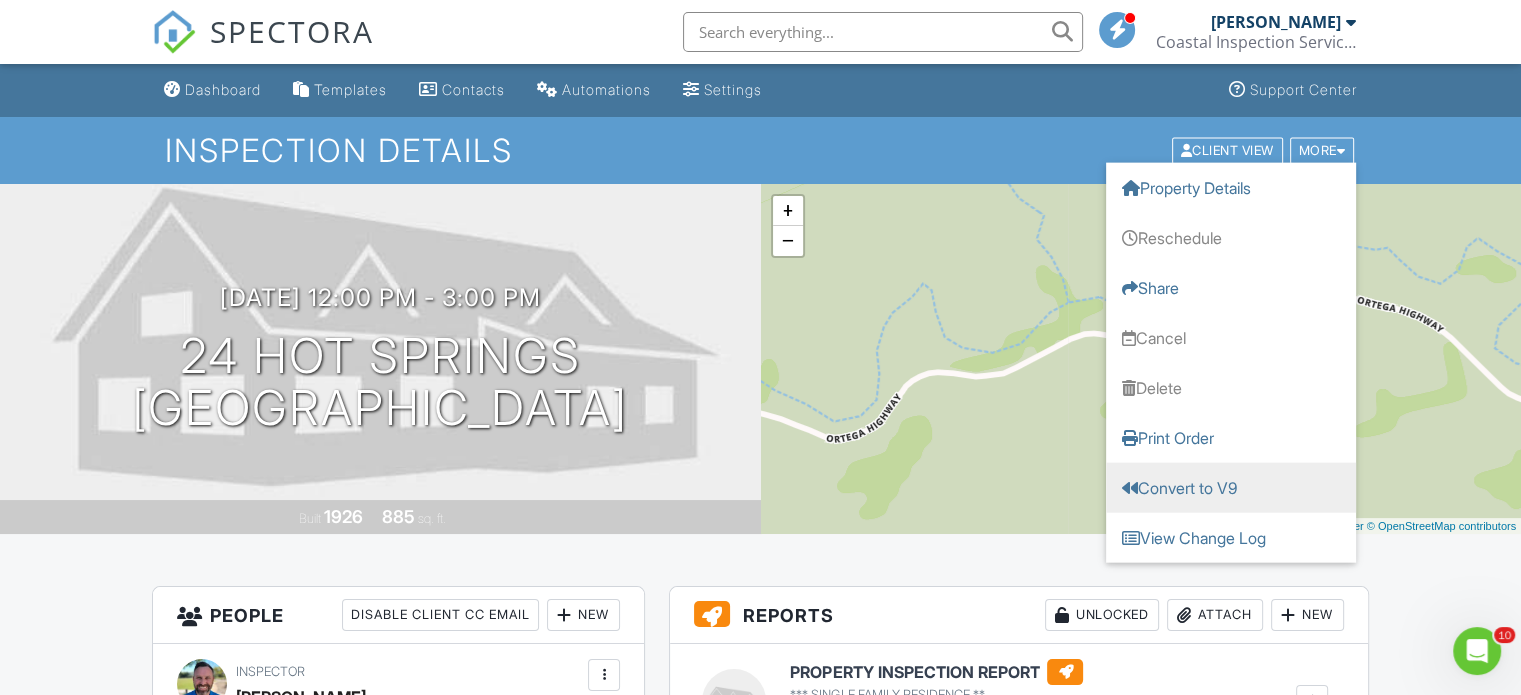 click on "Convert to V9" at bounding box center [1231, 487] 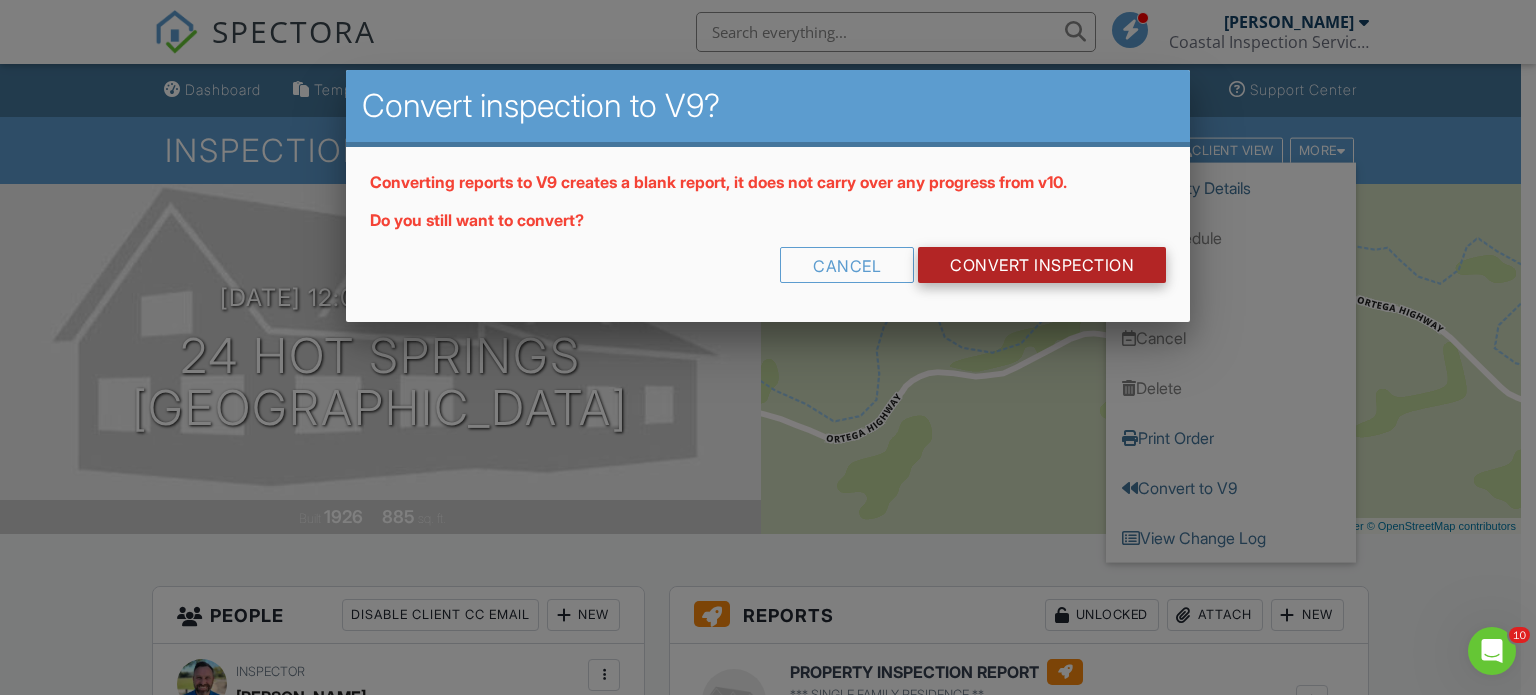 click on "CONVERT INSPECTION" at bounding box center (1042, 265) 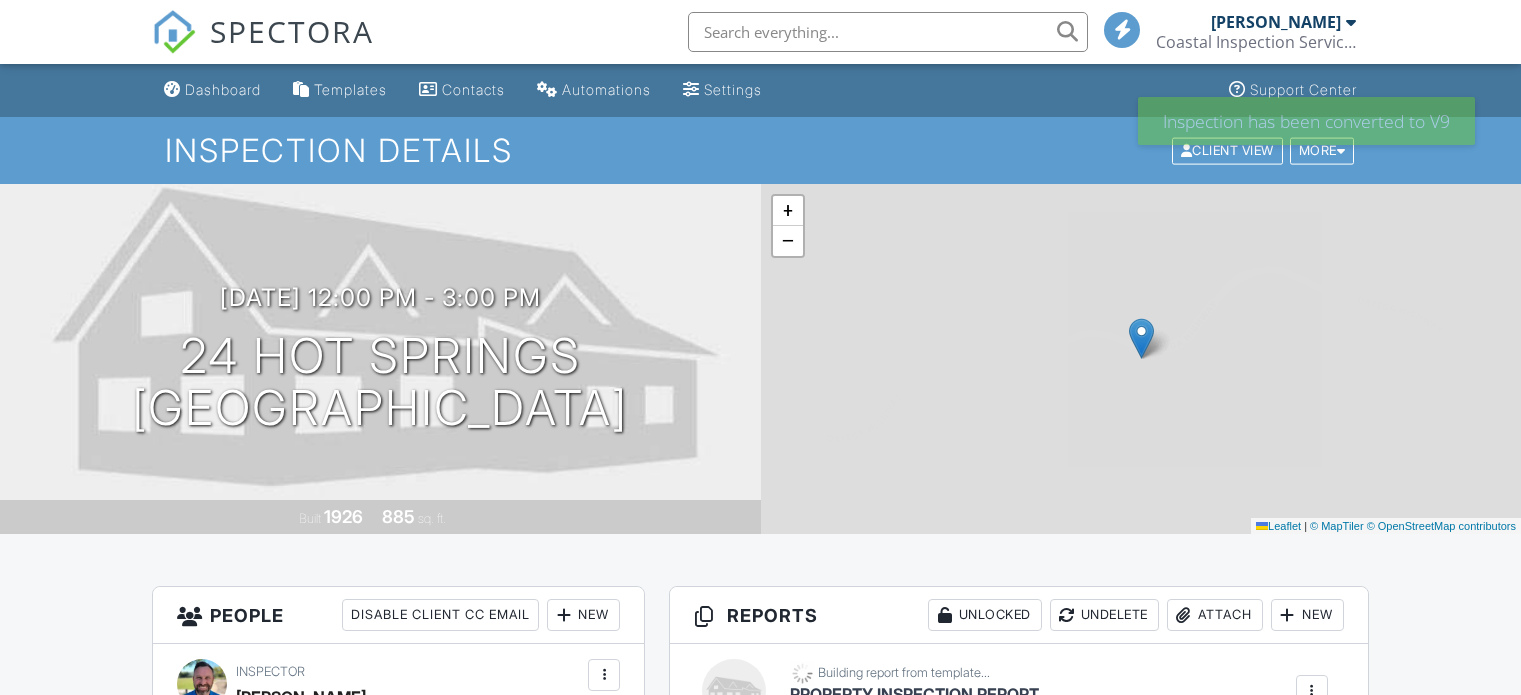 scroll, scrollTop: 0, scrollLeft: 0, axis: both 